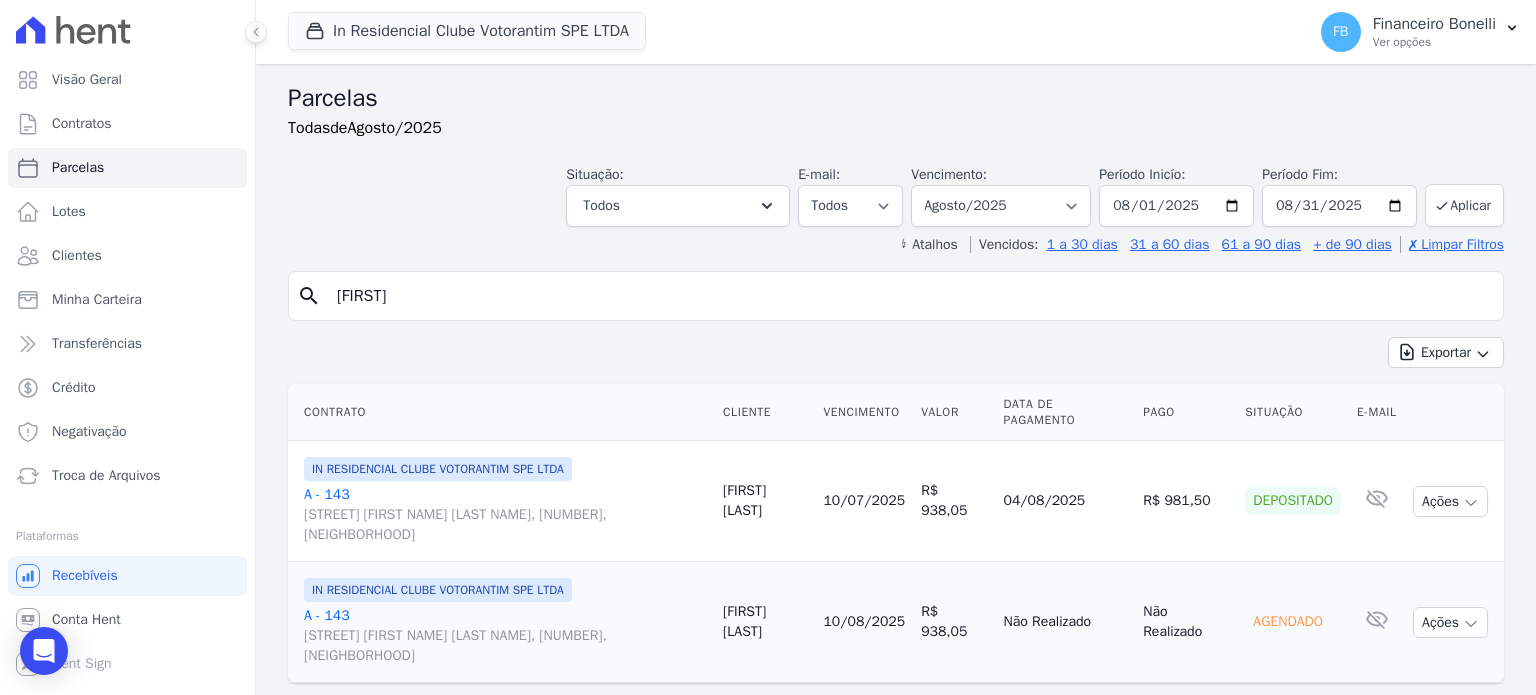 select 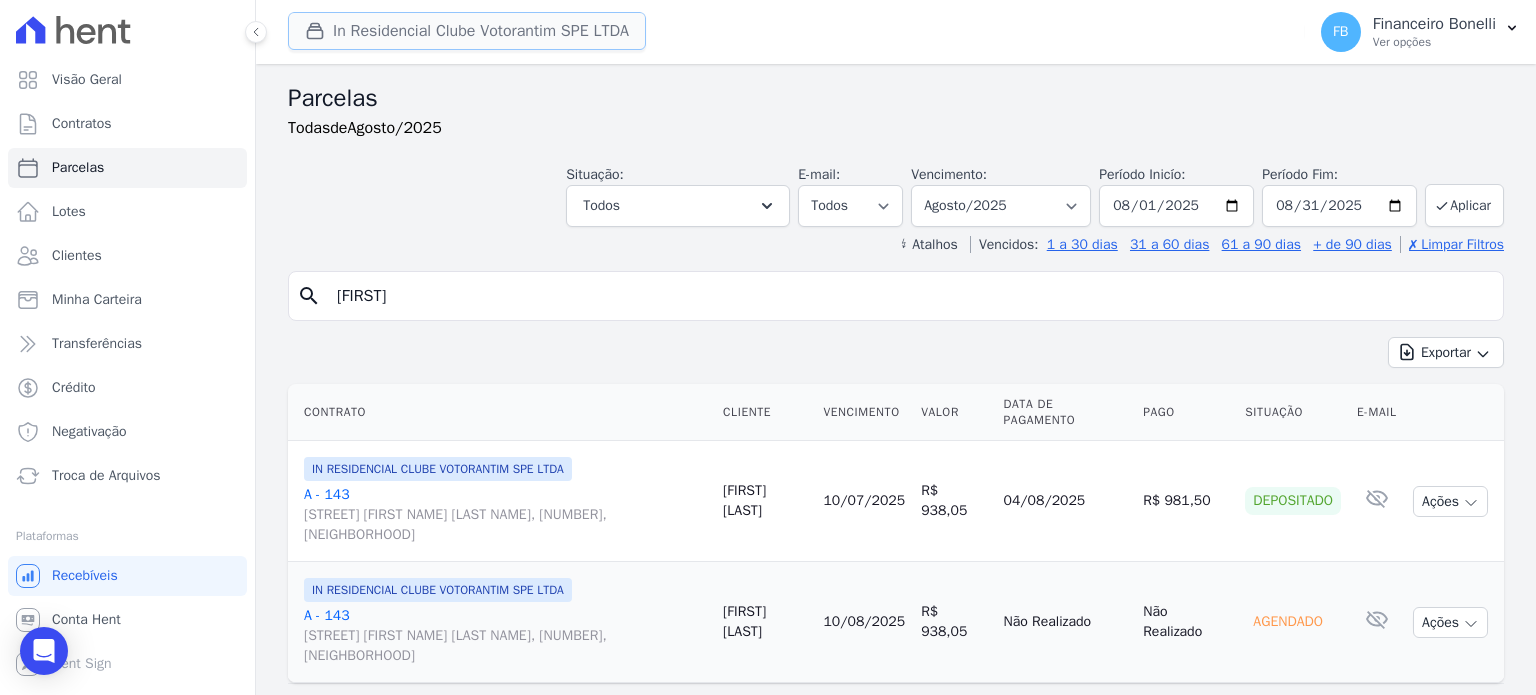 click on "In Residencial Clube Votorantim SPE LTDA" at bounding box center (467, 31) 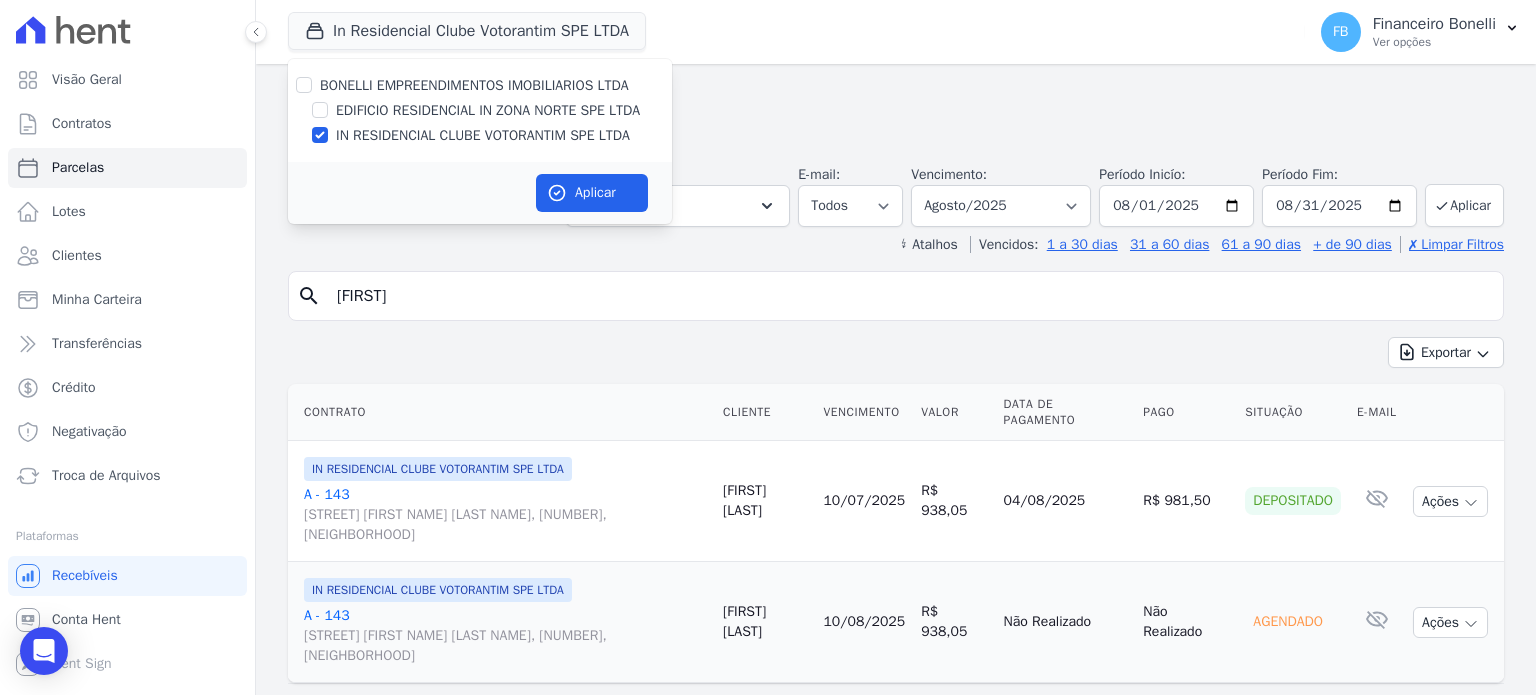 click on "IN RESIDENCIAL CLUBE VOTORANTIM SPE LTDA" at bounding box center [483, 135] 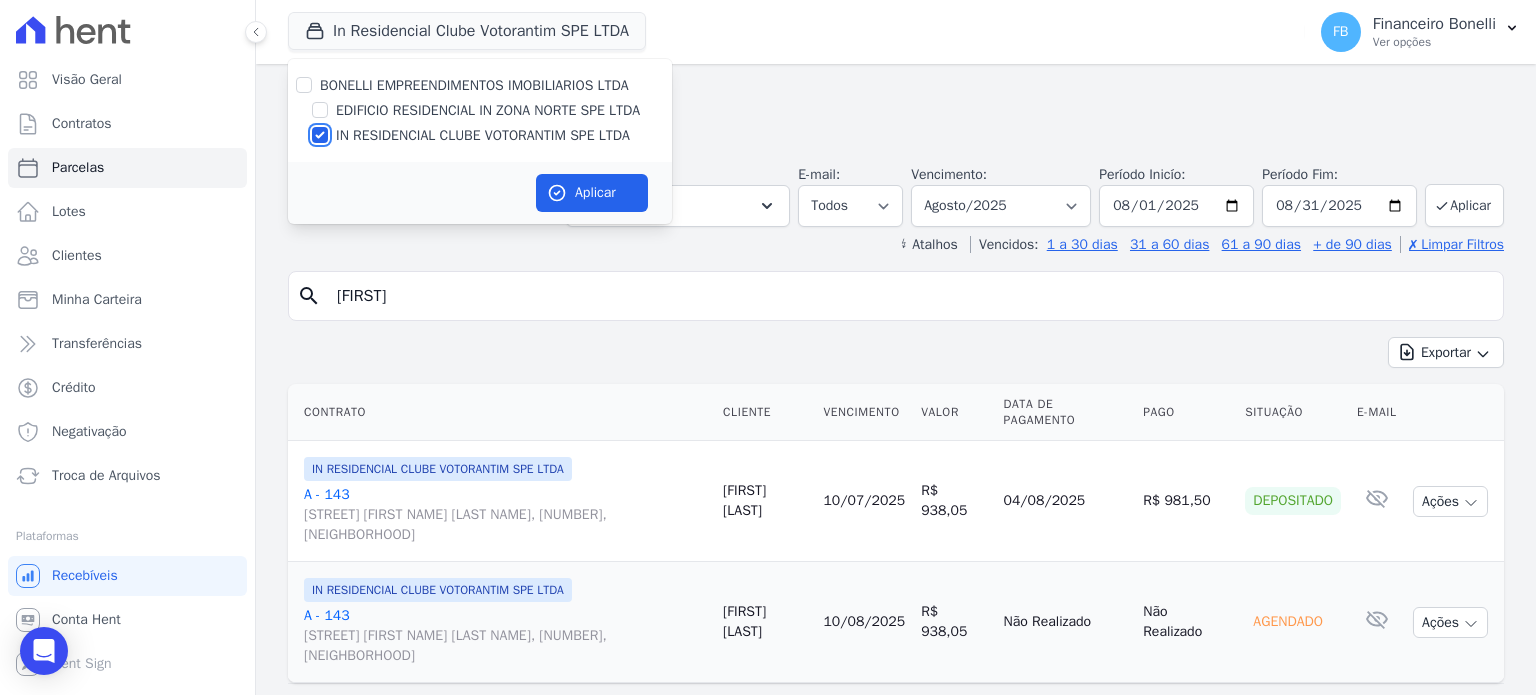 click on "IN RESIDENCIAL CLUBE VOTORANTIM SPE LTDA" at bounding box center [320, 135] 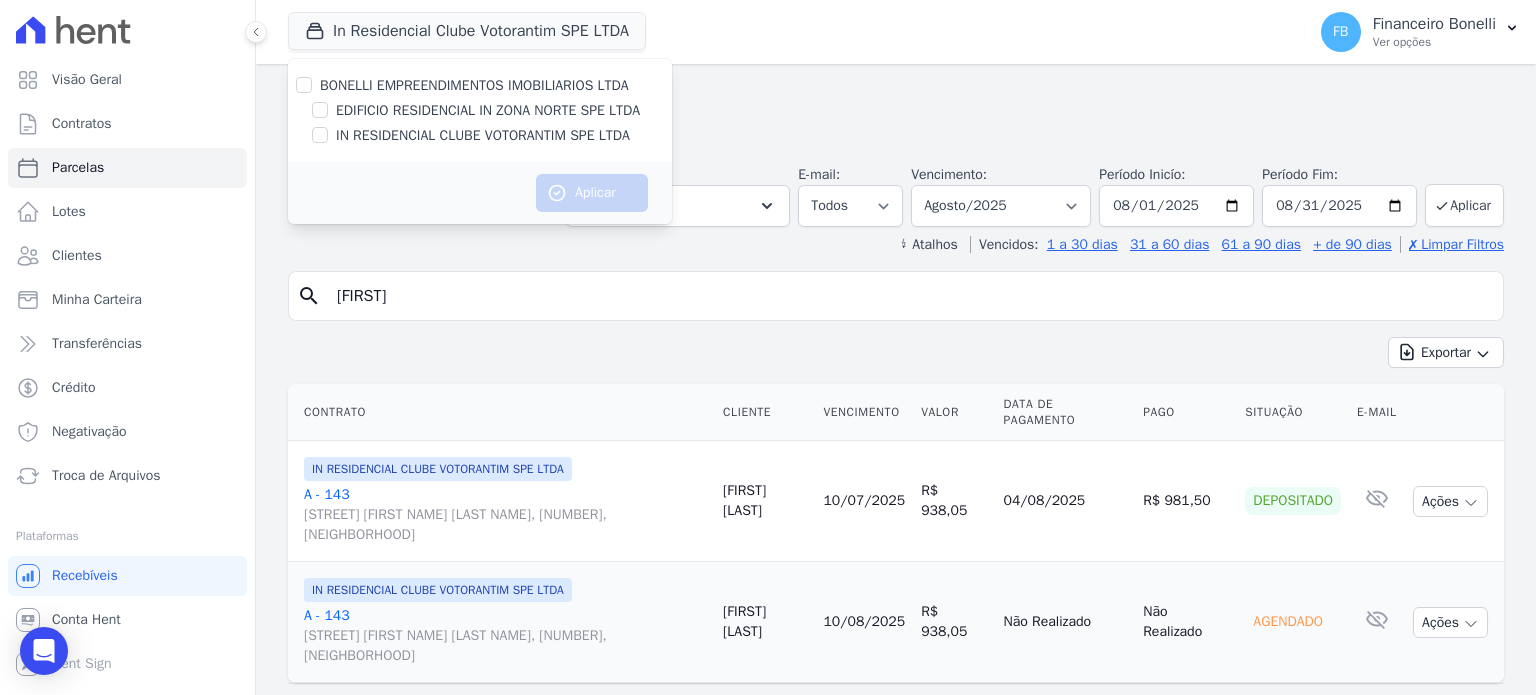 click on "EDIFICIO RESIDENCIAL IN ZONA NORTE SPE LTDA" at bounding box center (488, 110) 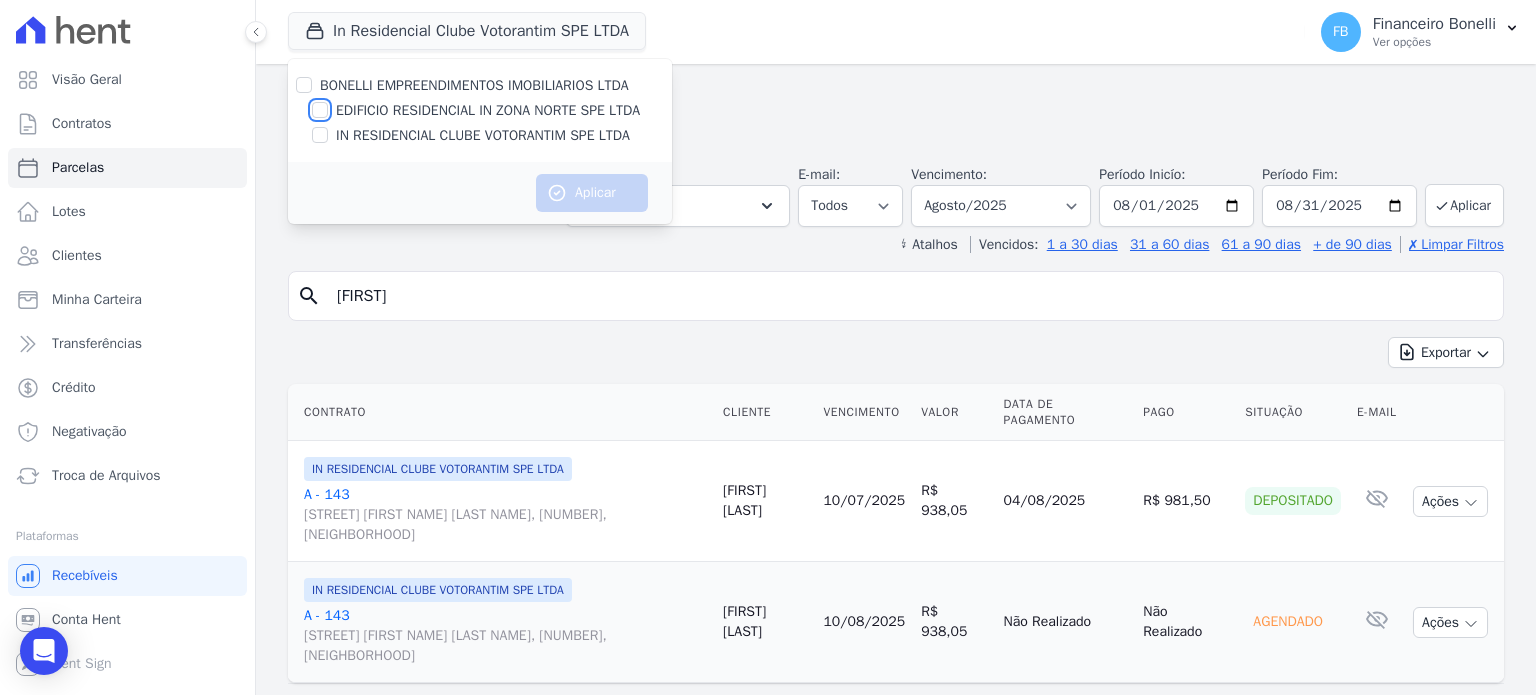 click on "EDIFICIO RESIDENCIAL IN ZONA NORTE SPE LTDA" at bounding box center [320, 110] 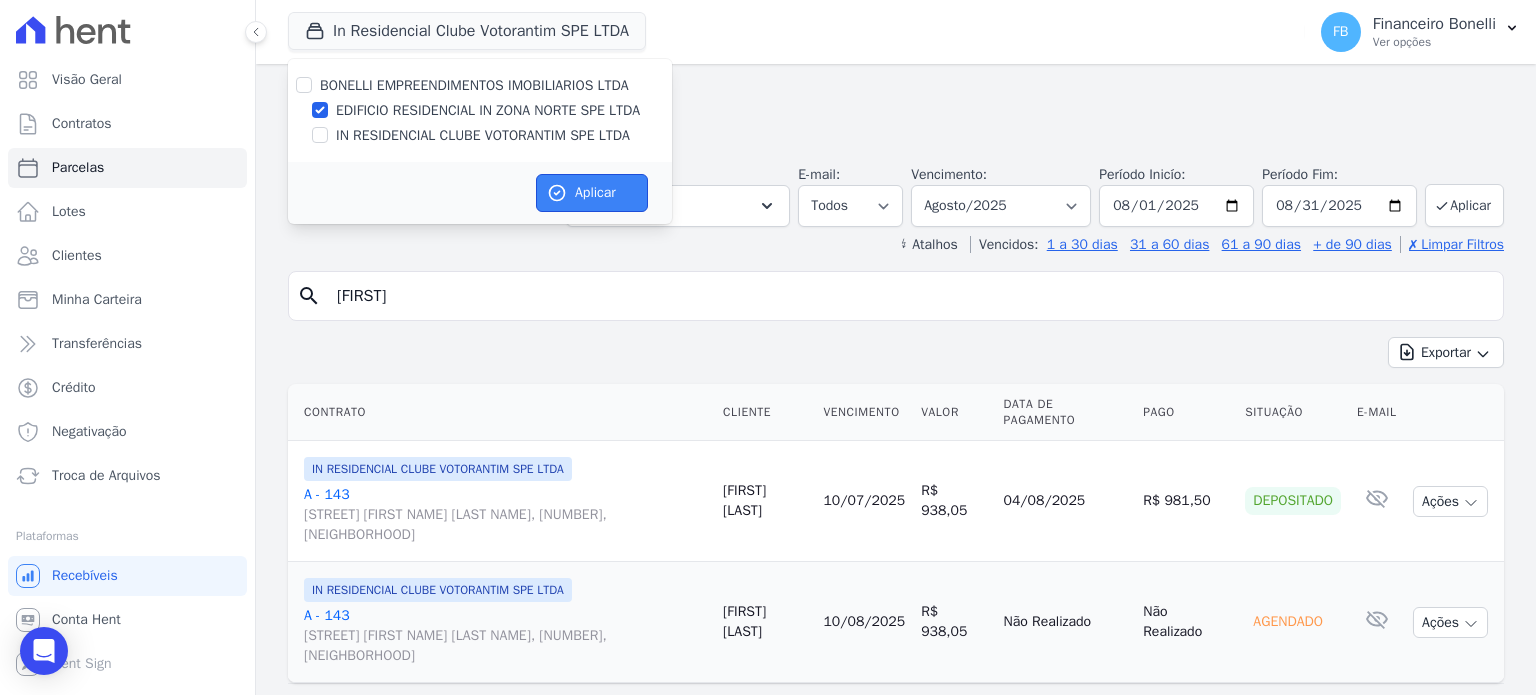 click on "Aplicar" at bounding box center (592, 193) 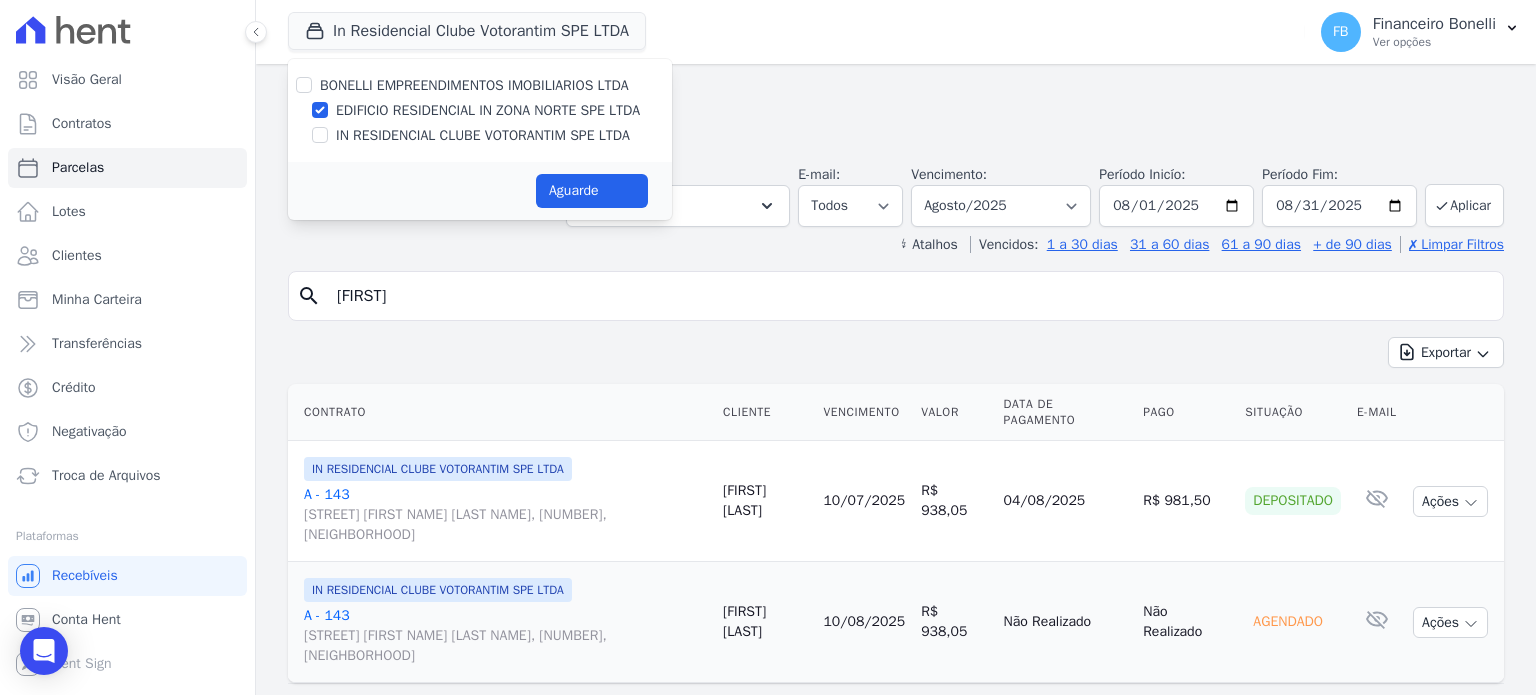 select 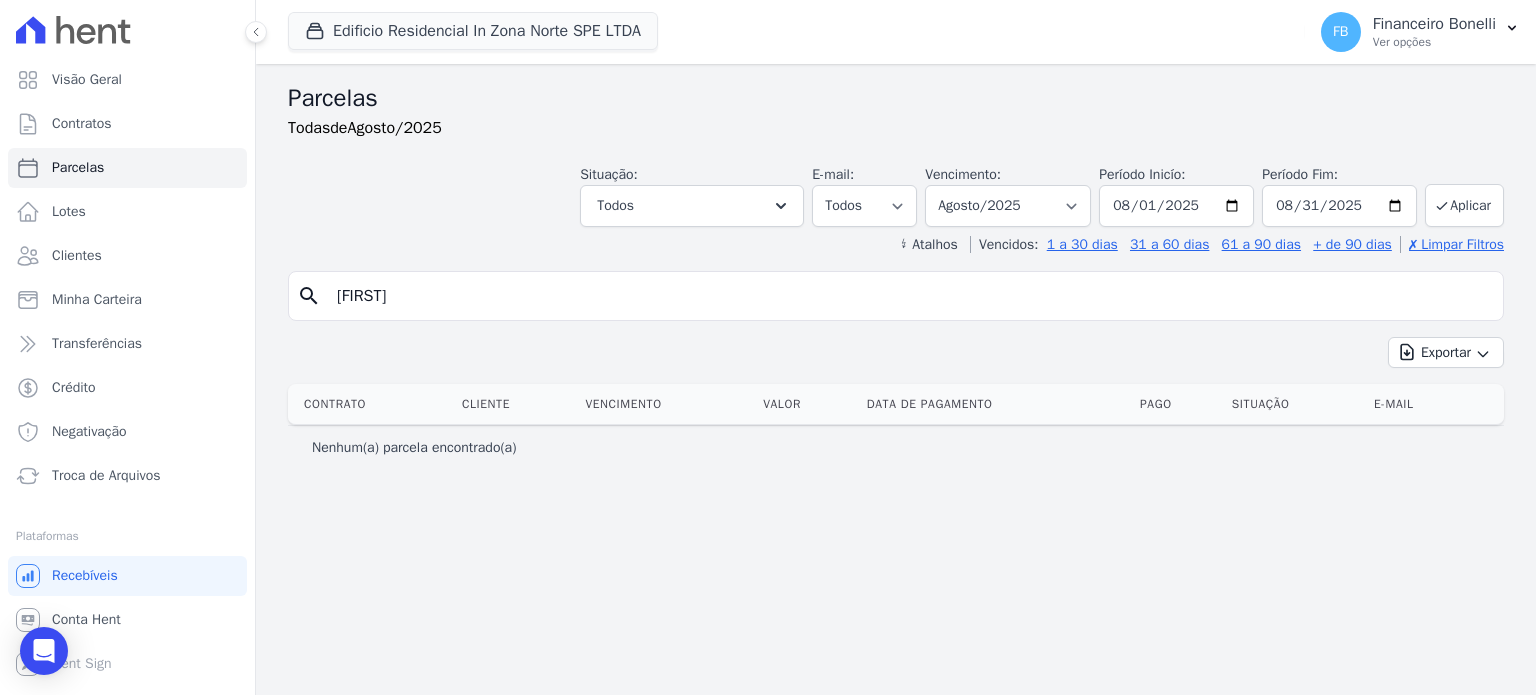 drag, startPoint x: 515, startPoint y: 299, endPoint x: 0, endPoint y: 297, distance: 515.0039 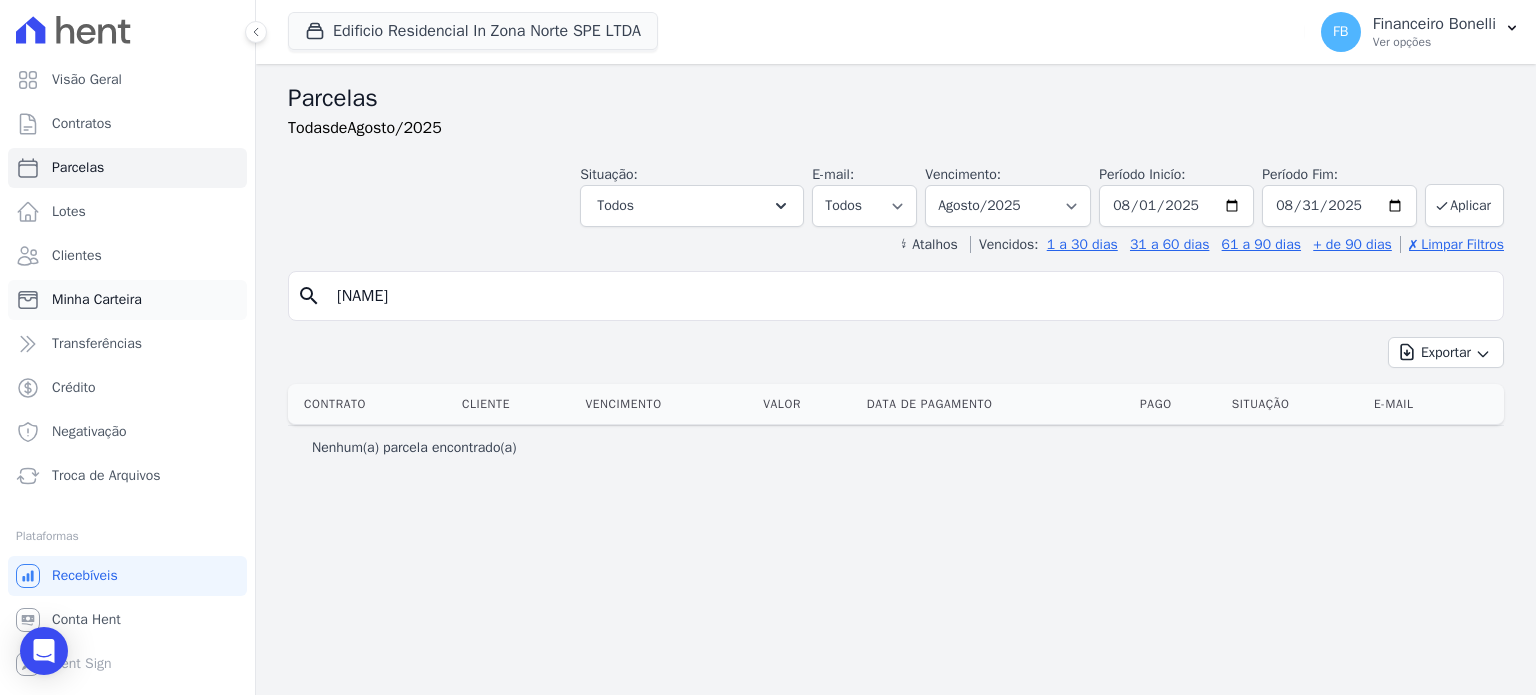 type on "[NAME]" 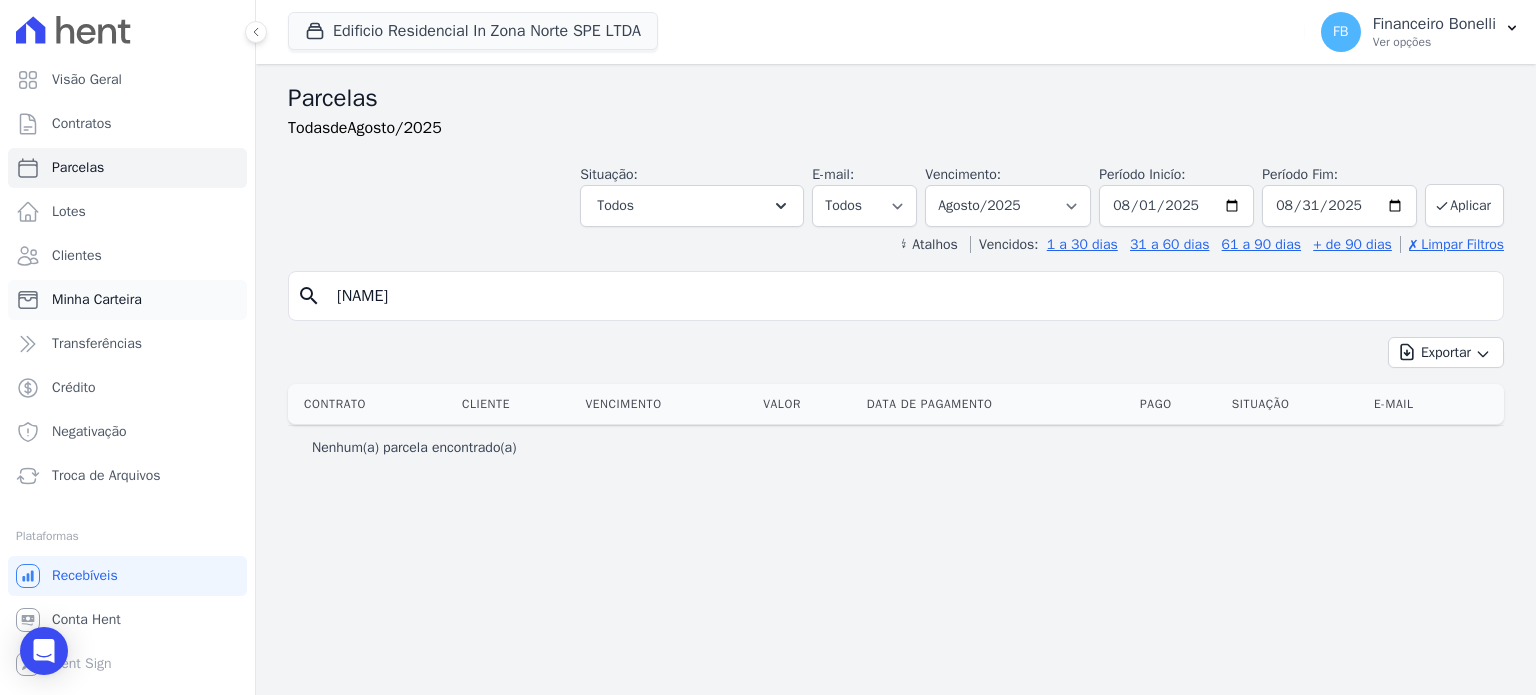 select 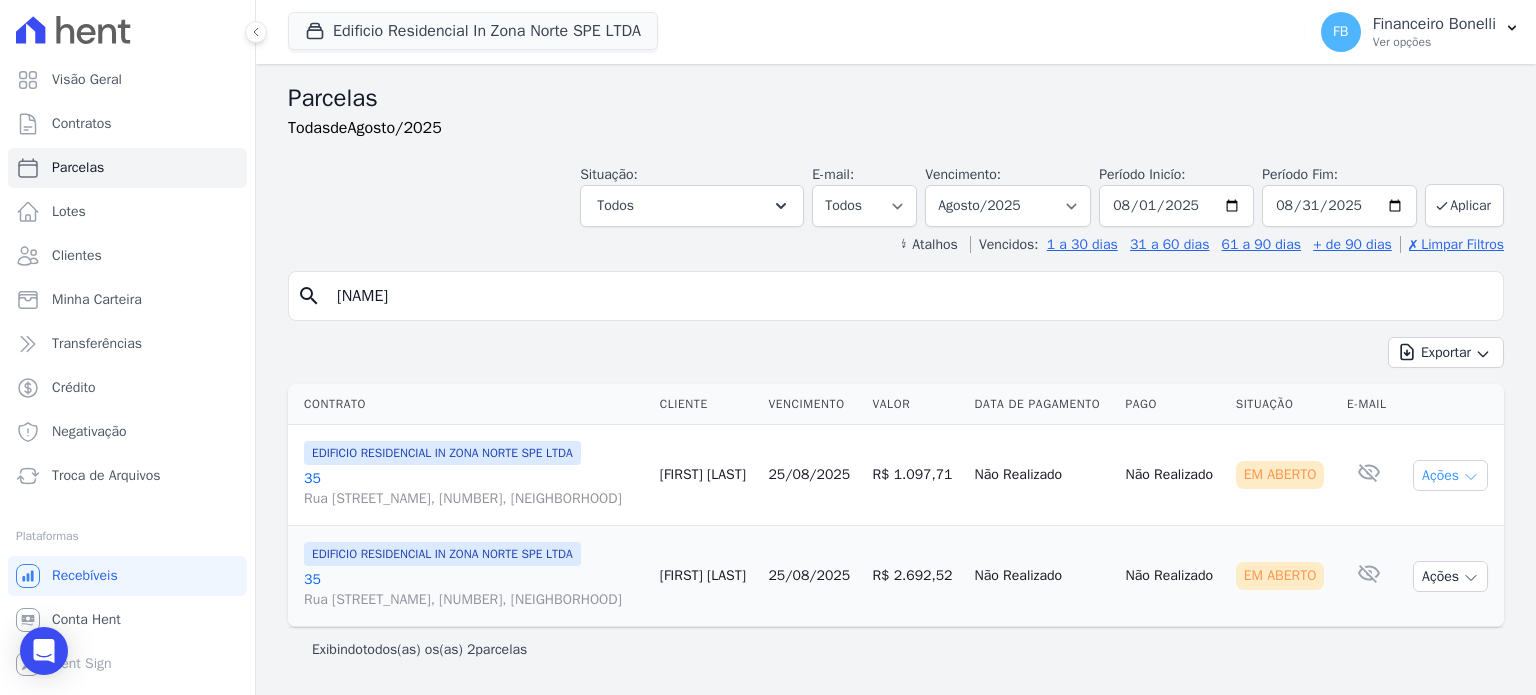 click 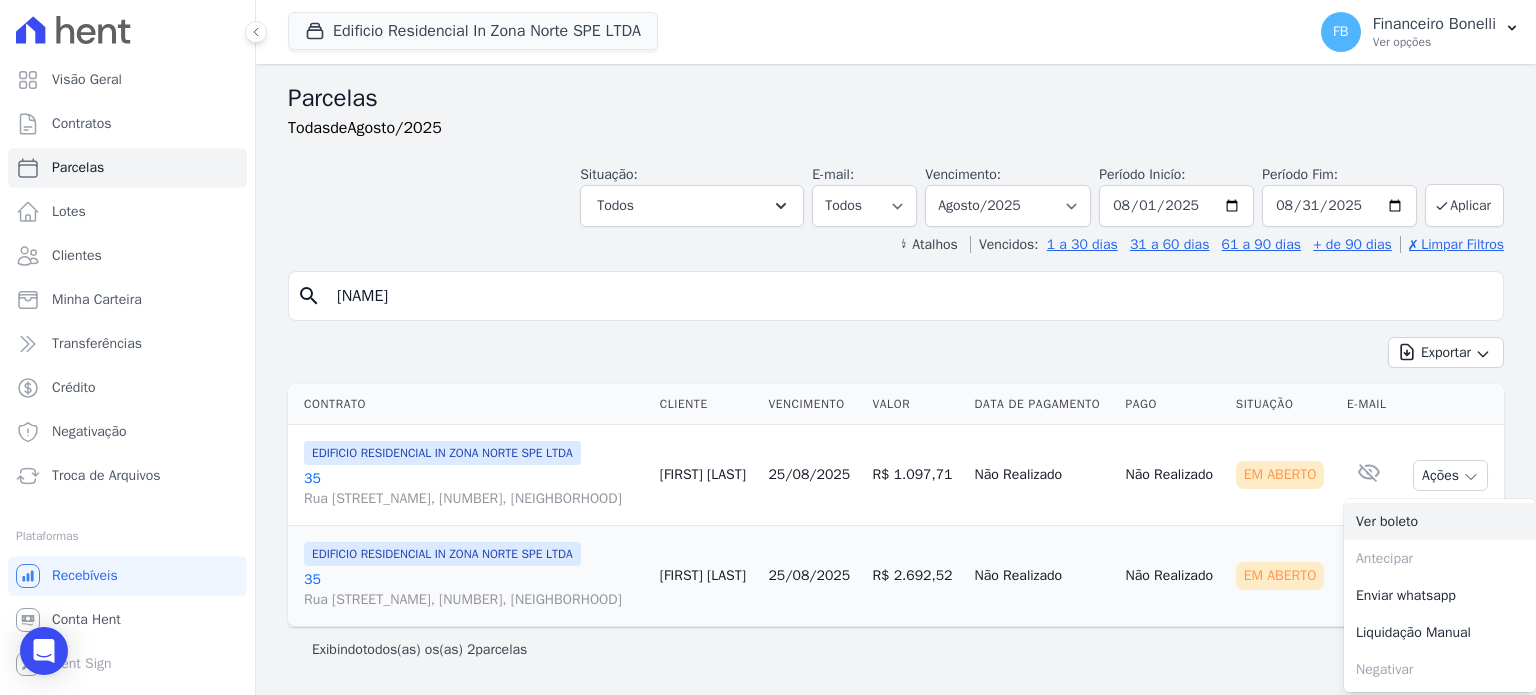 click on "Ver boleto" at bounding box center [1440, 521] 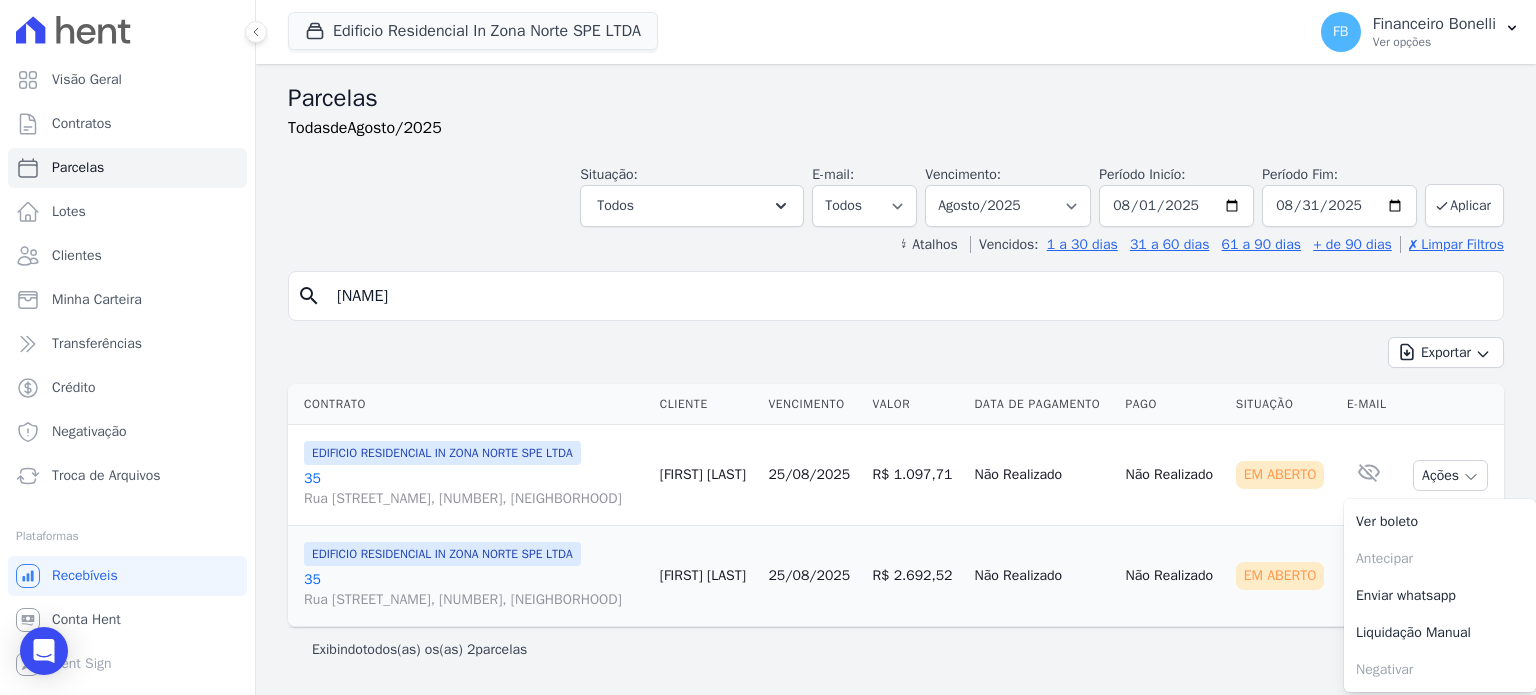 click on "[NUMBER] [STREET] [NUMBER], [NEIGHBORHOOD]" at bounding box center [474, 489] 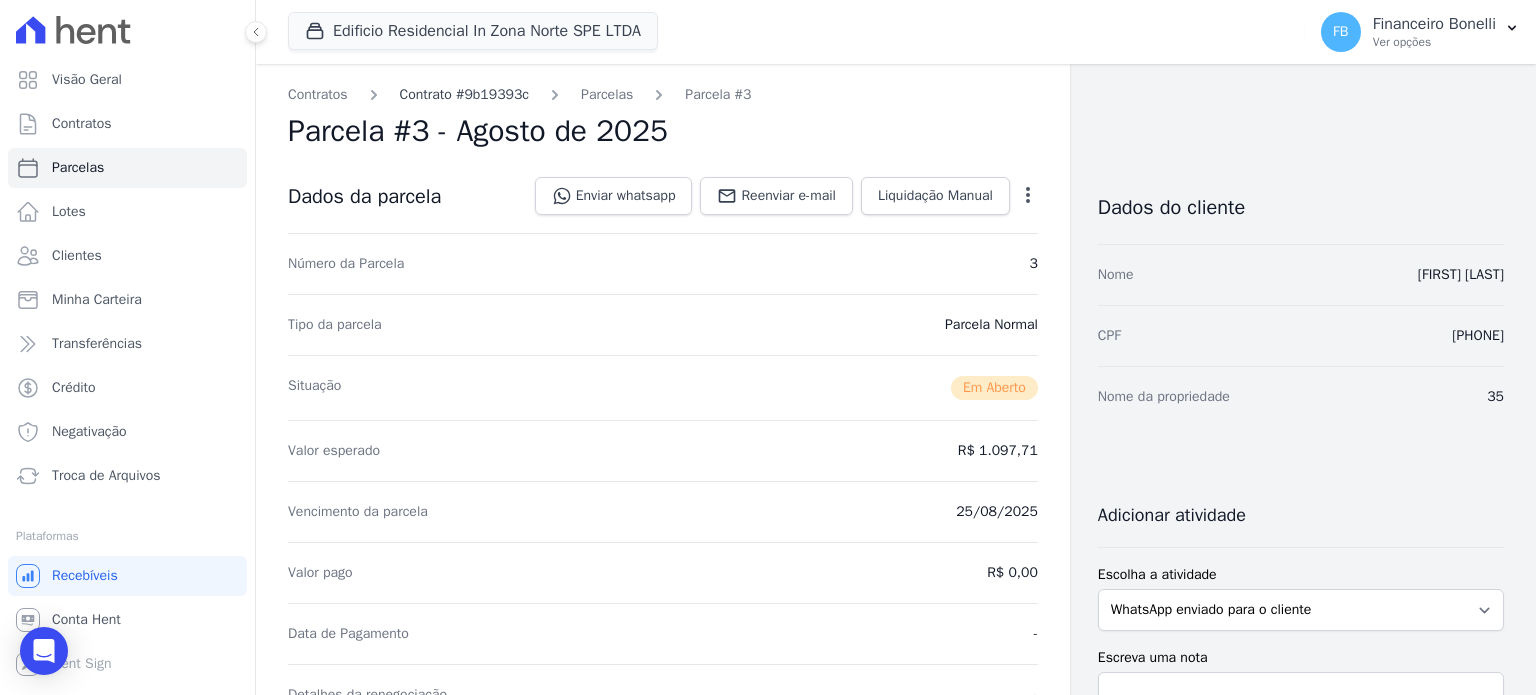 click on "Contrato
#9b19393c" at bounding box center [465, 94] 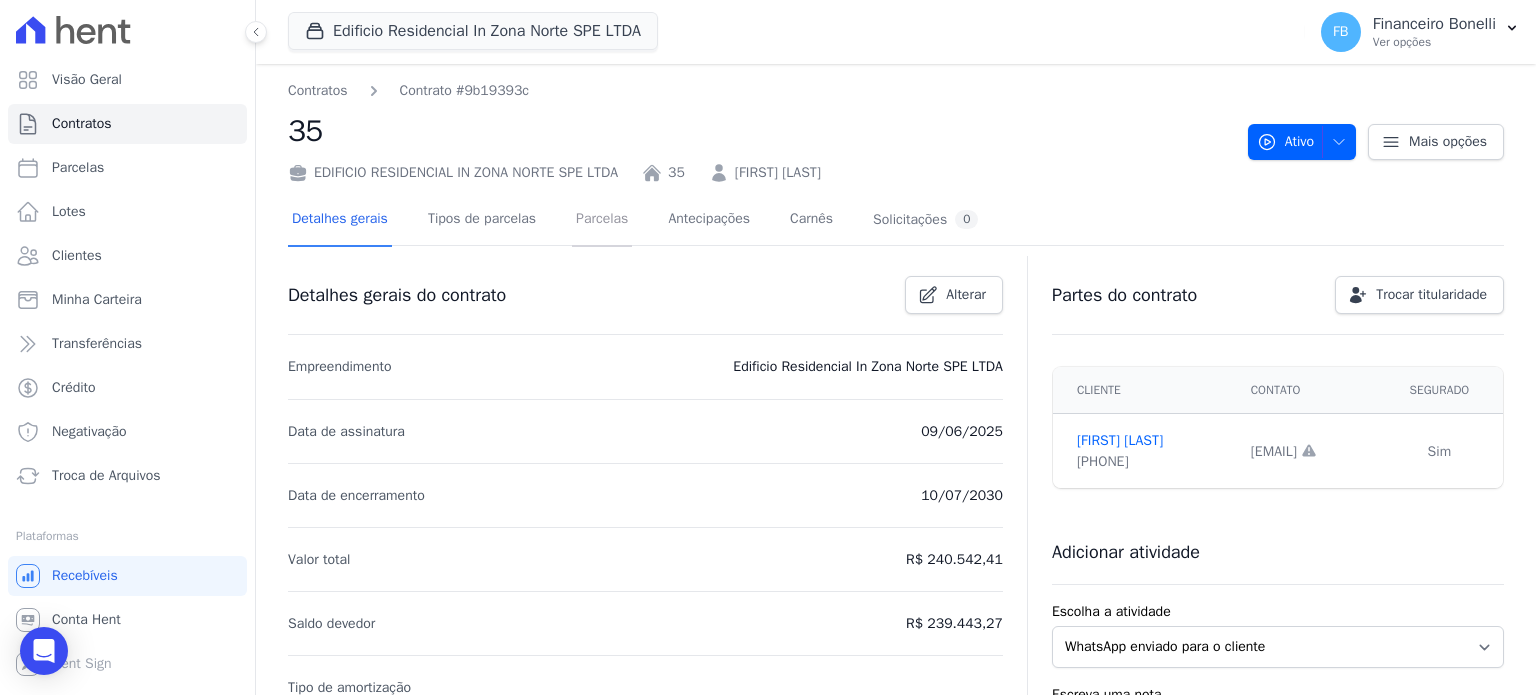click on "Parcelas" at bounding box center (602, 220) 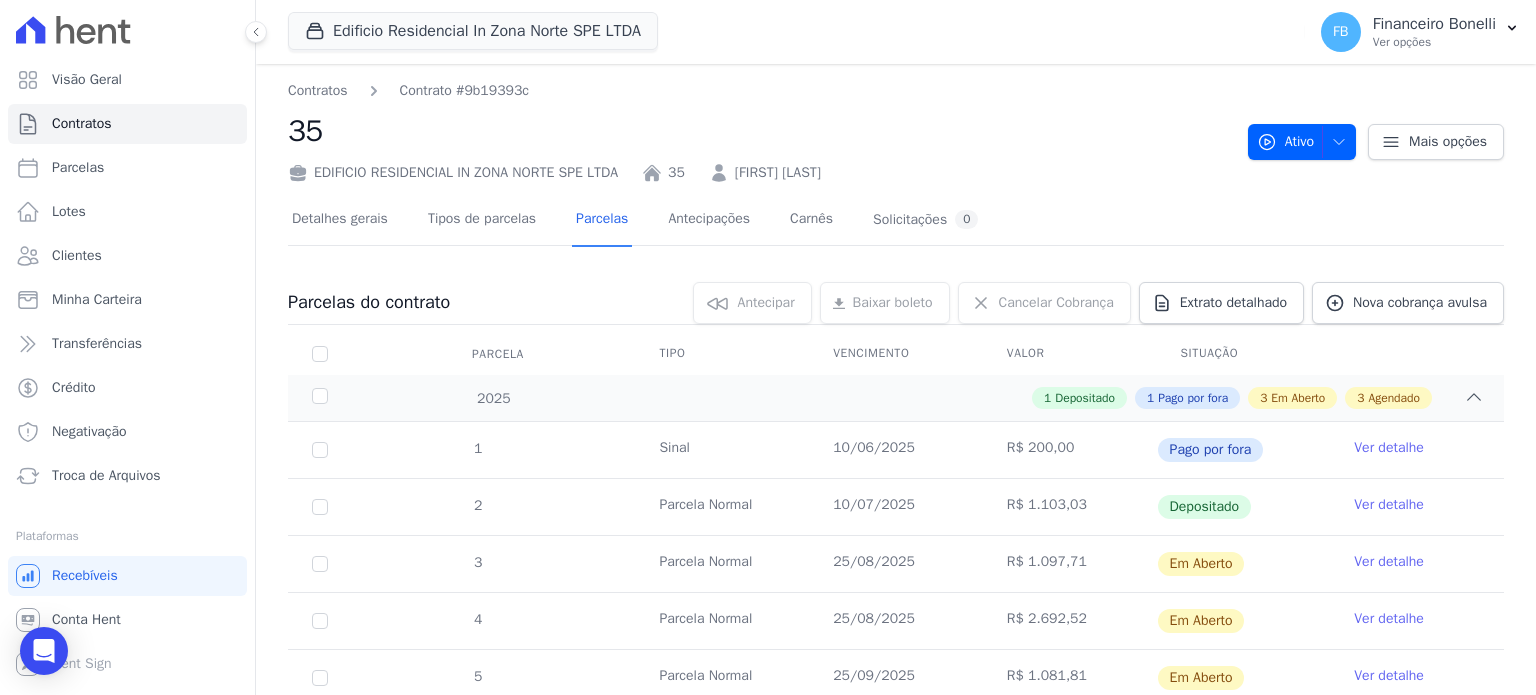 click on "Ver detalhe" at bounding box center (1389, 562) 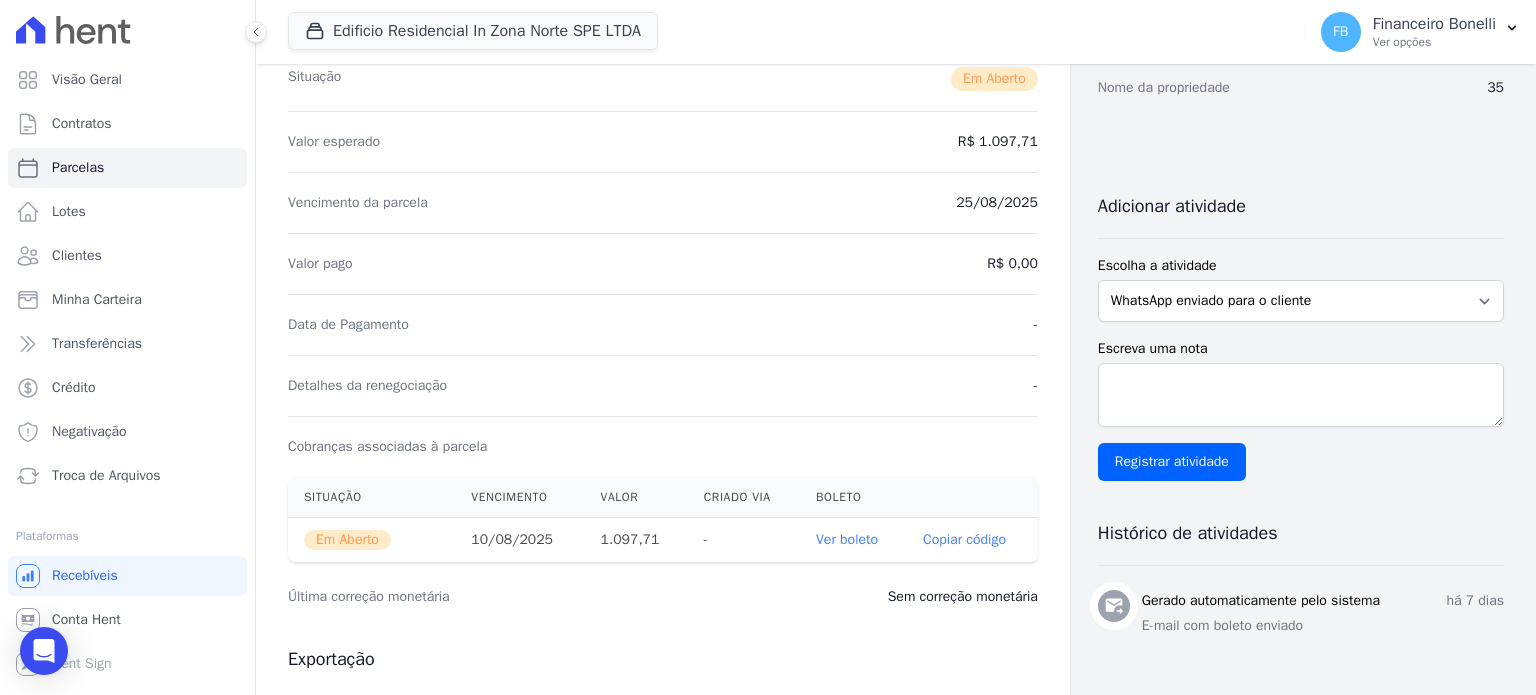 scroll, scrollTop: 0, scrollLeft: 0, axis: both 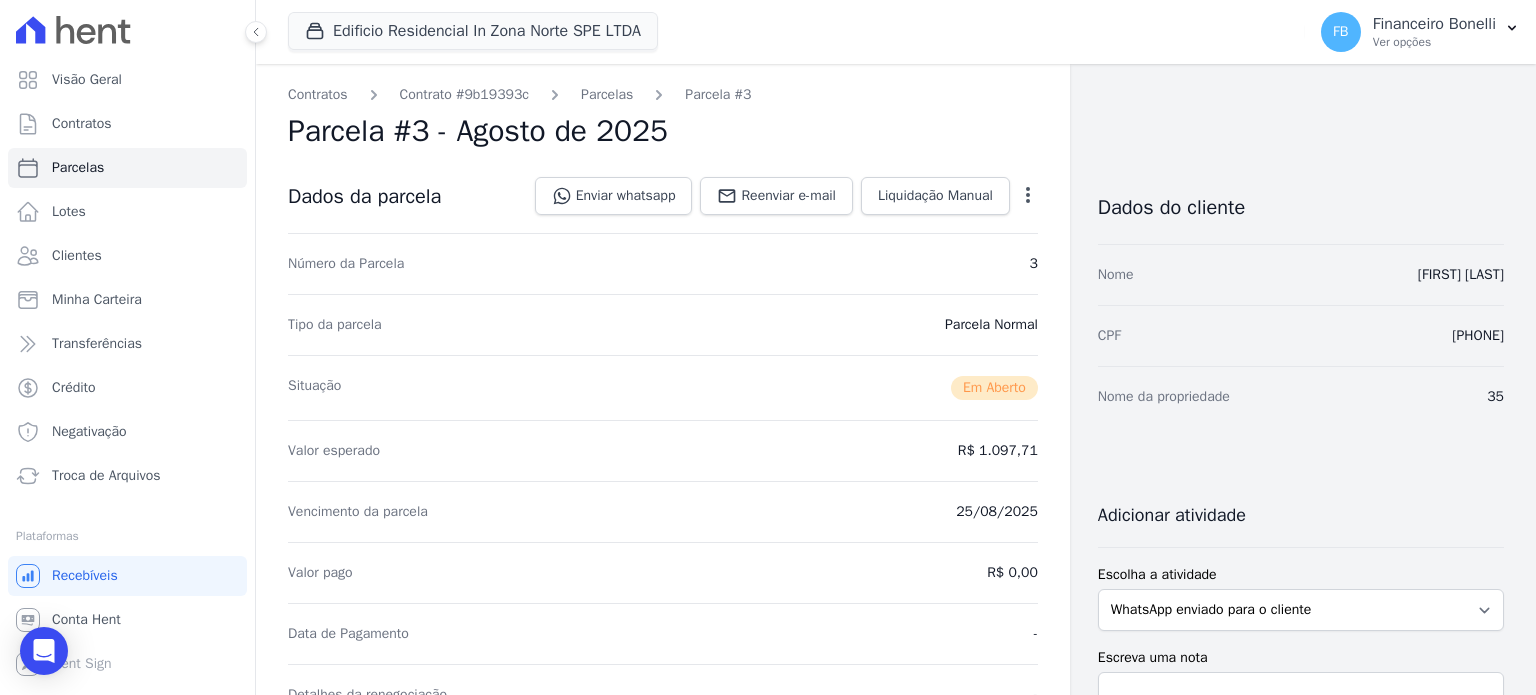 click 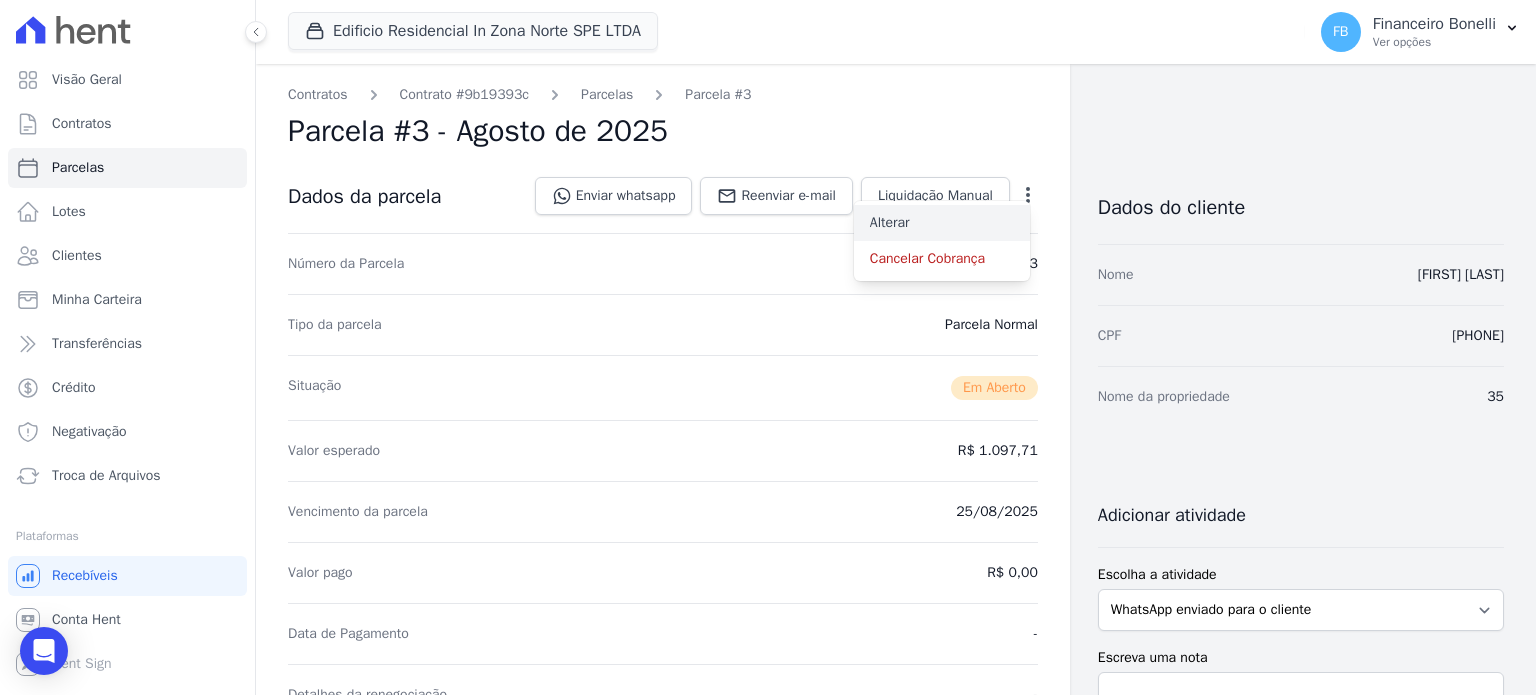 click on "Alterar" at bounding box center (942, 223) 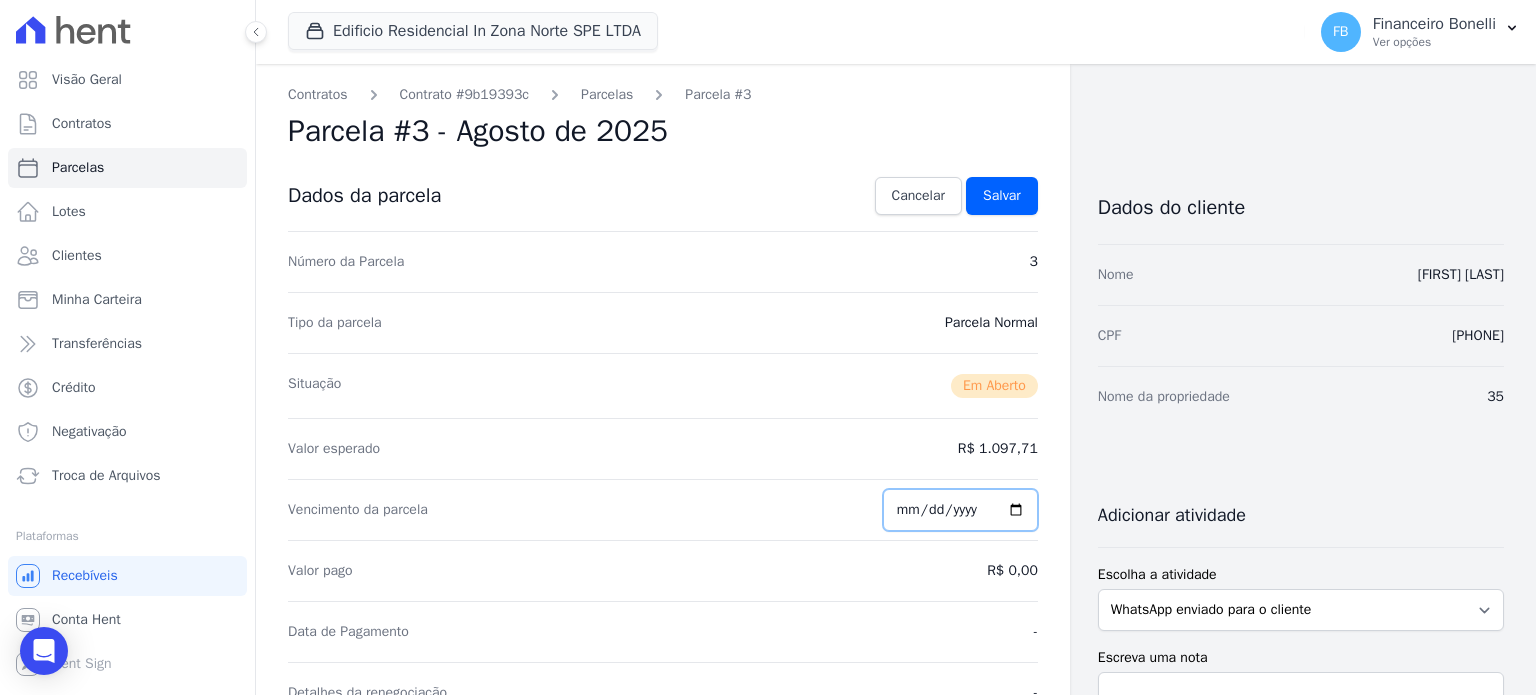 click on "[YEAR]-[MONTH]-[DAY]" at bounding box center [960, 510] 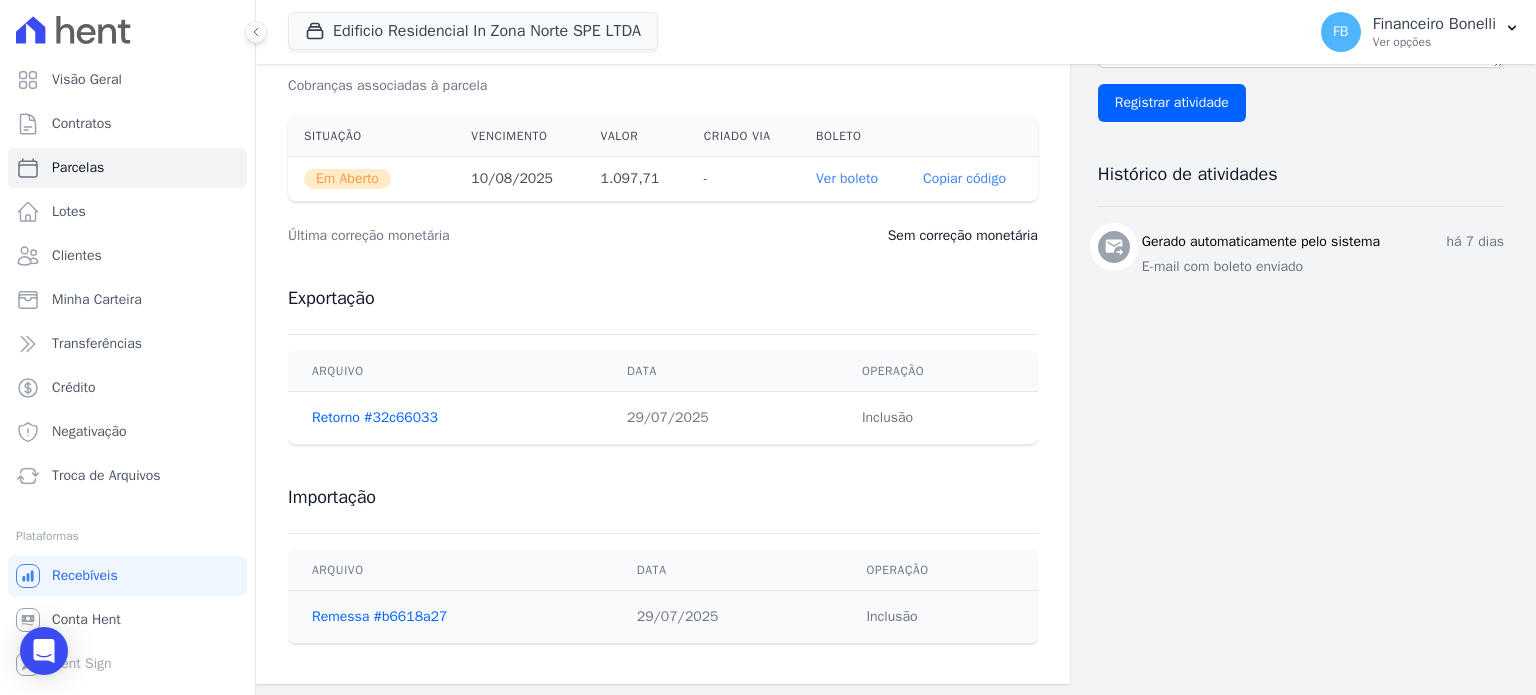 scroll, scrollTop: 0, scrollLeft: 0, axis: both 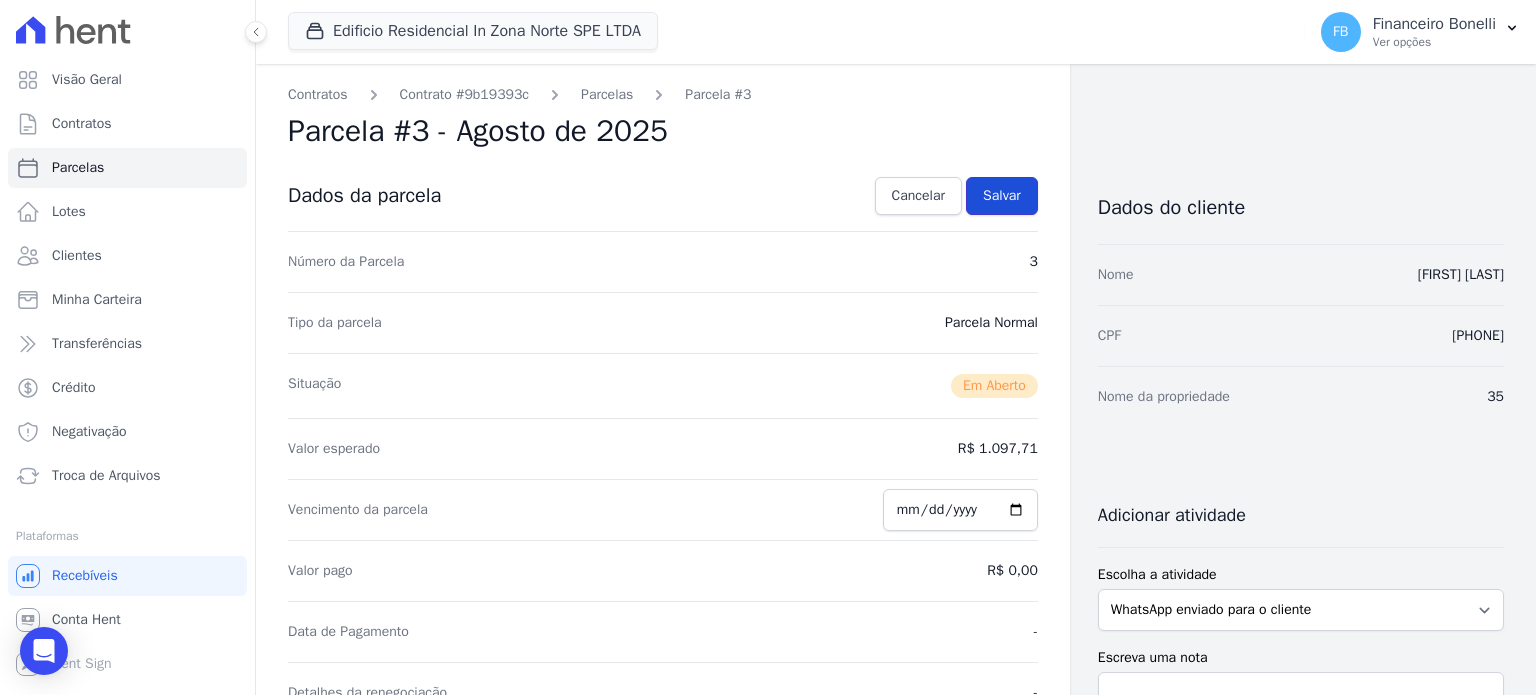 click on "Salvar" at bounding box center [1002, 196] 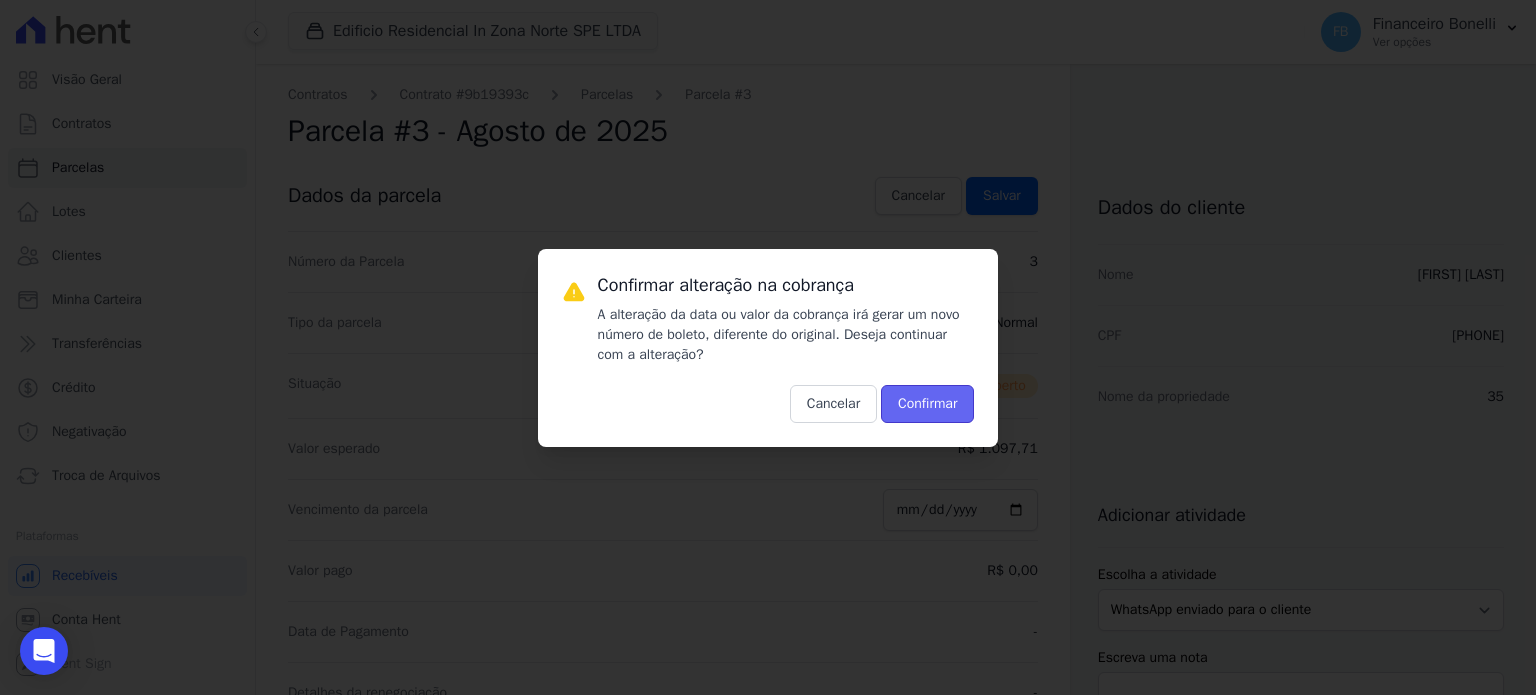 click on "Confirmar" at bounding box center [927, 404] 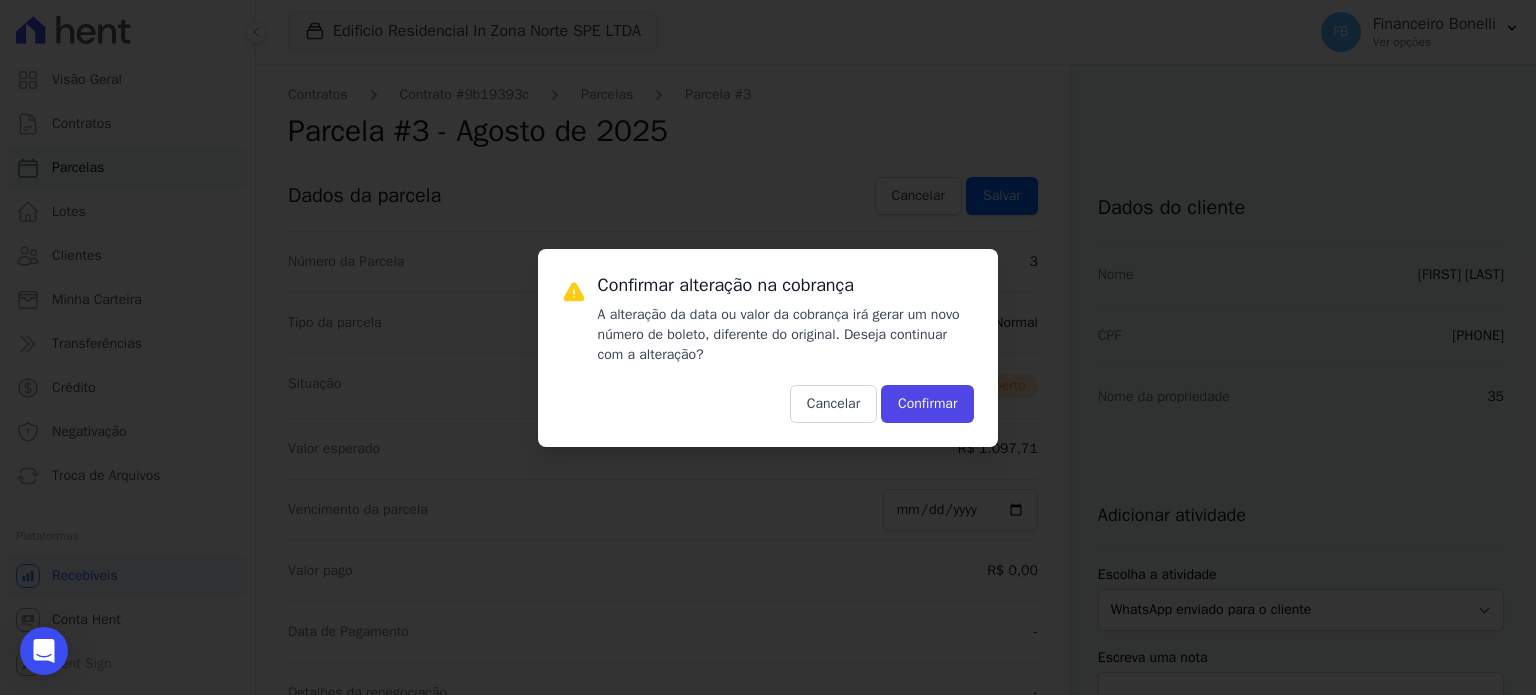 type on "[NUM]/[NUM]" 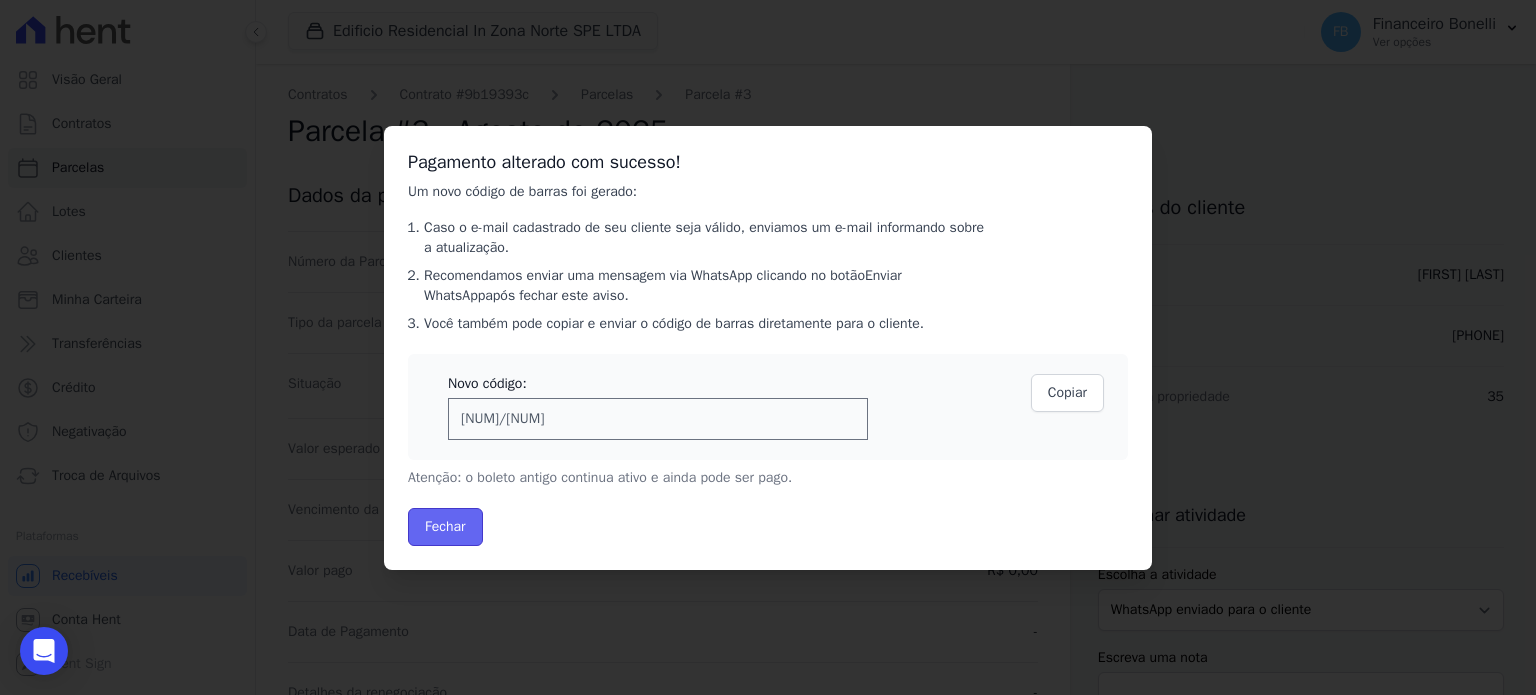 click on "Fechar" at bounding box center (445, 527) 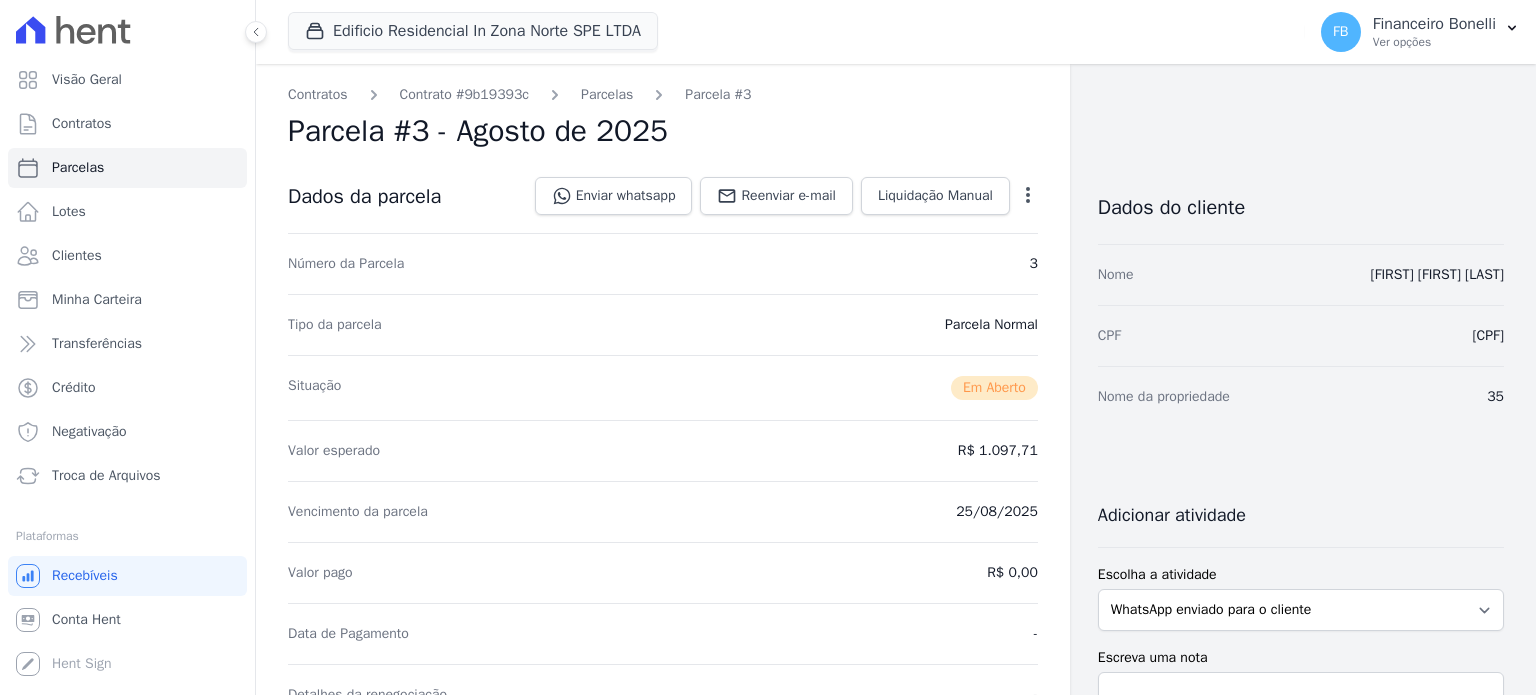 scroll, scrollTop: 0, scrollLeft: 0, axis: both 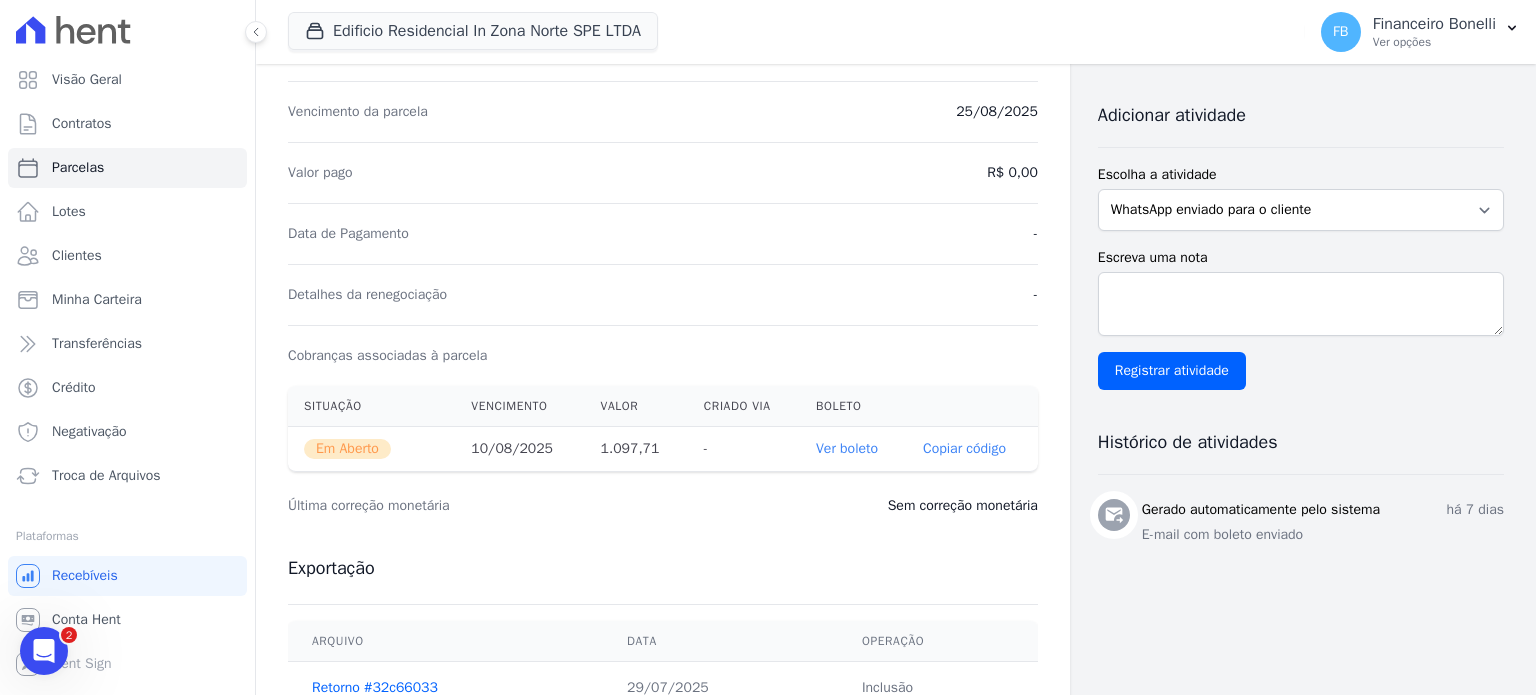 click on "Ver boleto" at bounding box center [847, 448] 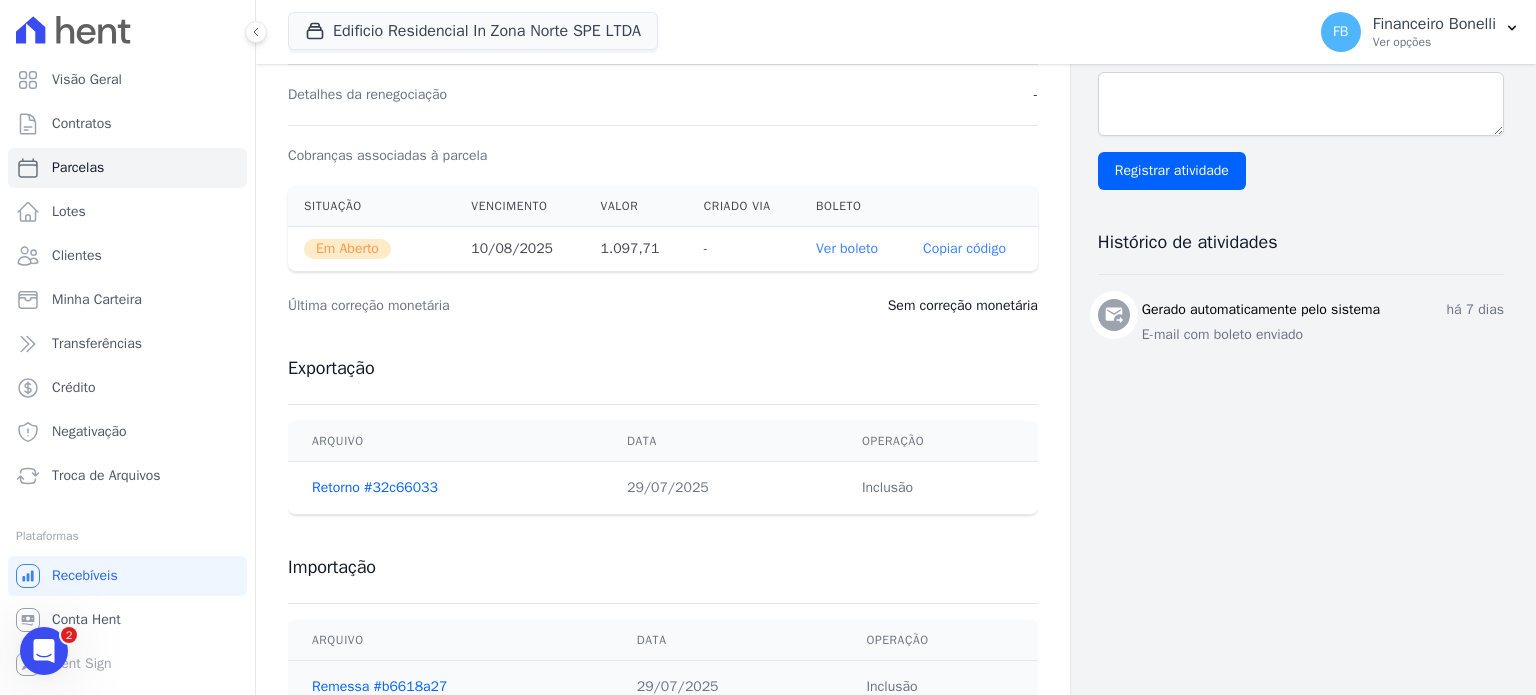 scroll, scrollTop: 0, scrollLeft: 0, axis: both 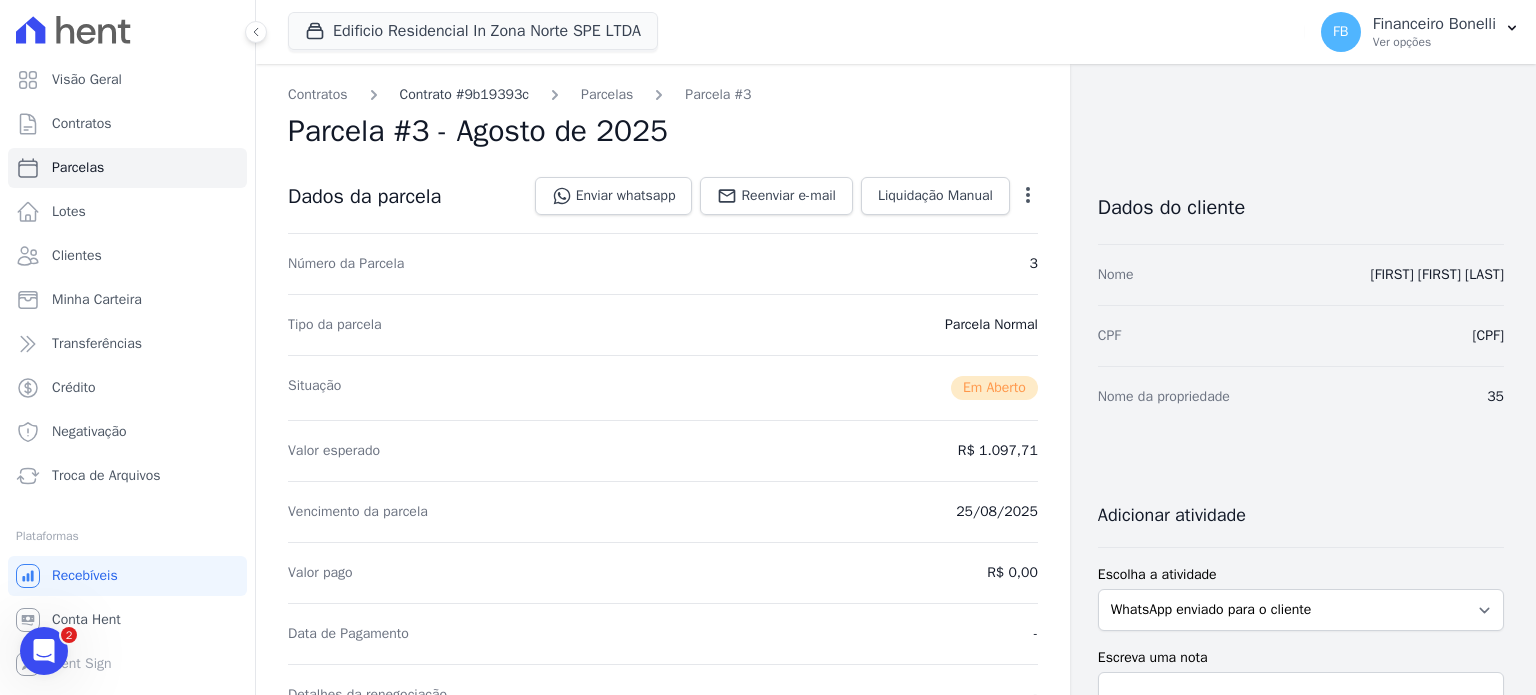 click on "Contrato
#9b19393c" at bounding box center [465, 94] 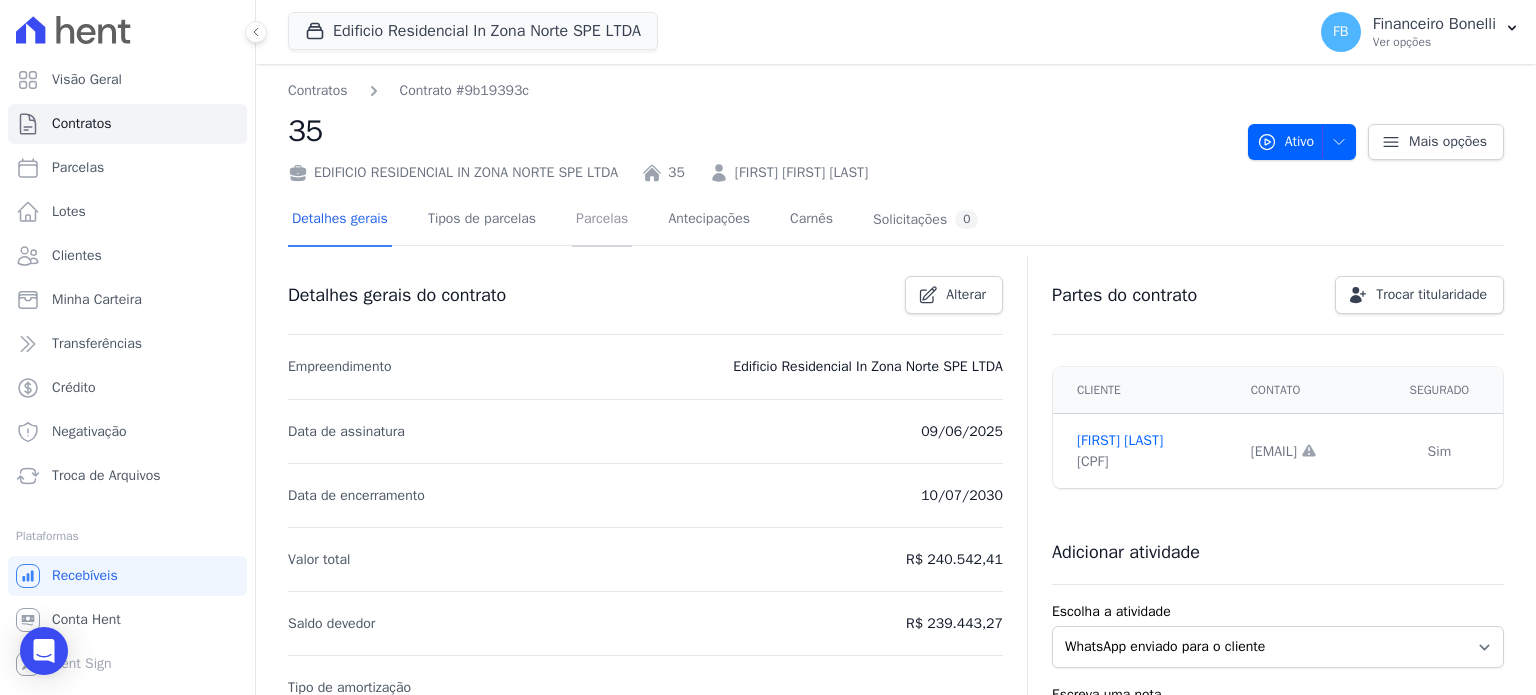 click on "Parcelas" at bounding box center (602, 220) 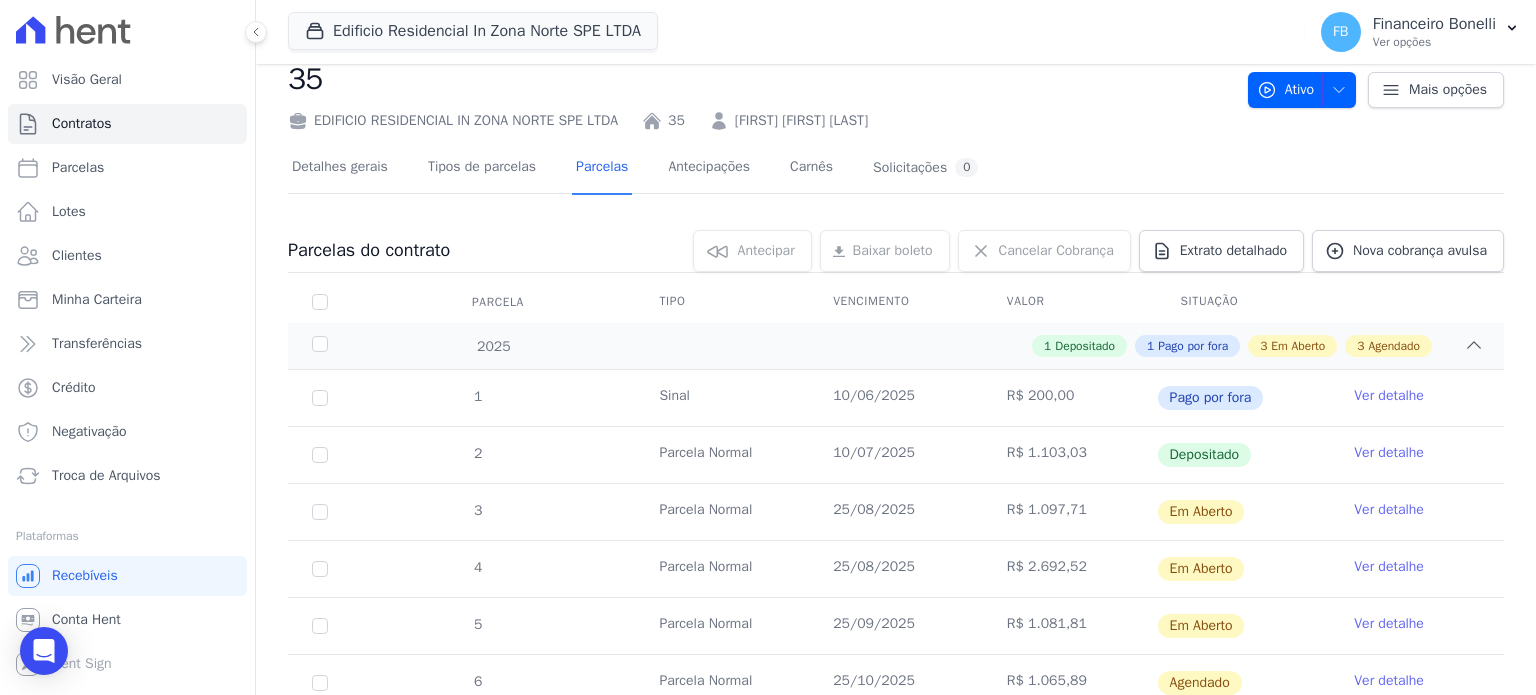 scroll, scrollTop: 100, scrollLeft: 0, axis: vertical 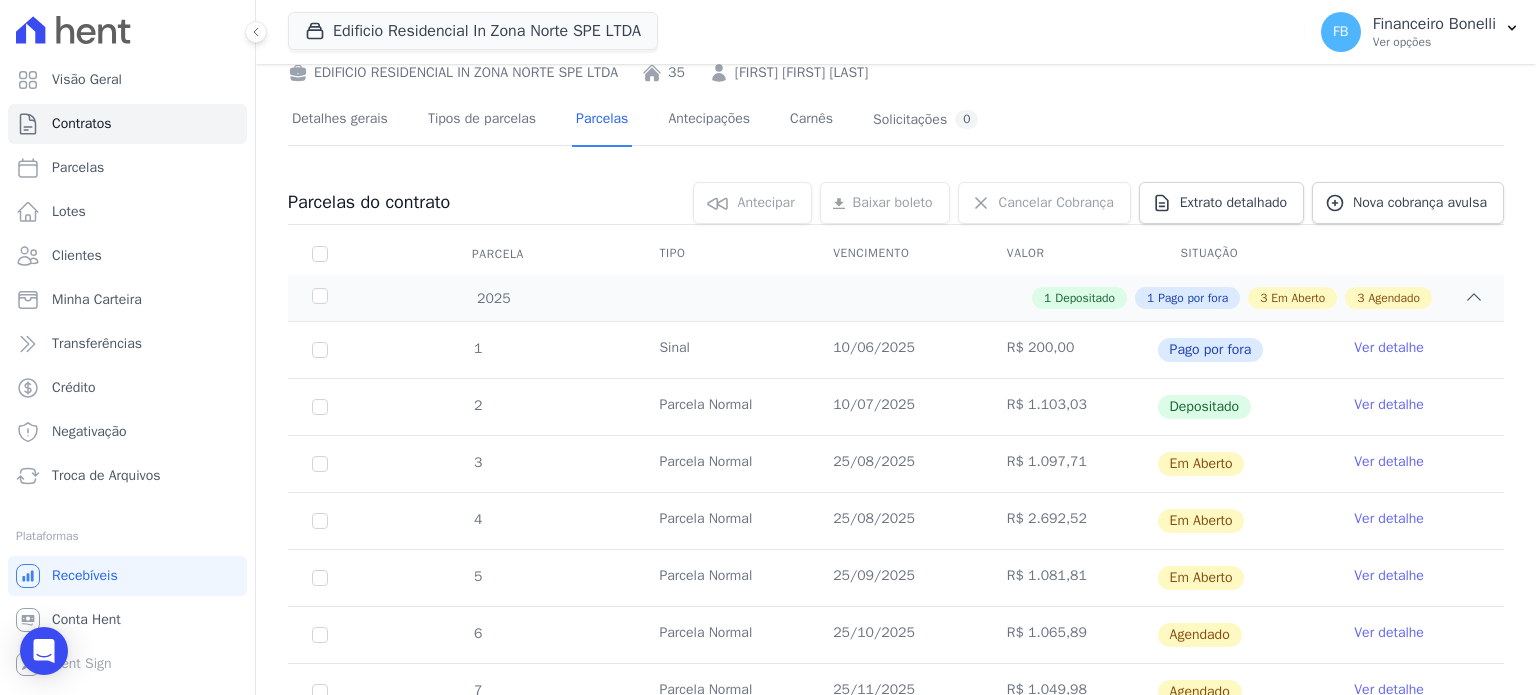 click on "Ver detalhe" at bounding box center [1389, 519] 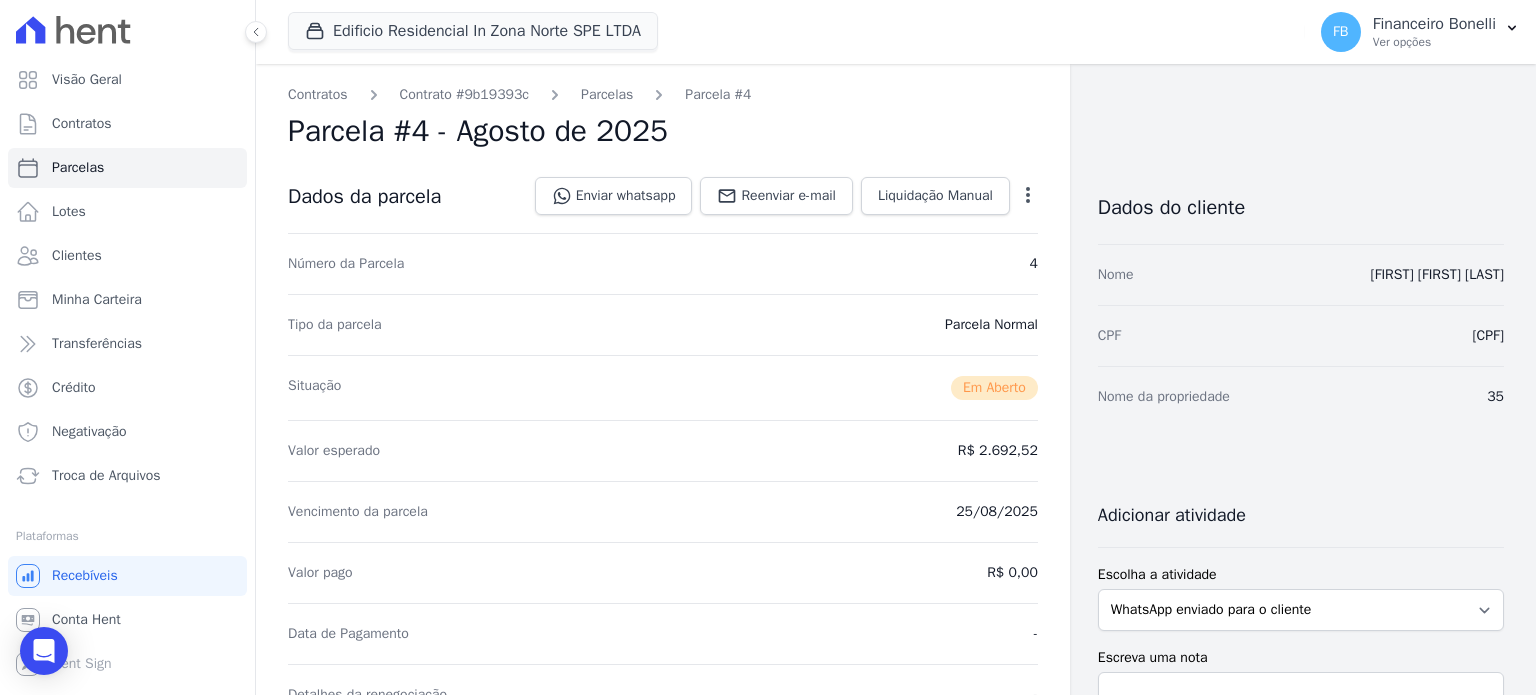 click 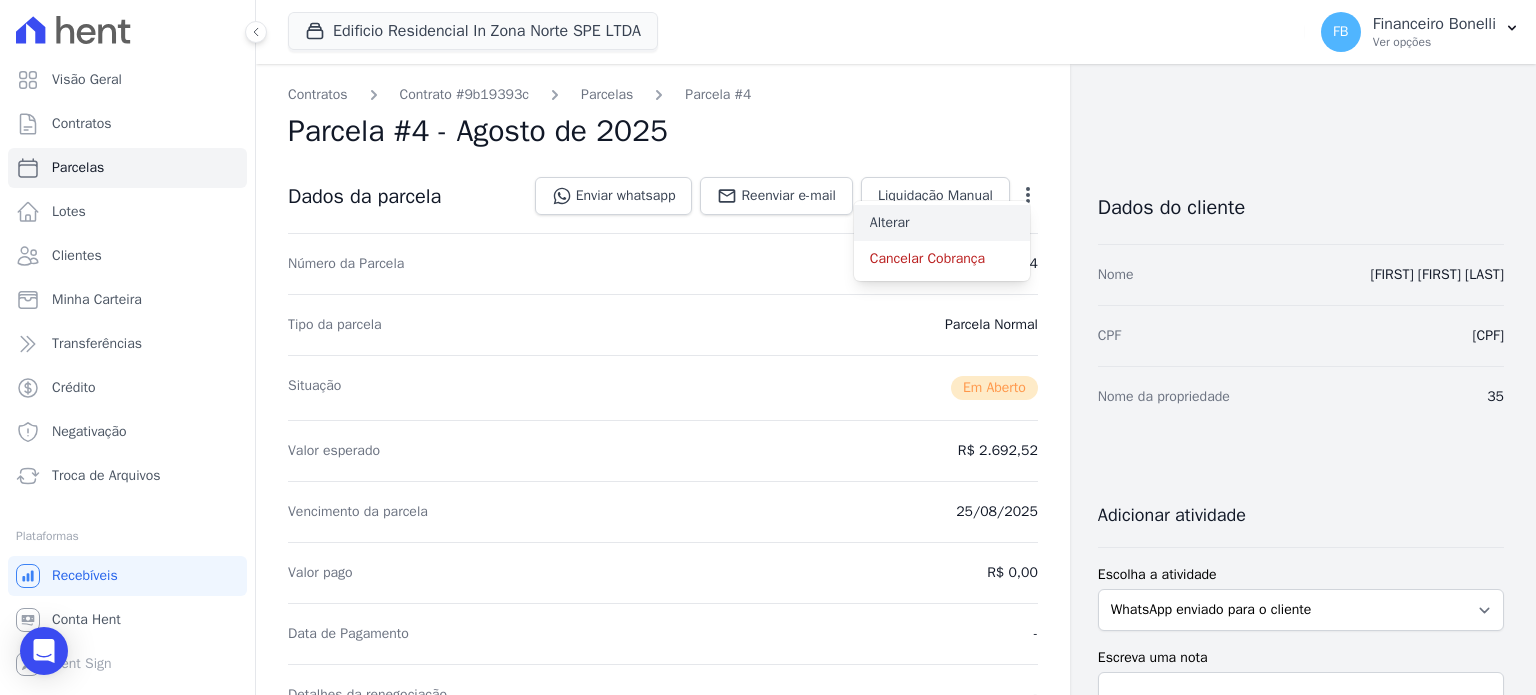 click on "Alterar" at bounding box center [942, 223] 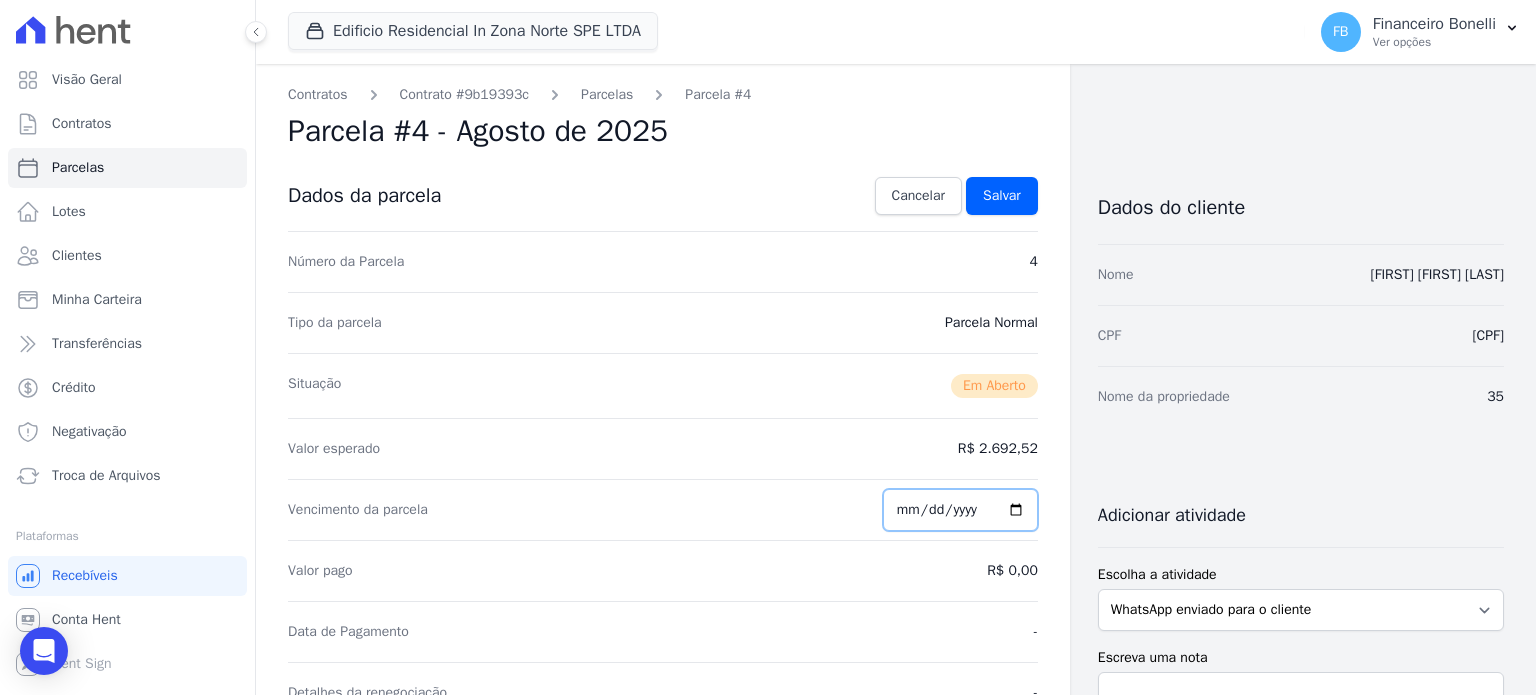 click on "[YEAR]-[MONTH]-[DAY]" at bounding box center [960, 510] 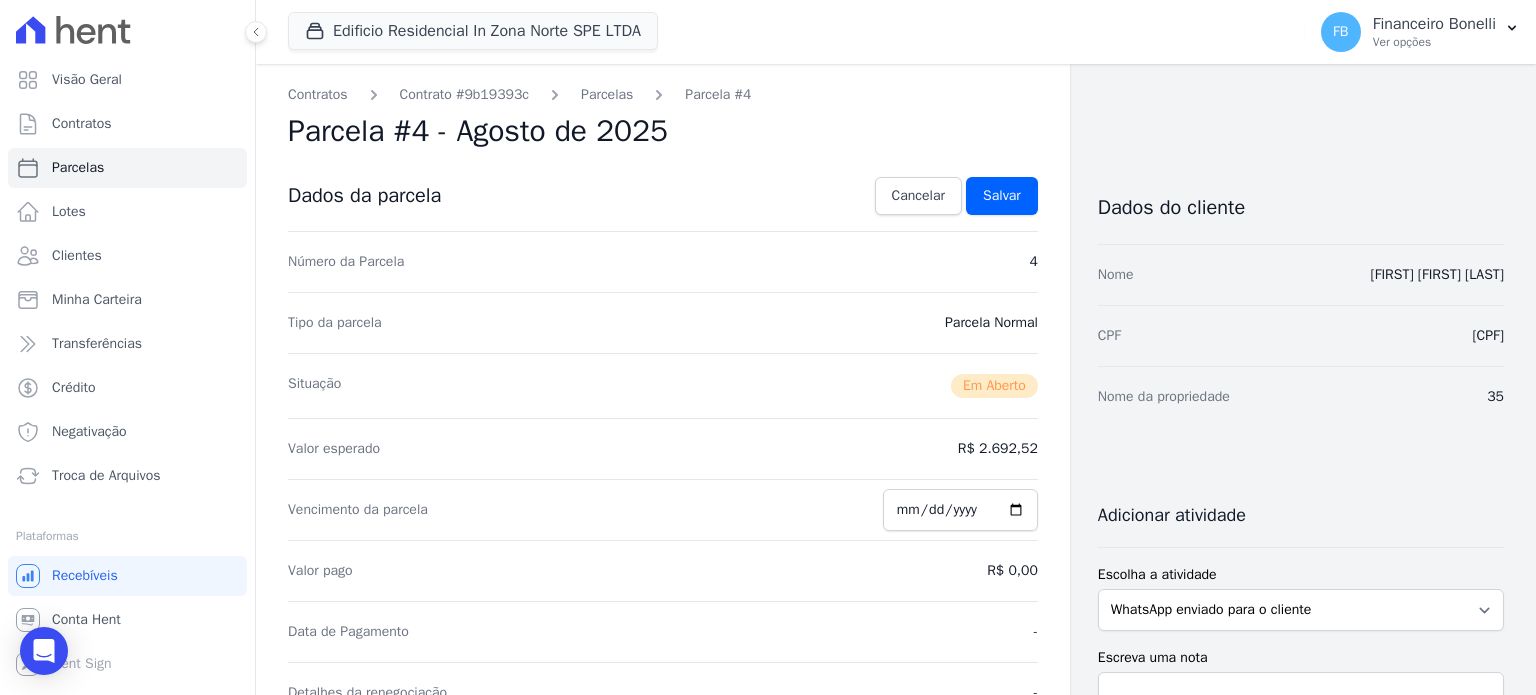 drag, startPoint x: 918, startPoint y: 489, endPoint x: 939, endPoint y: 398, distance: 93.39165 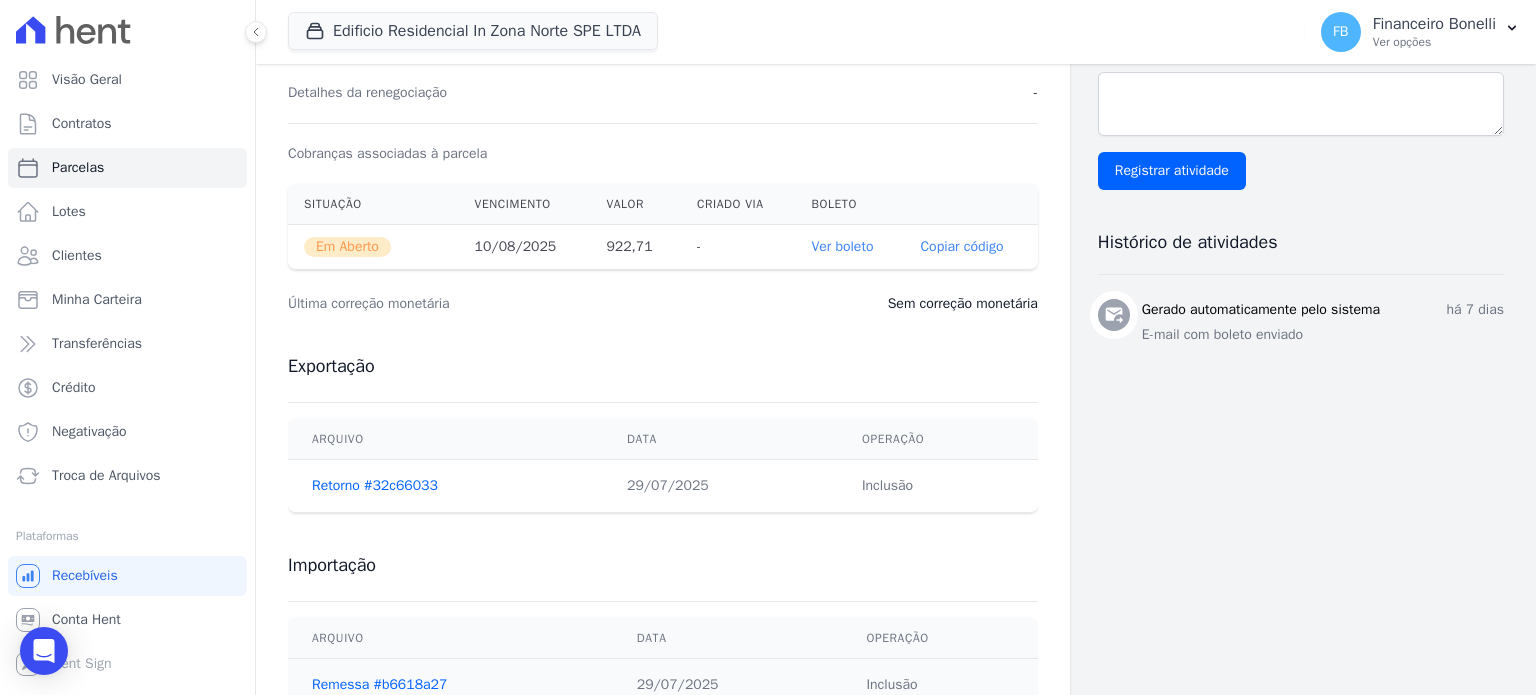 scroll, scrollTop: 0, scrollLeft: 0, axis: both 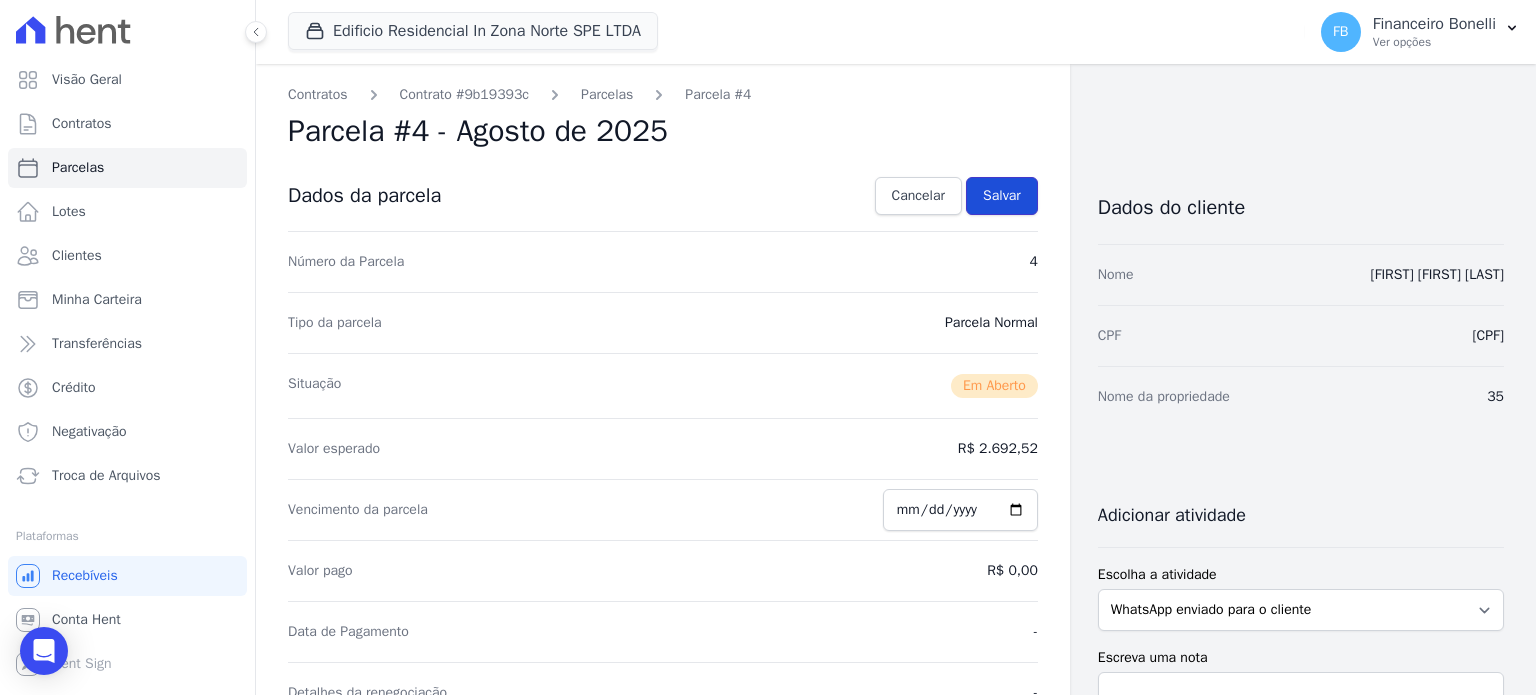 click on "Salvar" at bounding box center (1002, 196) 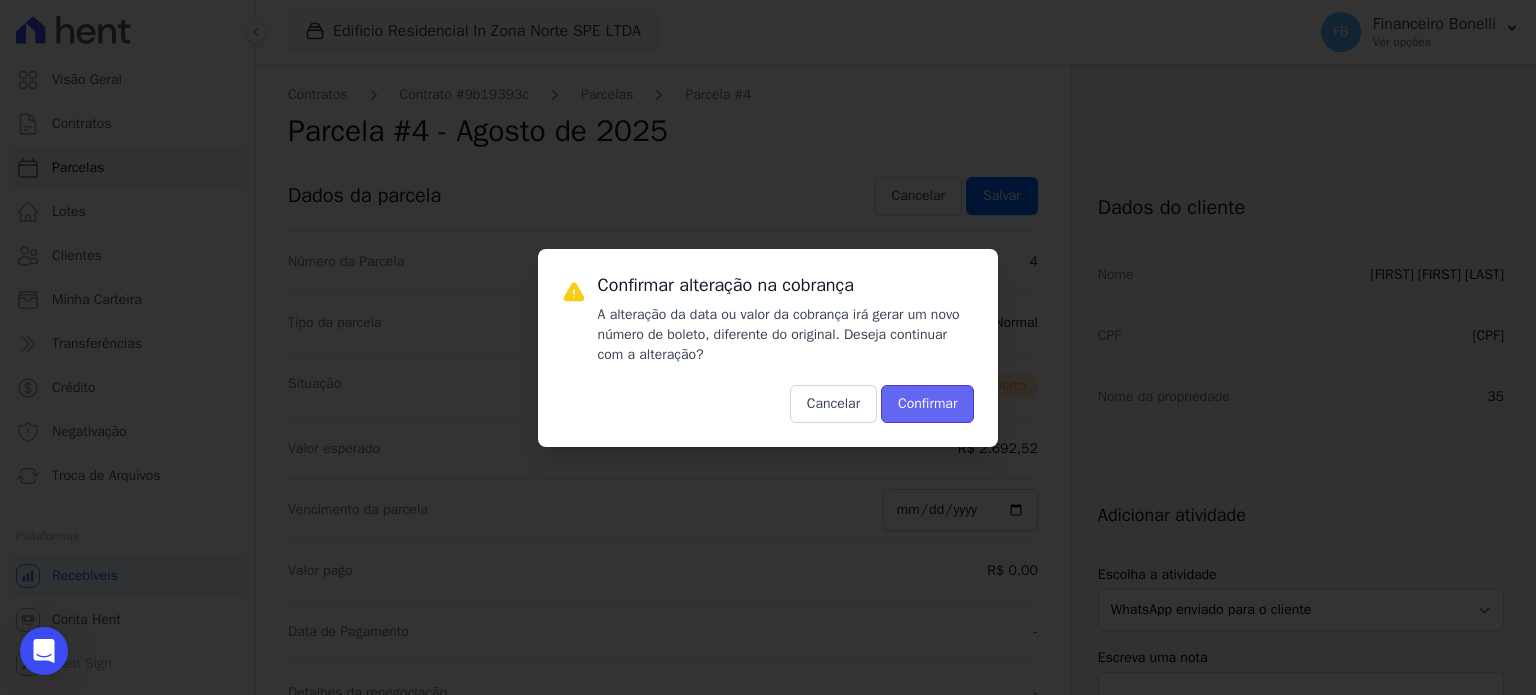 click on "Confirmar" at bounding box center [927, 404] 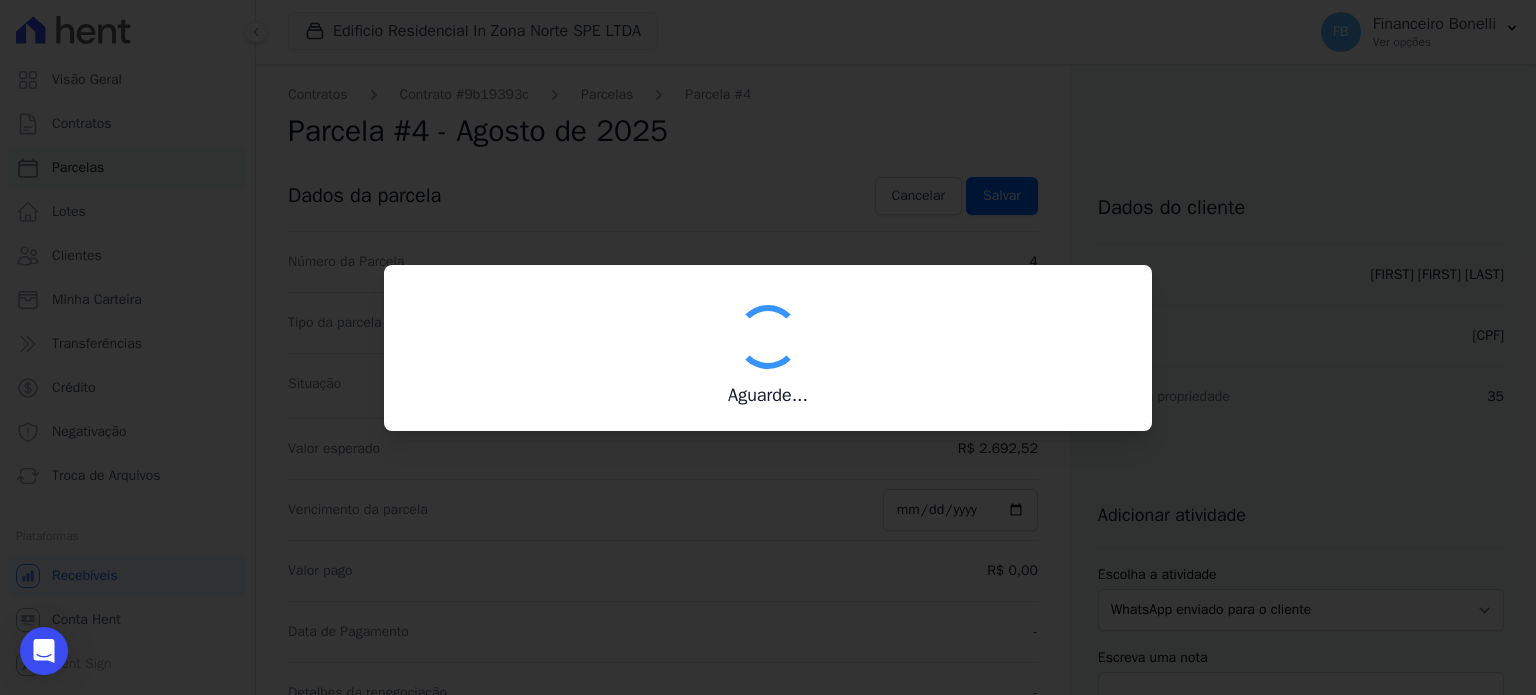 type on "00190000090335103300000641310172111690000092271" 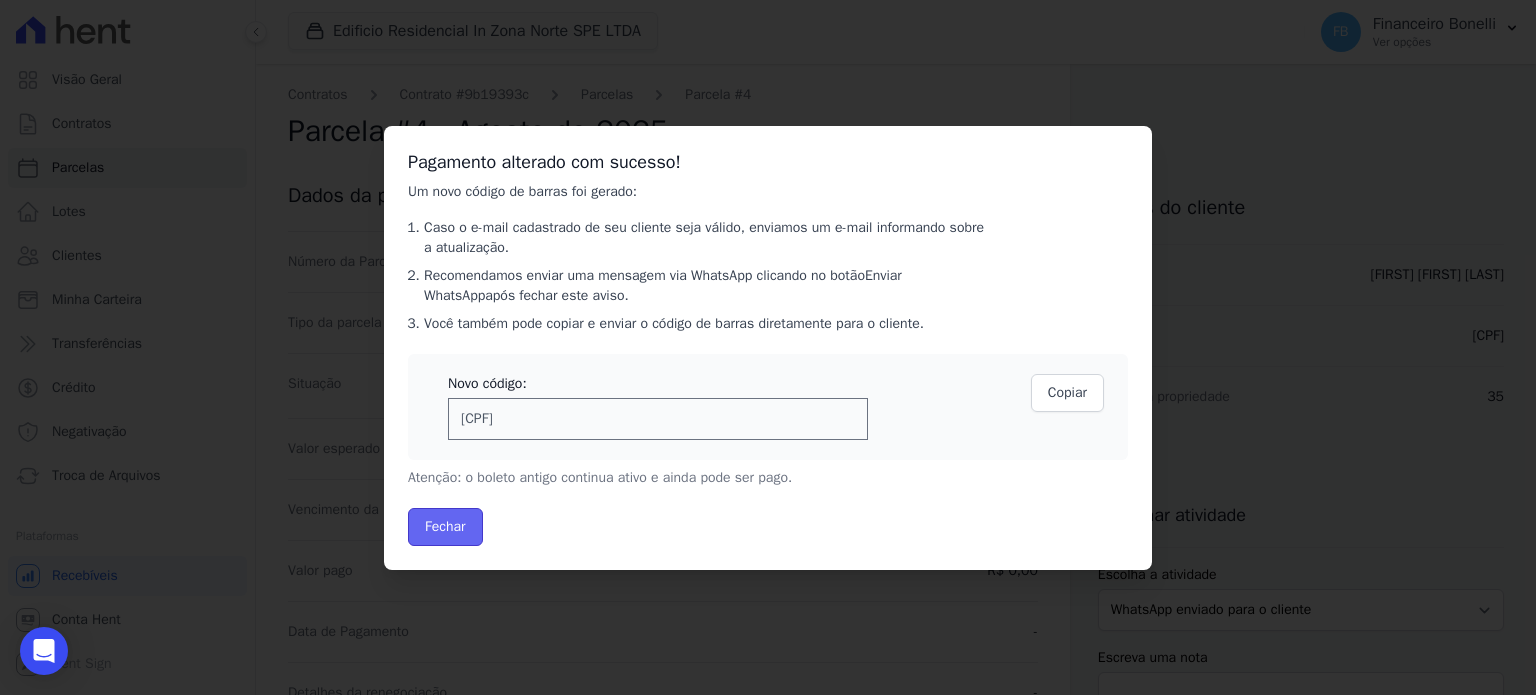click on "Fechar" at bounding box center [445, 527] 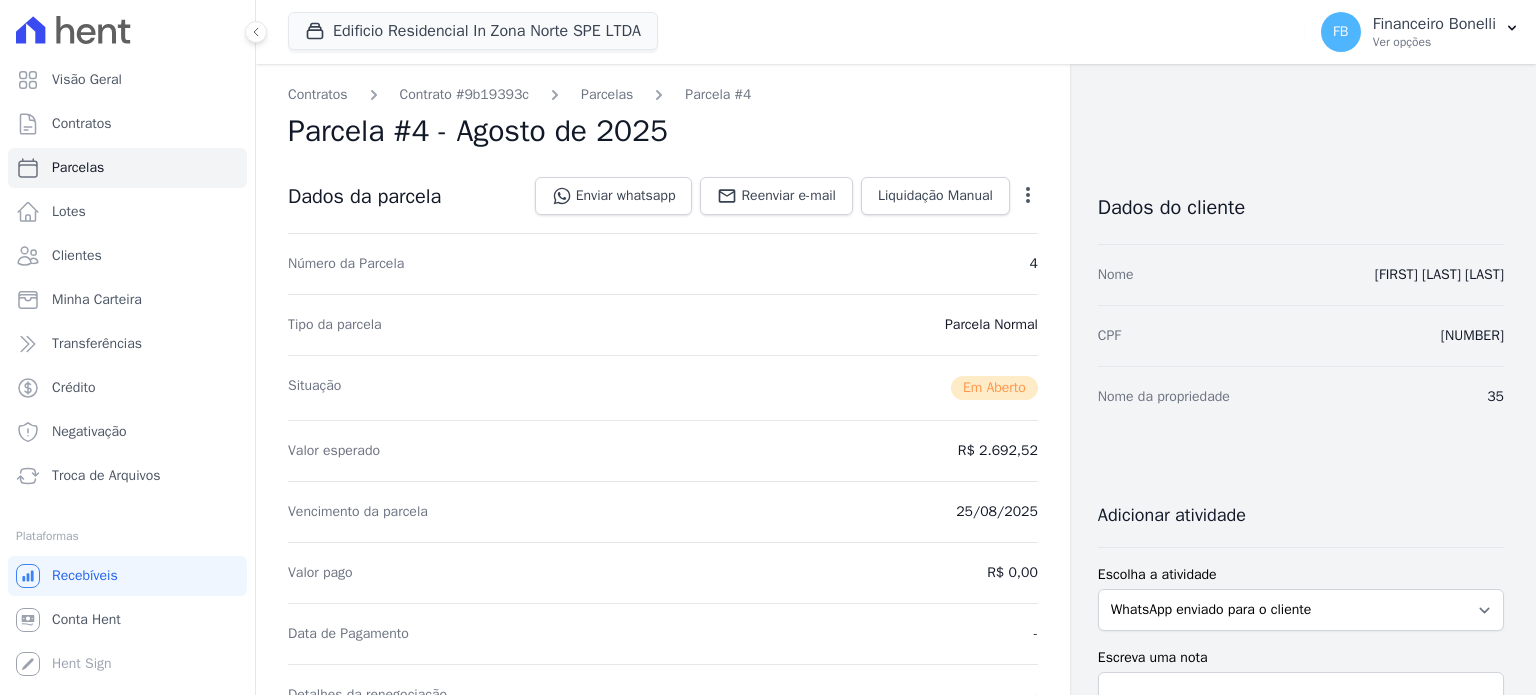 scroll, scrollTop: 0, scrollLeft: 0, axis: both 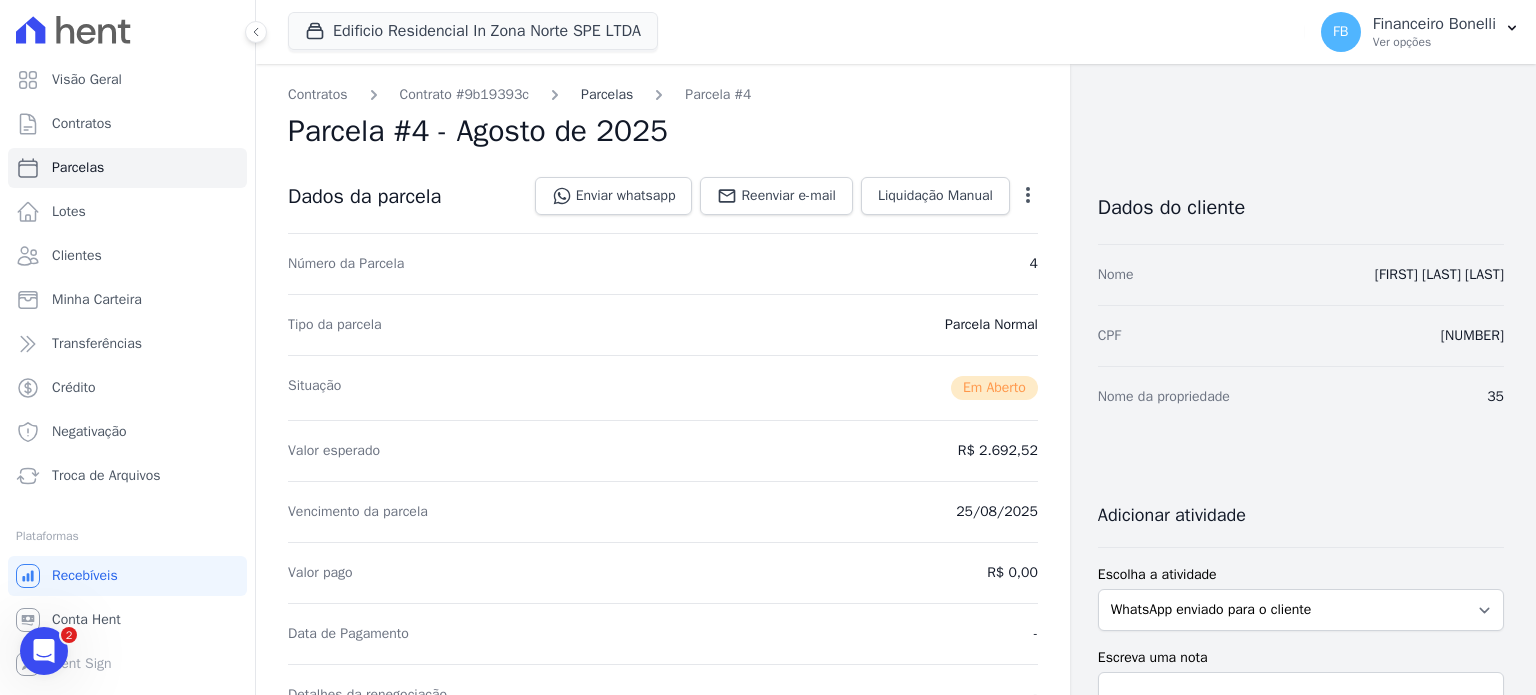 click on "Parcelas" at bounding box center (607, 94) 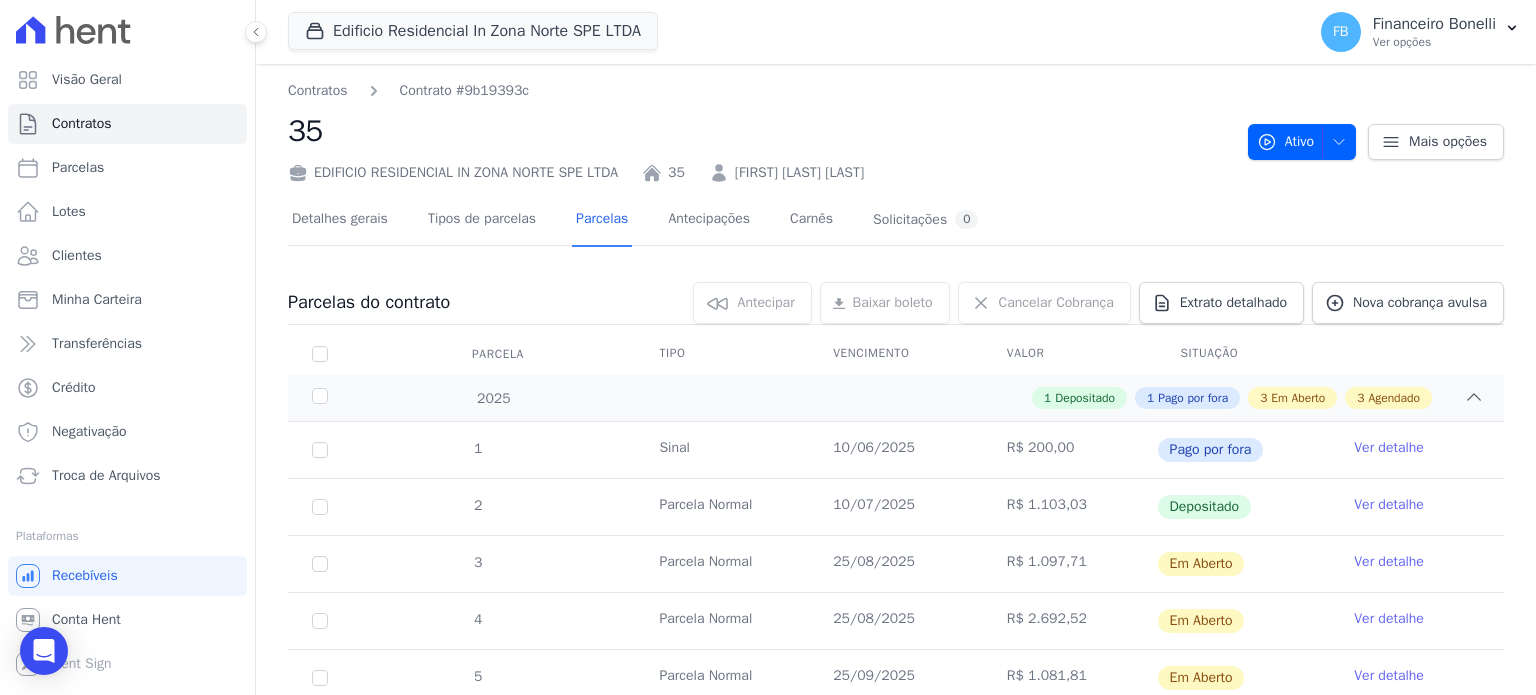 click on "Ver detalhe" at bounding box center (1389, 562) 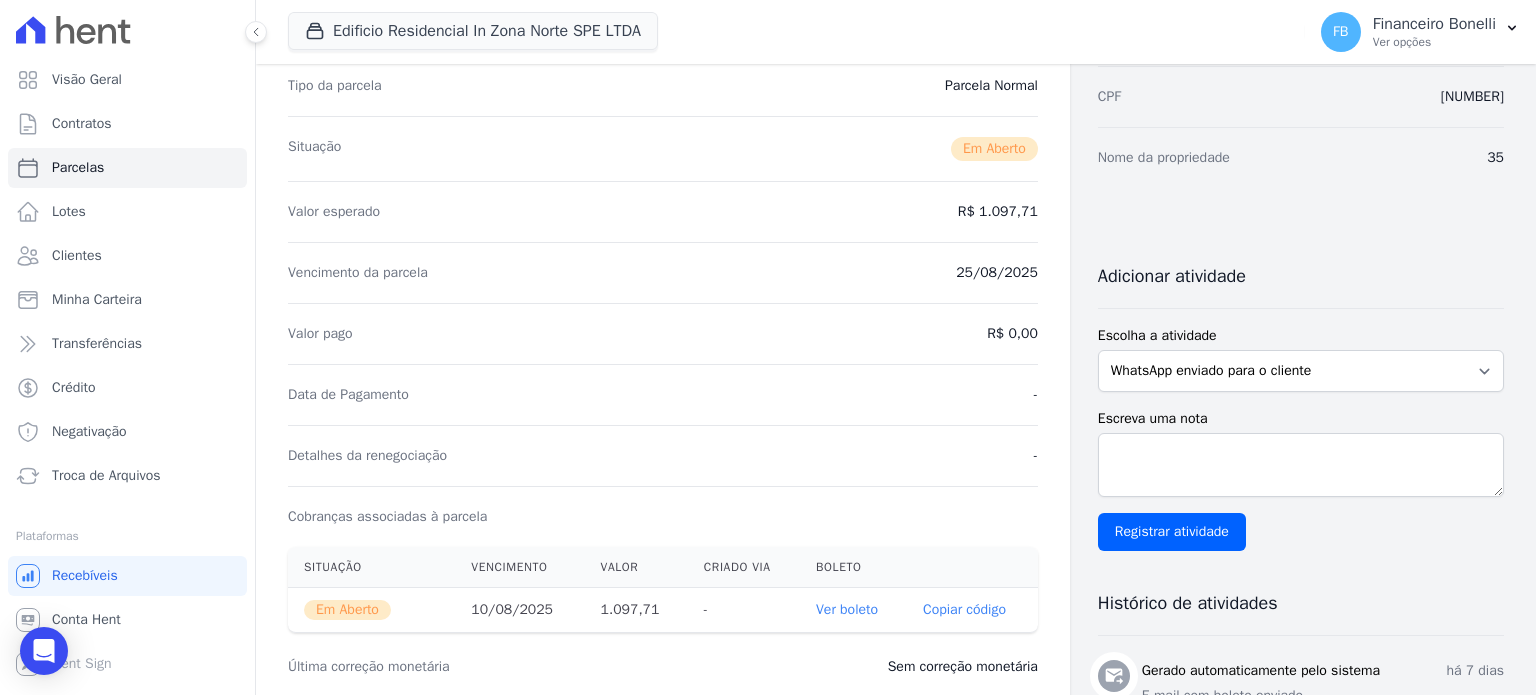 scroll, scrollTop: 300, scrollLeft: 0, axis: vertical 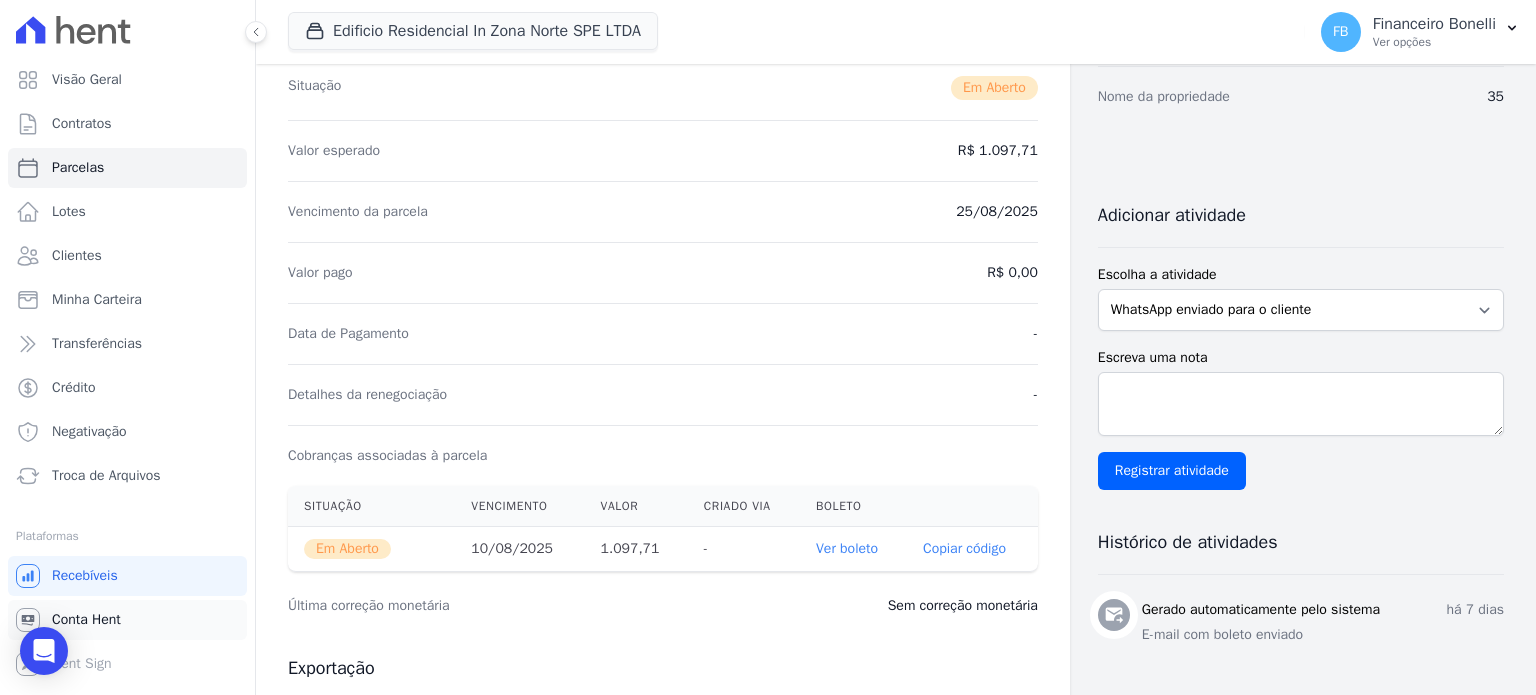 click on "Conta Hent" at bounding box center (86, 620) 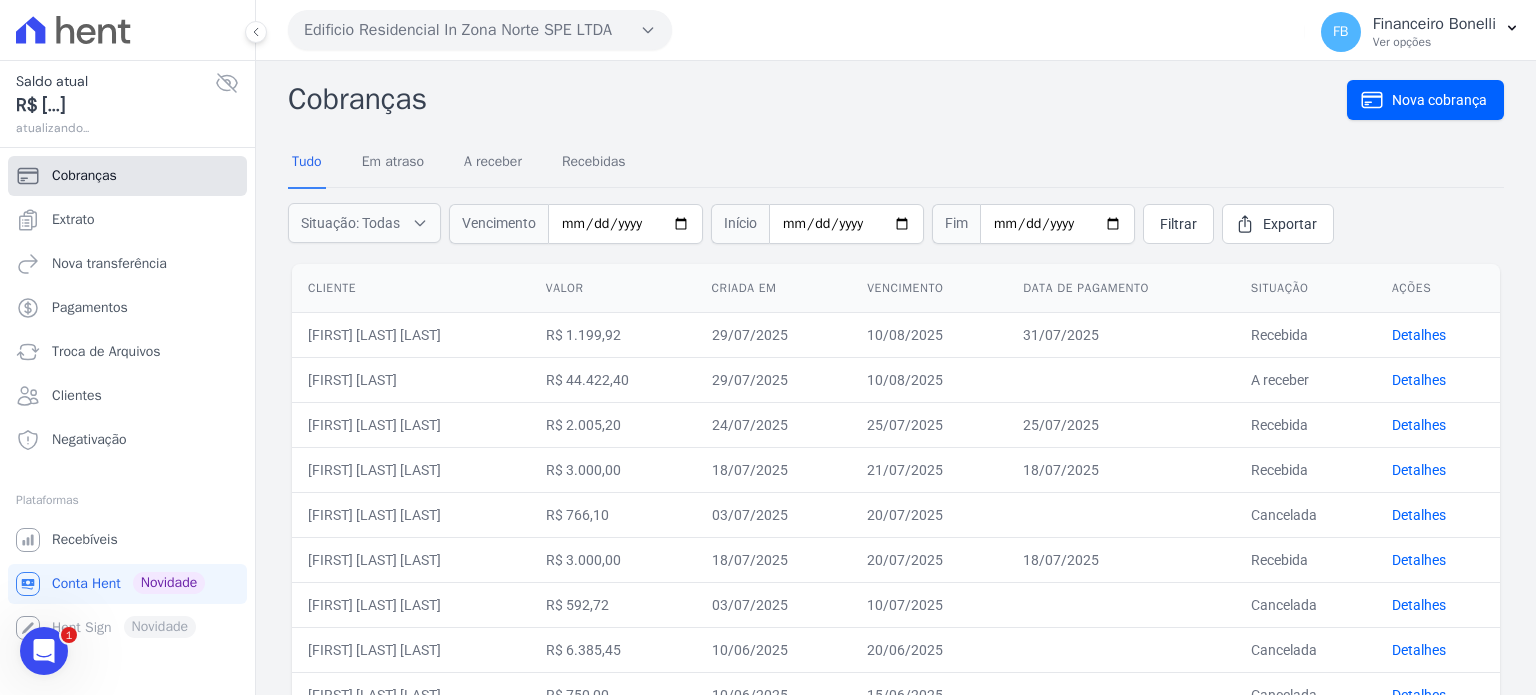scroll, scrollTop: 0, scrollLeft: 0, axis: both 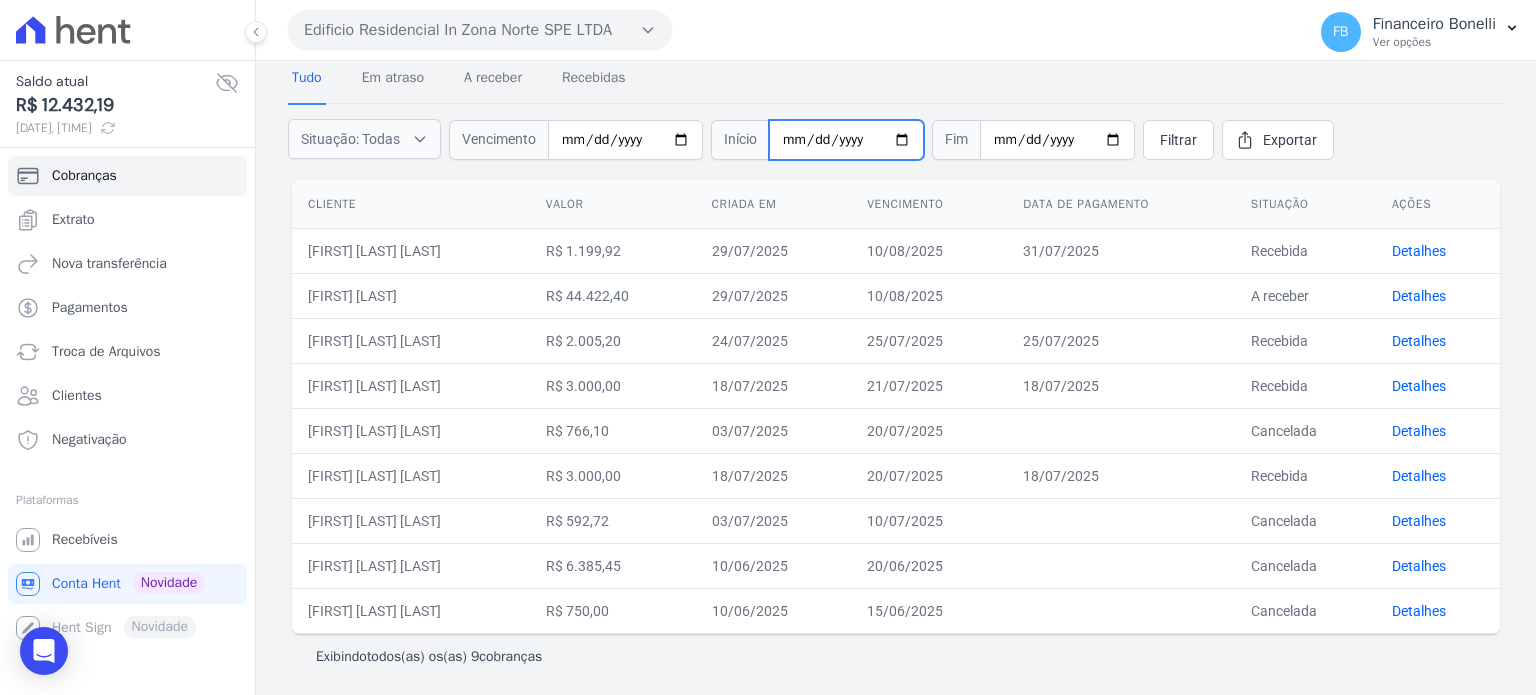 click at bounding box center (846, 140) 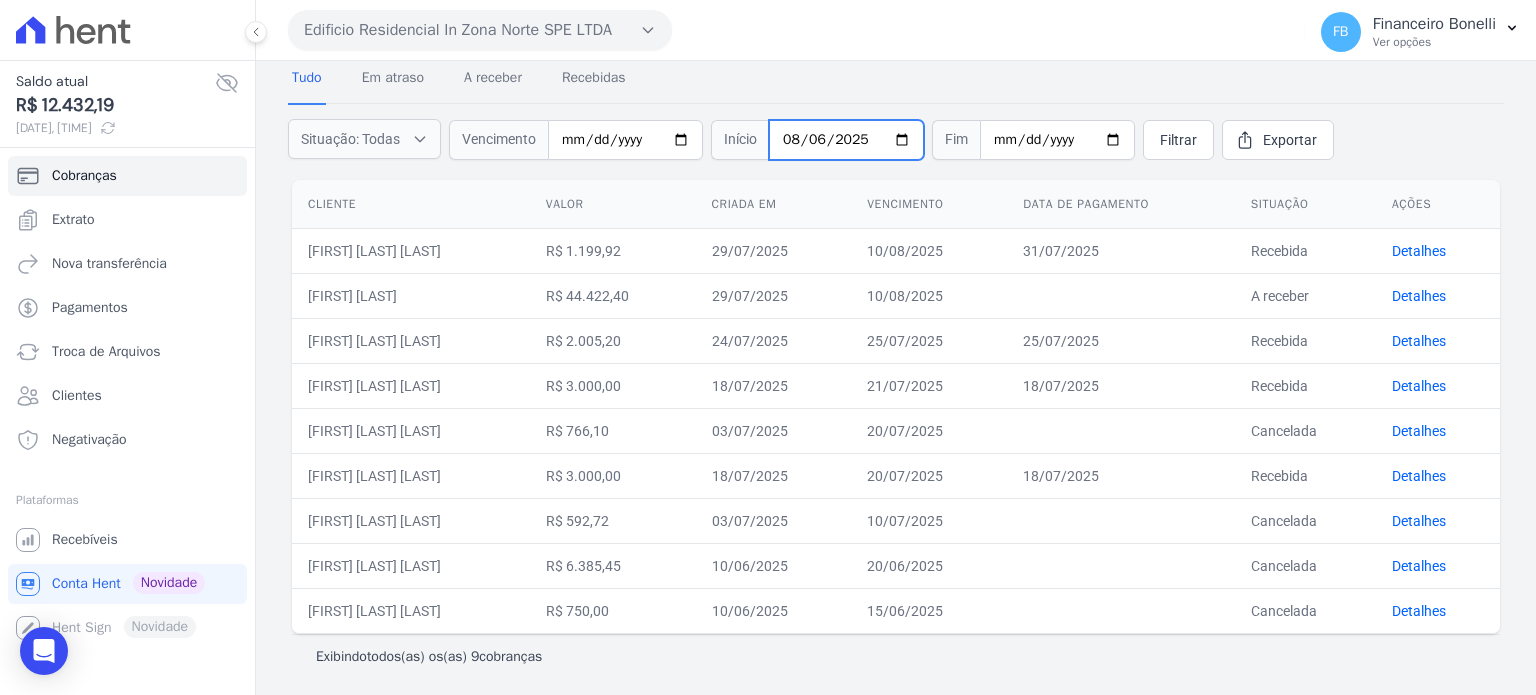 type on "2025-08-06" 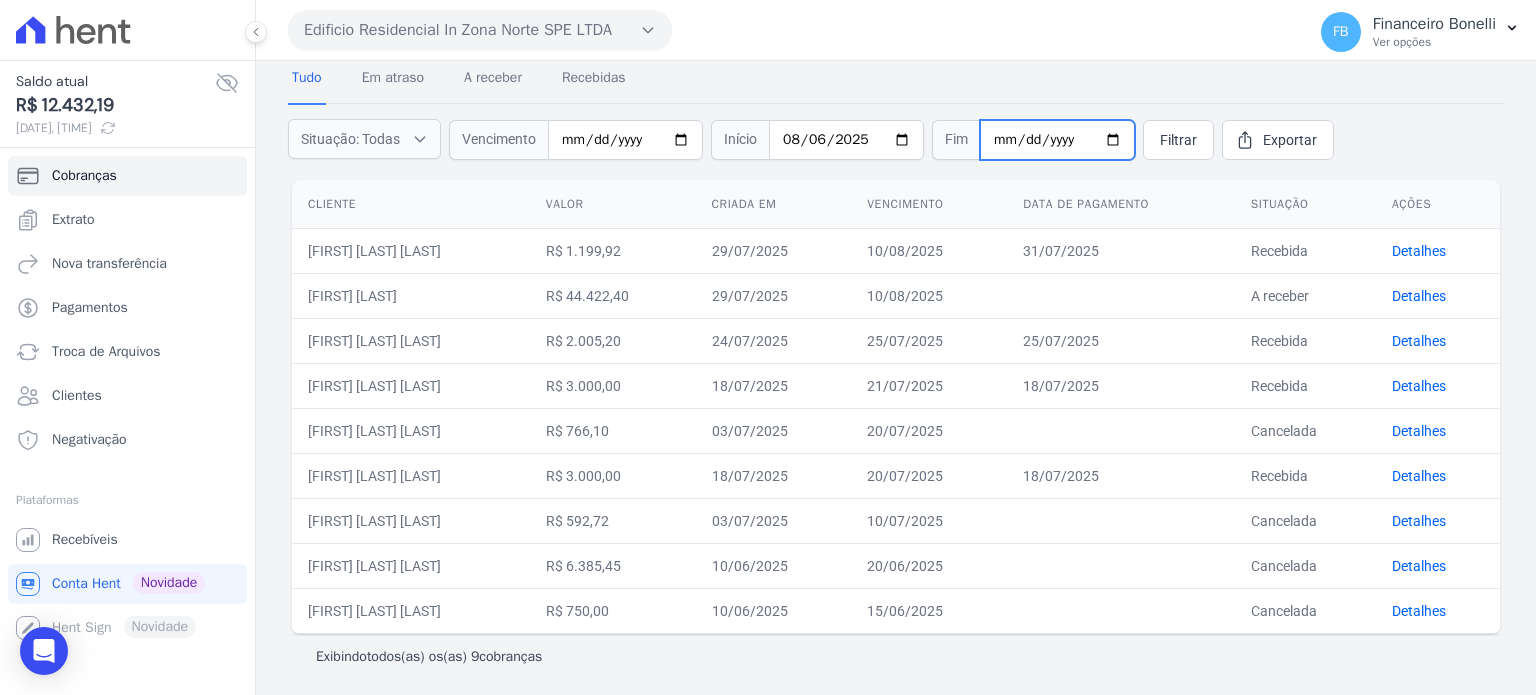 click at bounding box center [1057, 140] 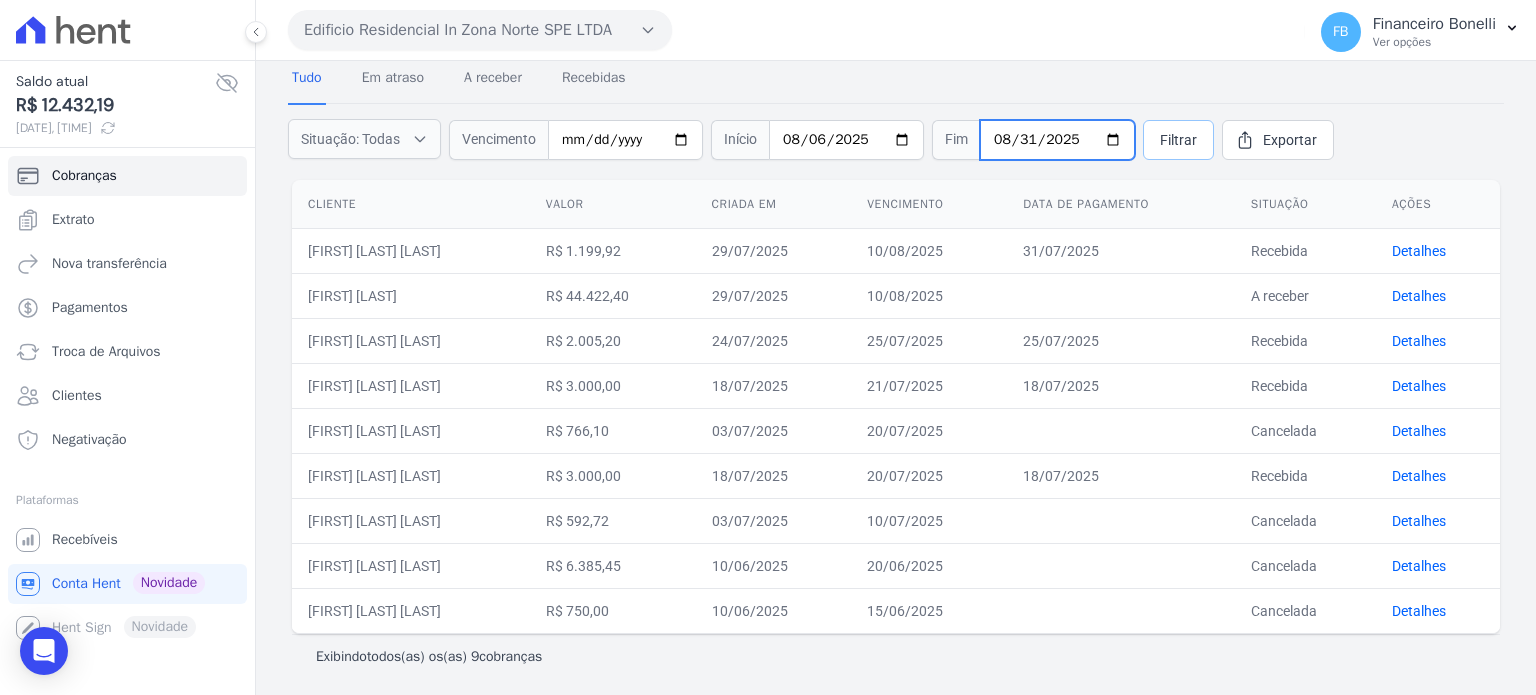 type on "2025-08-31" 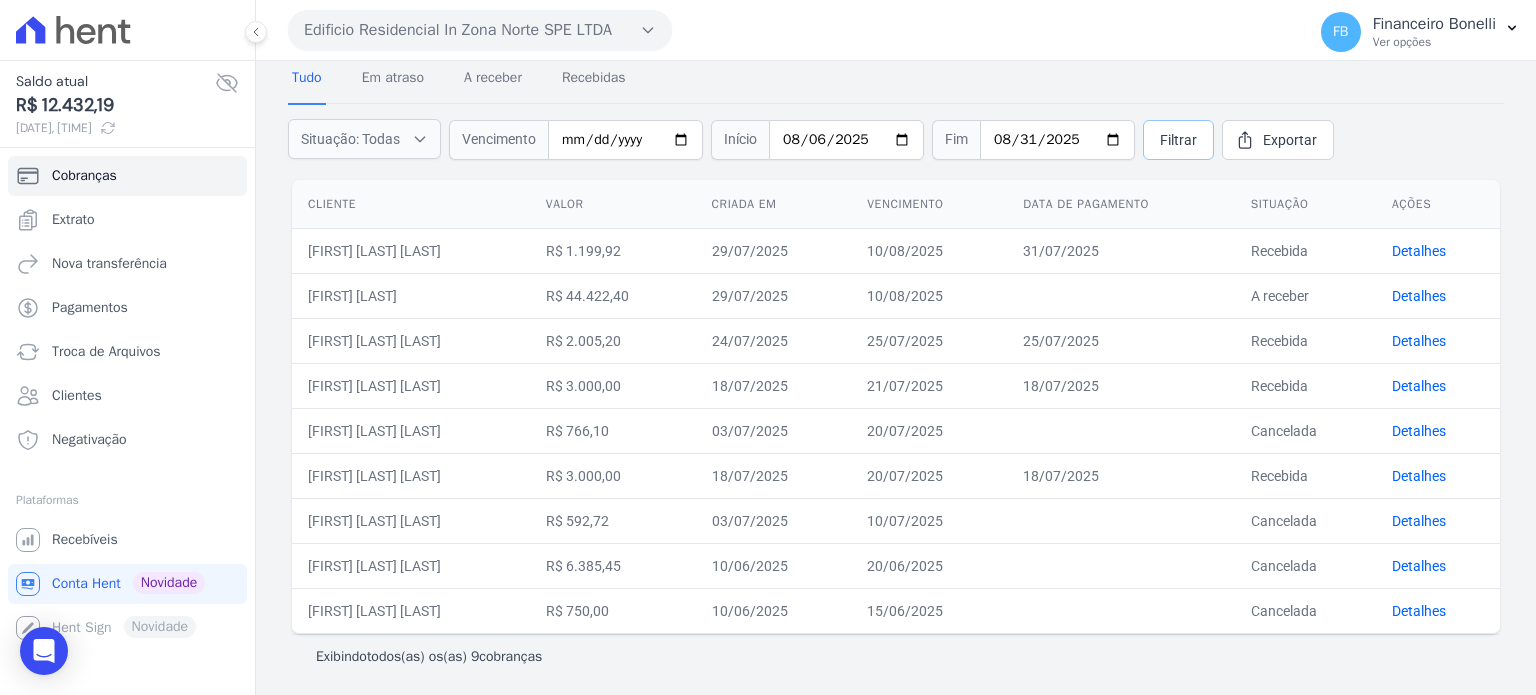 click on "Filtrar" at bounding box center (1178, 140) 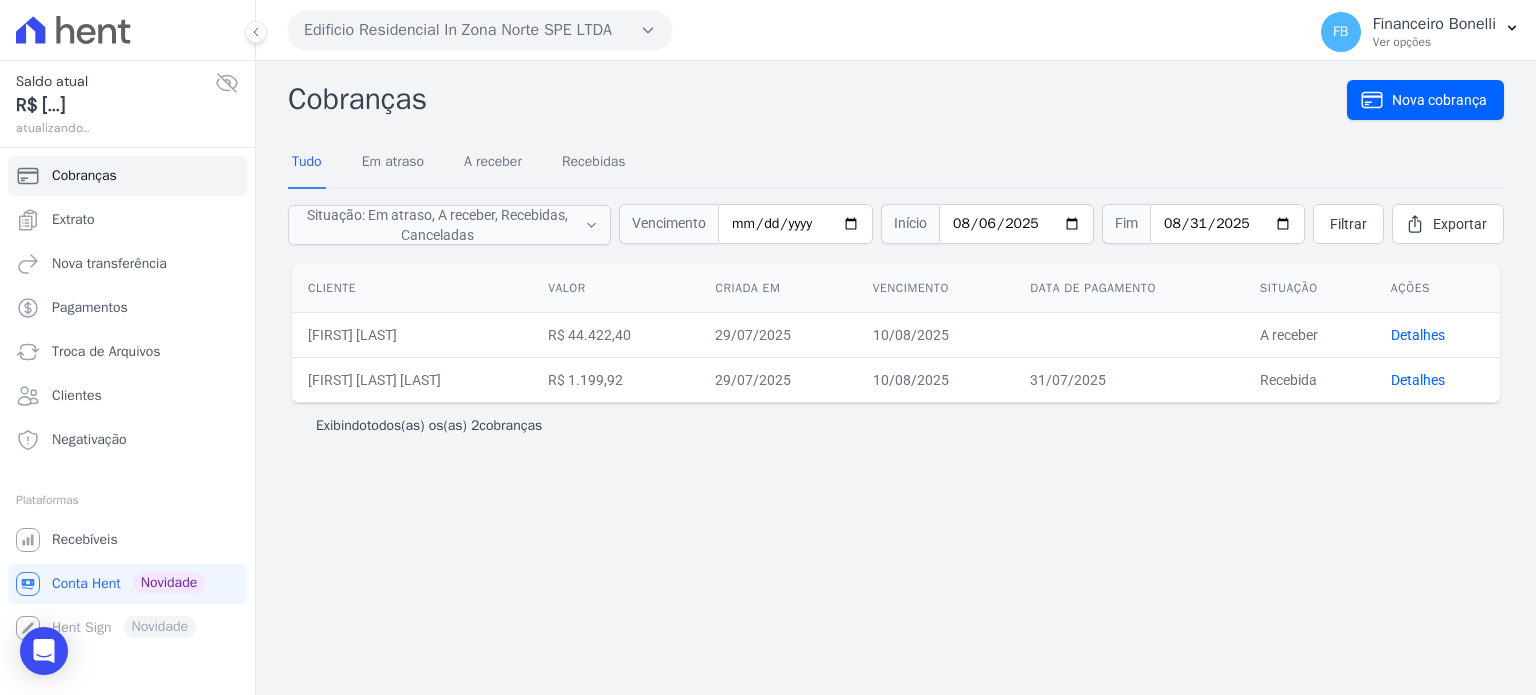 scroll, scrollTop: 0, scrollLeft: 0, axis: both 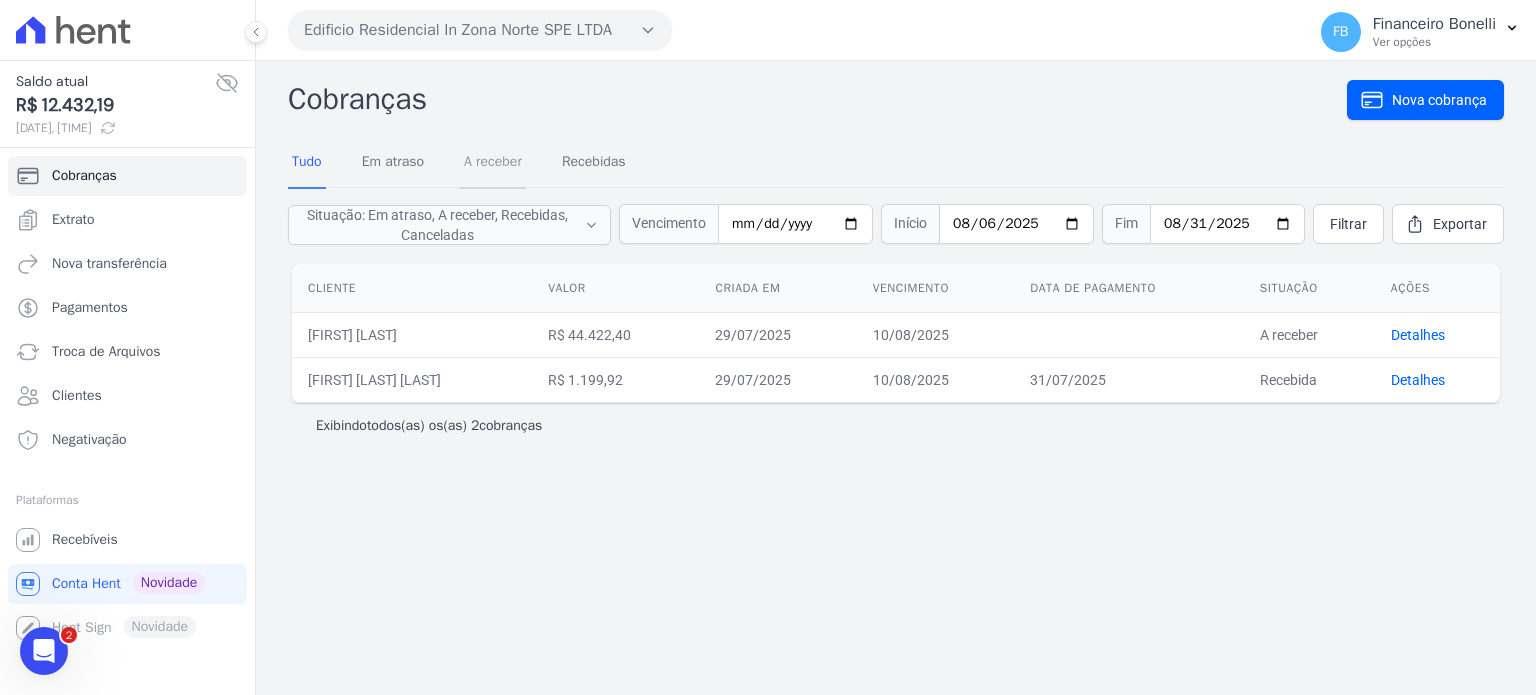 click on "A receber" at bounding box center [493, 163] 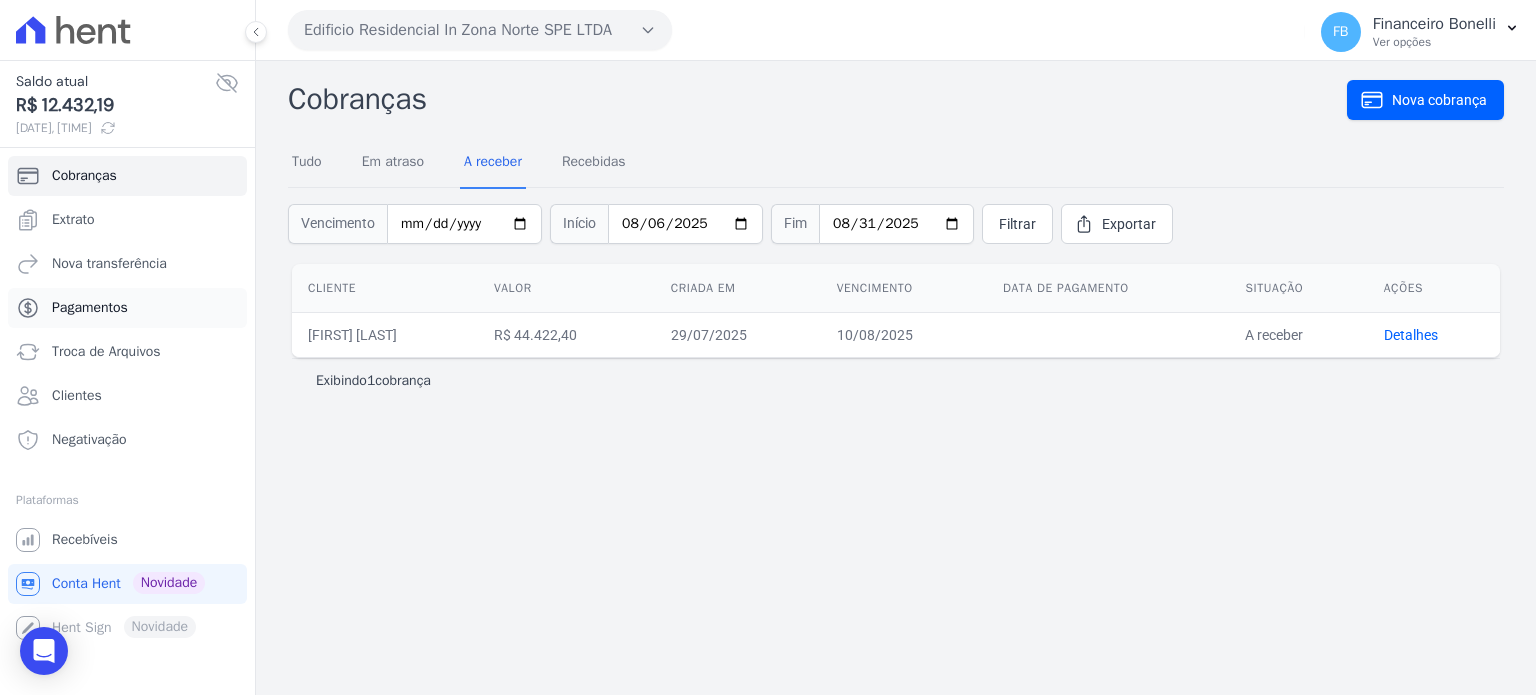 click on "Pagamentos" at bounding box center (127, 308) 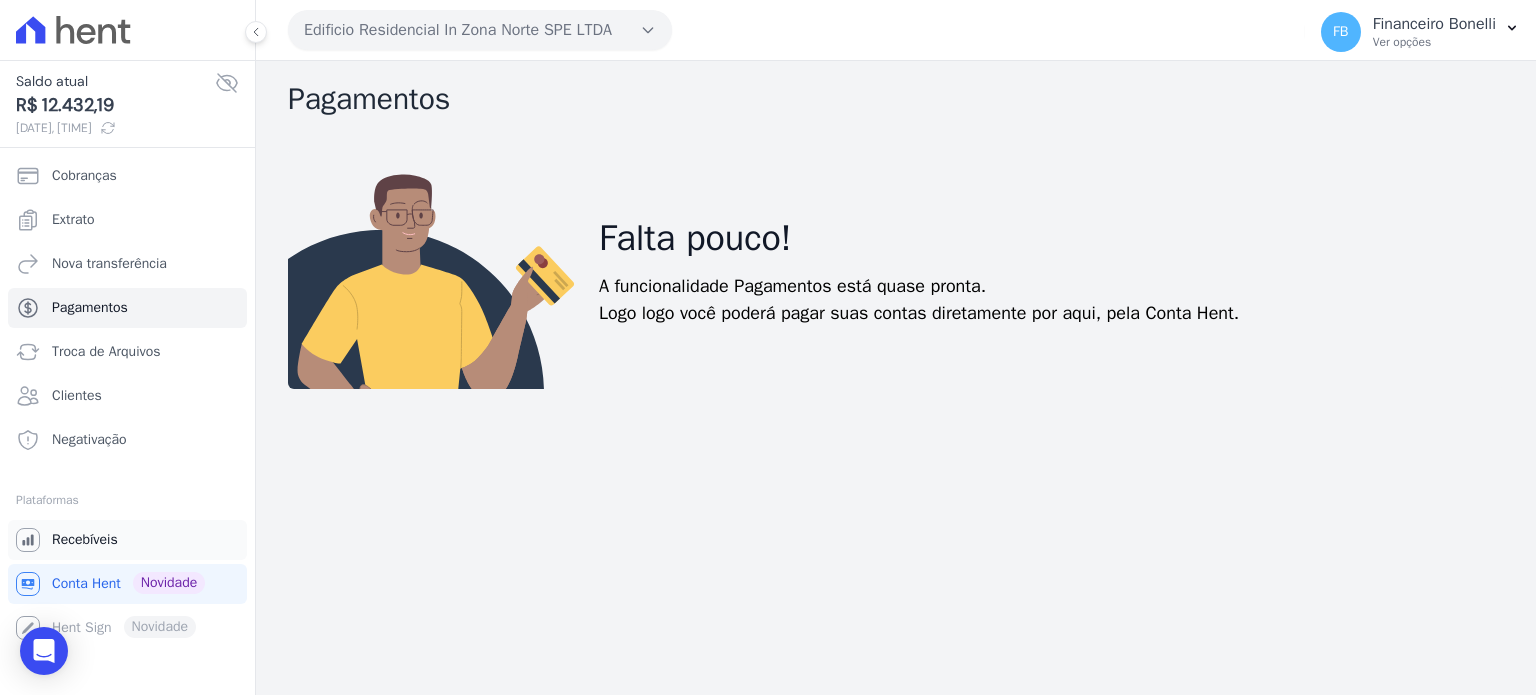 click on "Recebíveis" at bounding box center (127, 540) 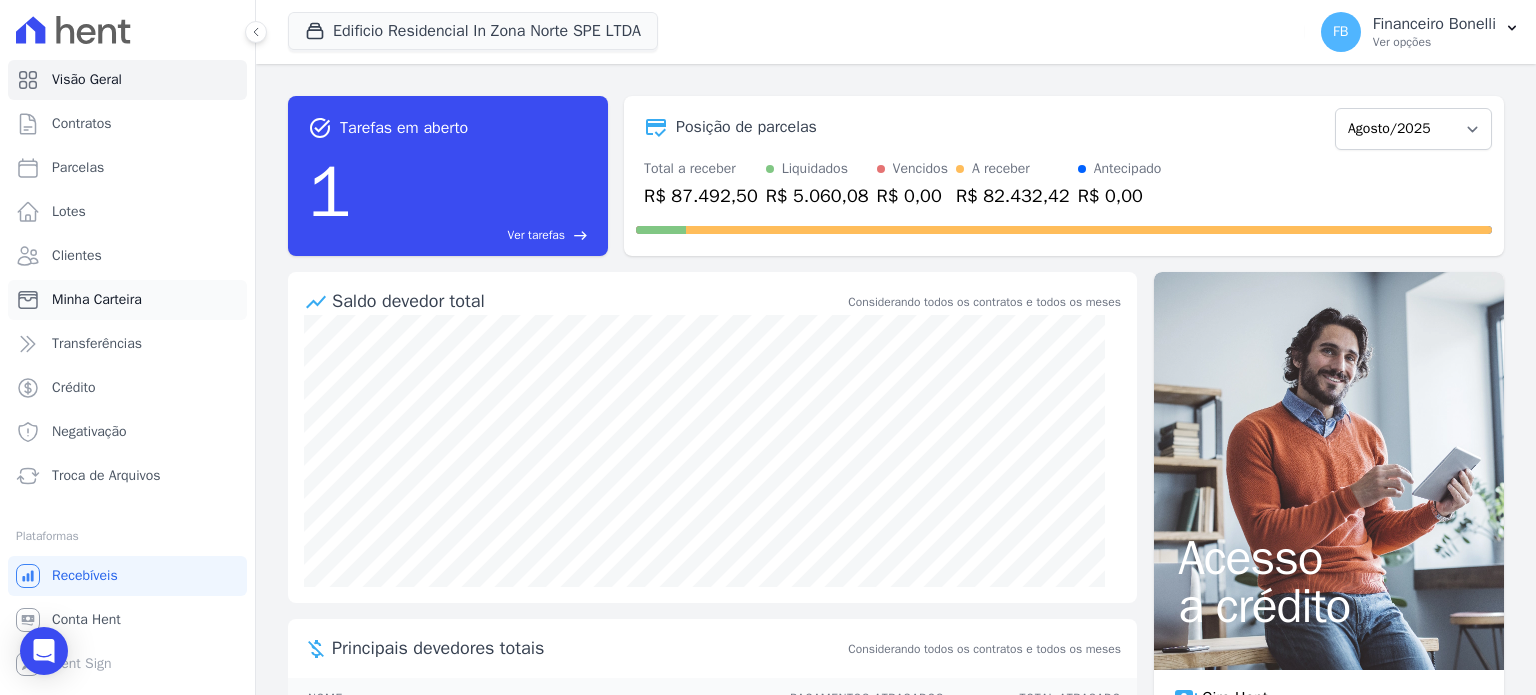 click on "Minha Carteira" at bounding box center [97, 300] 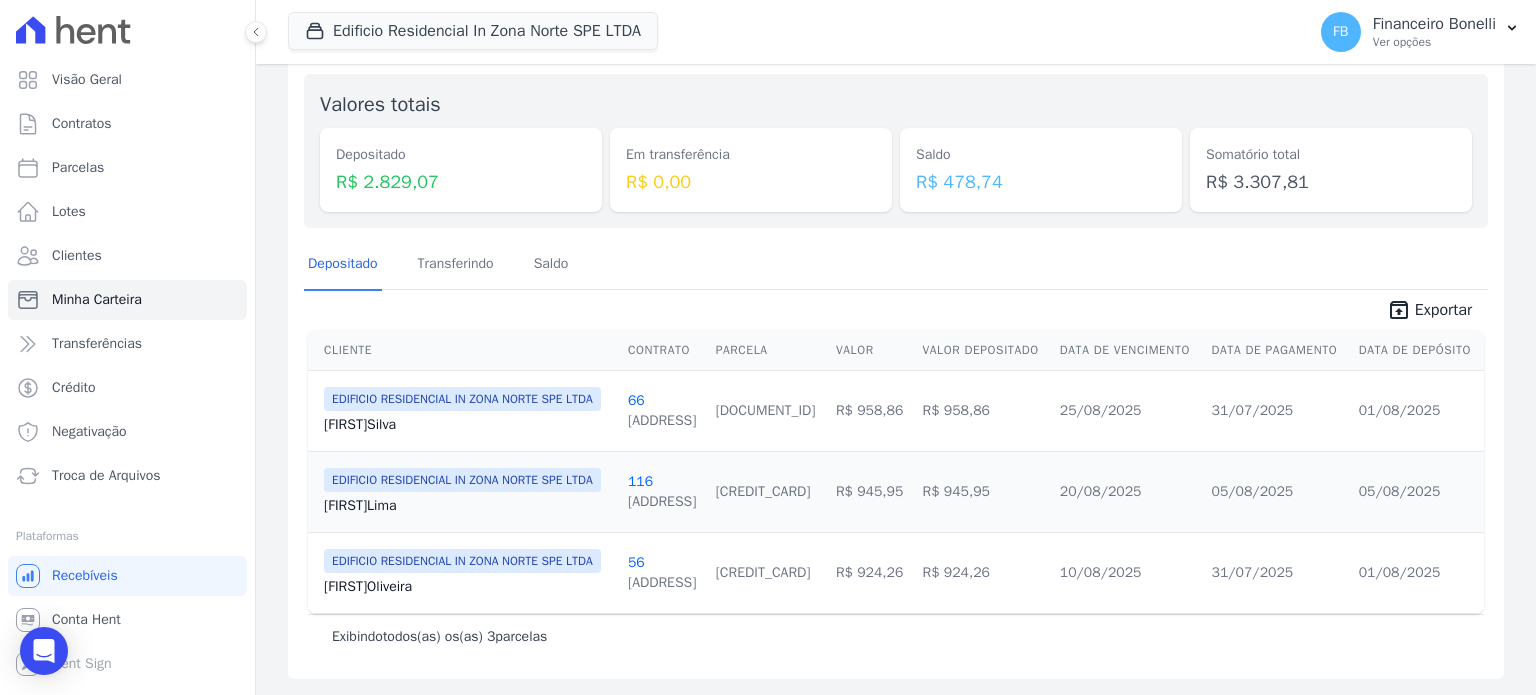 scroll, scrollTop: 208, scrollLeft: 0, axis: vertical 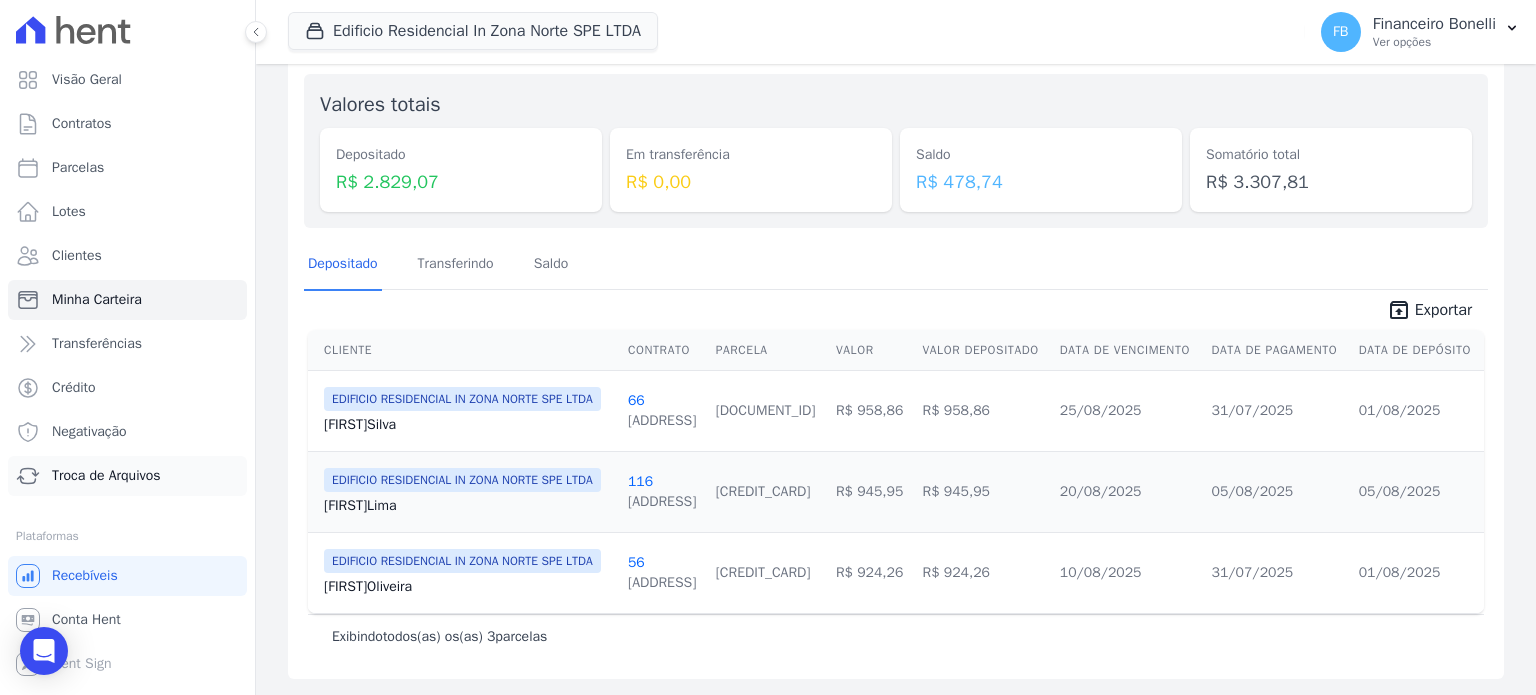 click on "Troca de Arquivos" at bounding box center [106, 476] 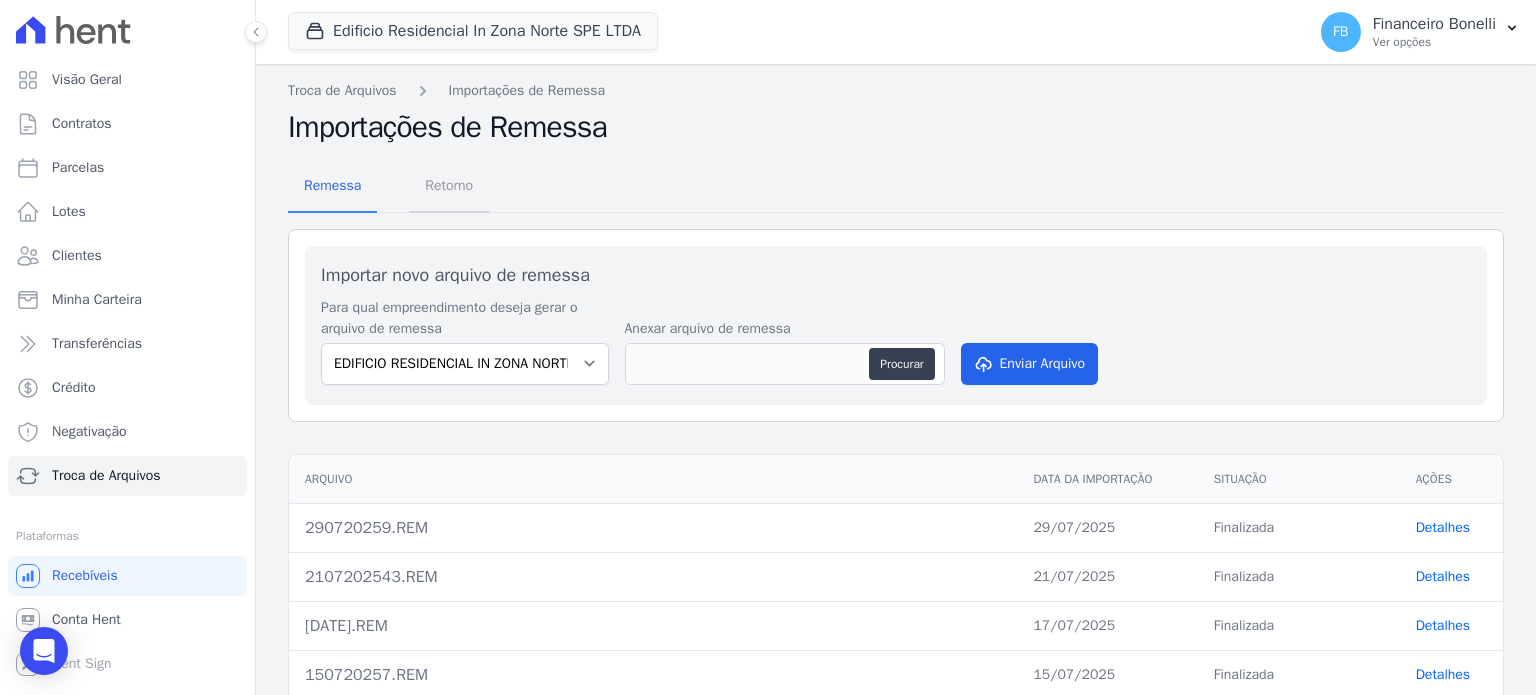 click on "Retorno" at bounding box center (449, 185) 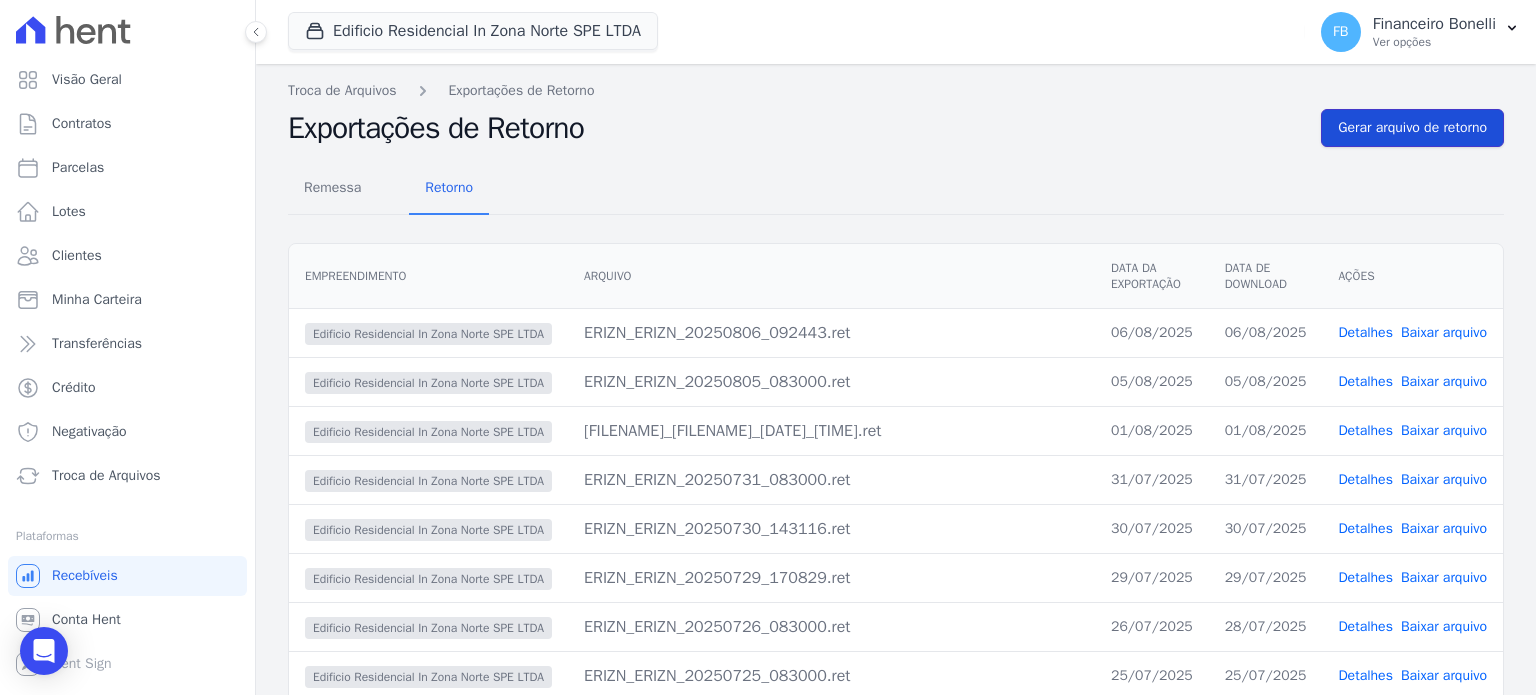 click on "Gerar arquivo de retorno" at bounding box center [1412, 128] 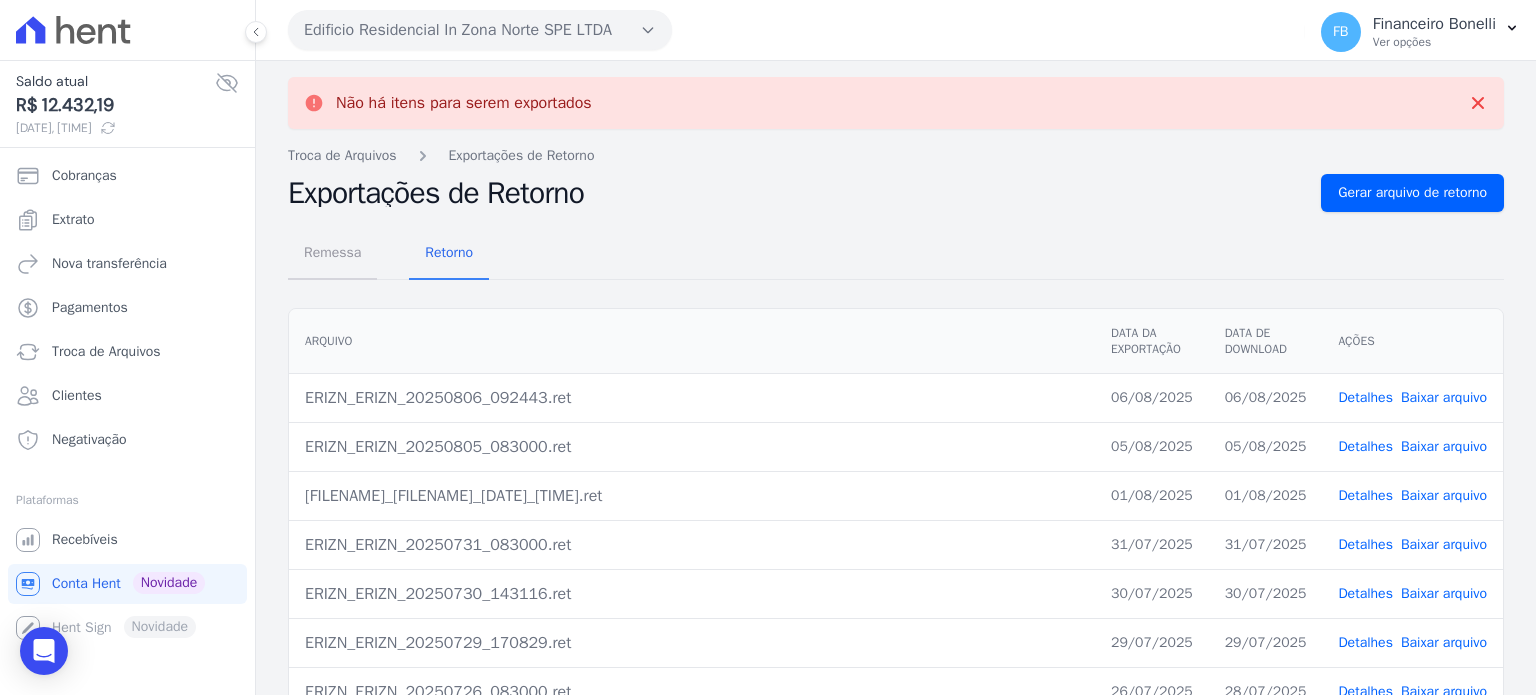 click on "Remessa" at bounding box center [332, 252] 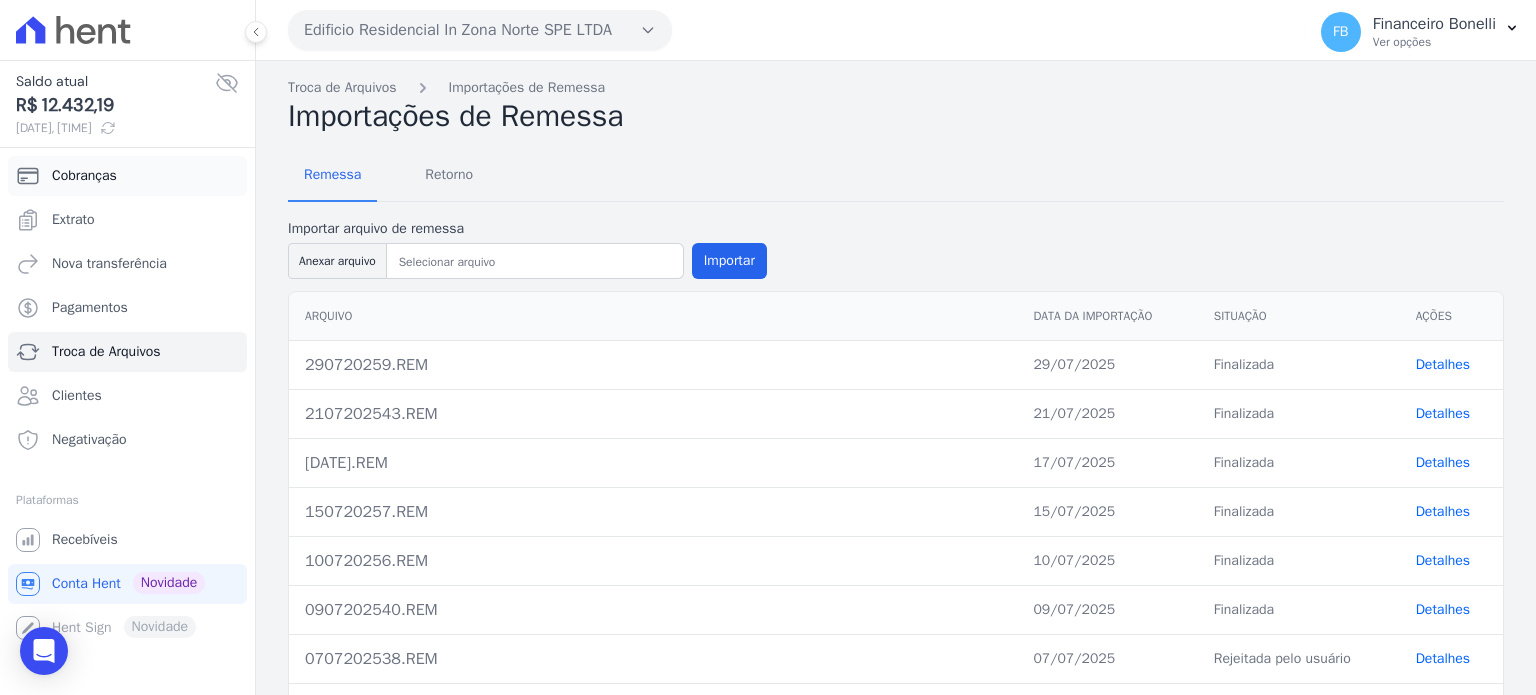 click on "Cobranças" at bounding box center (127, 176) 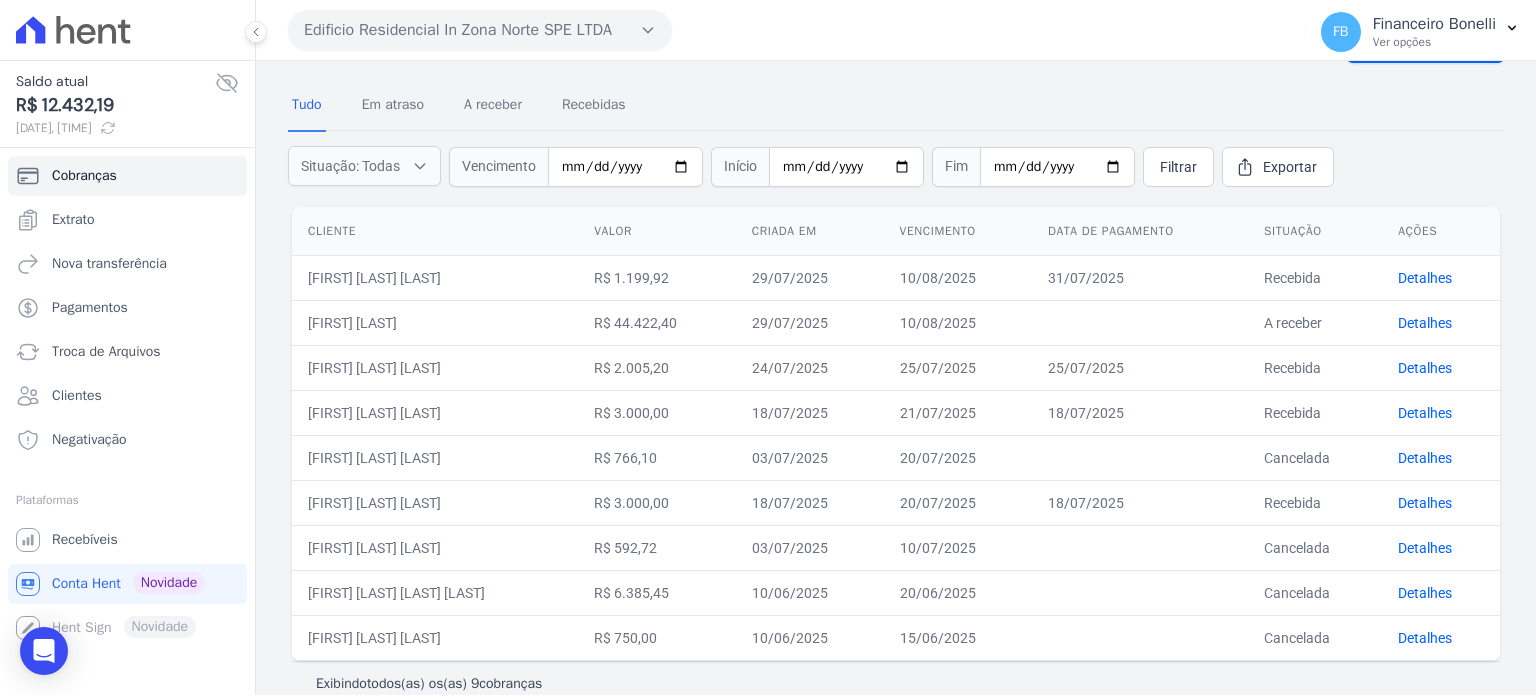 scroll, scrollTop: 84, scrollLeft: 0, axis: vertical 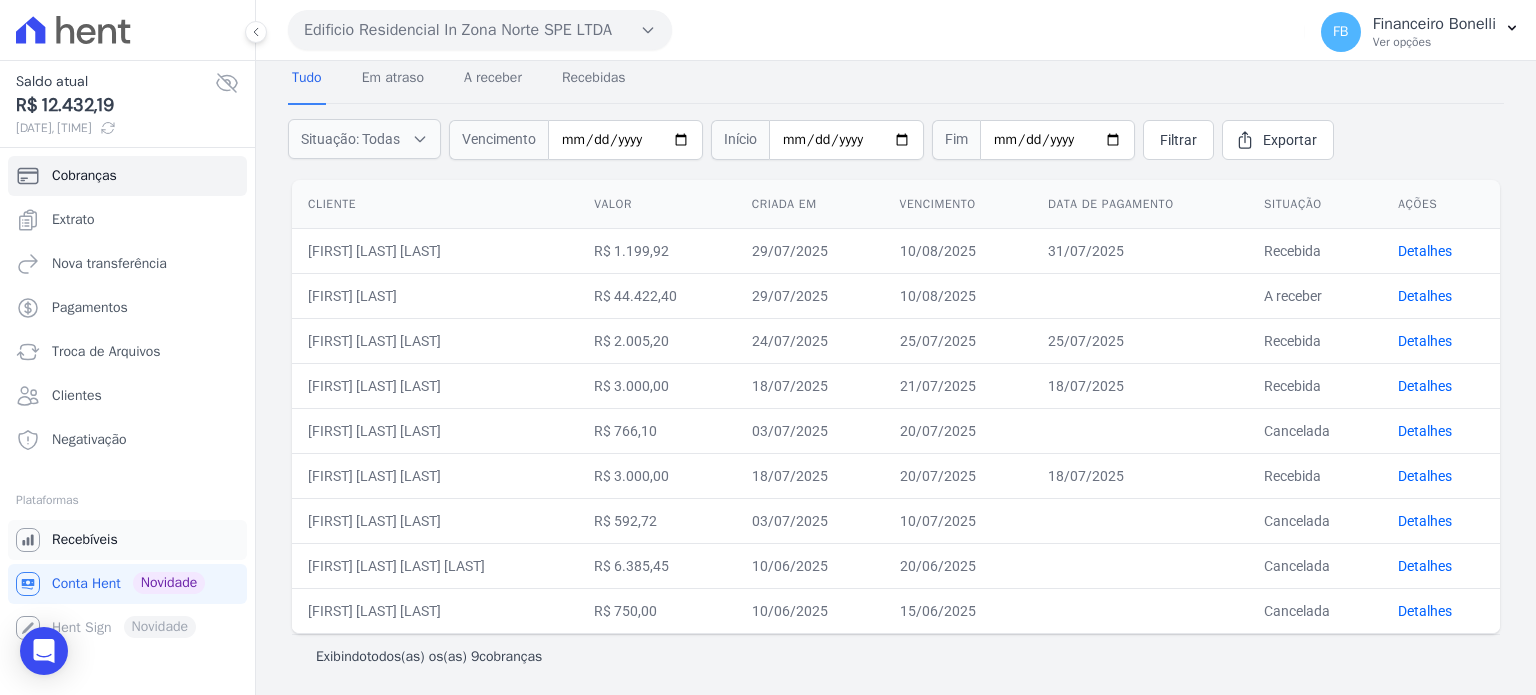 click on "Recebíveis" at bounding box center [85, 540] 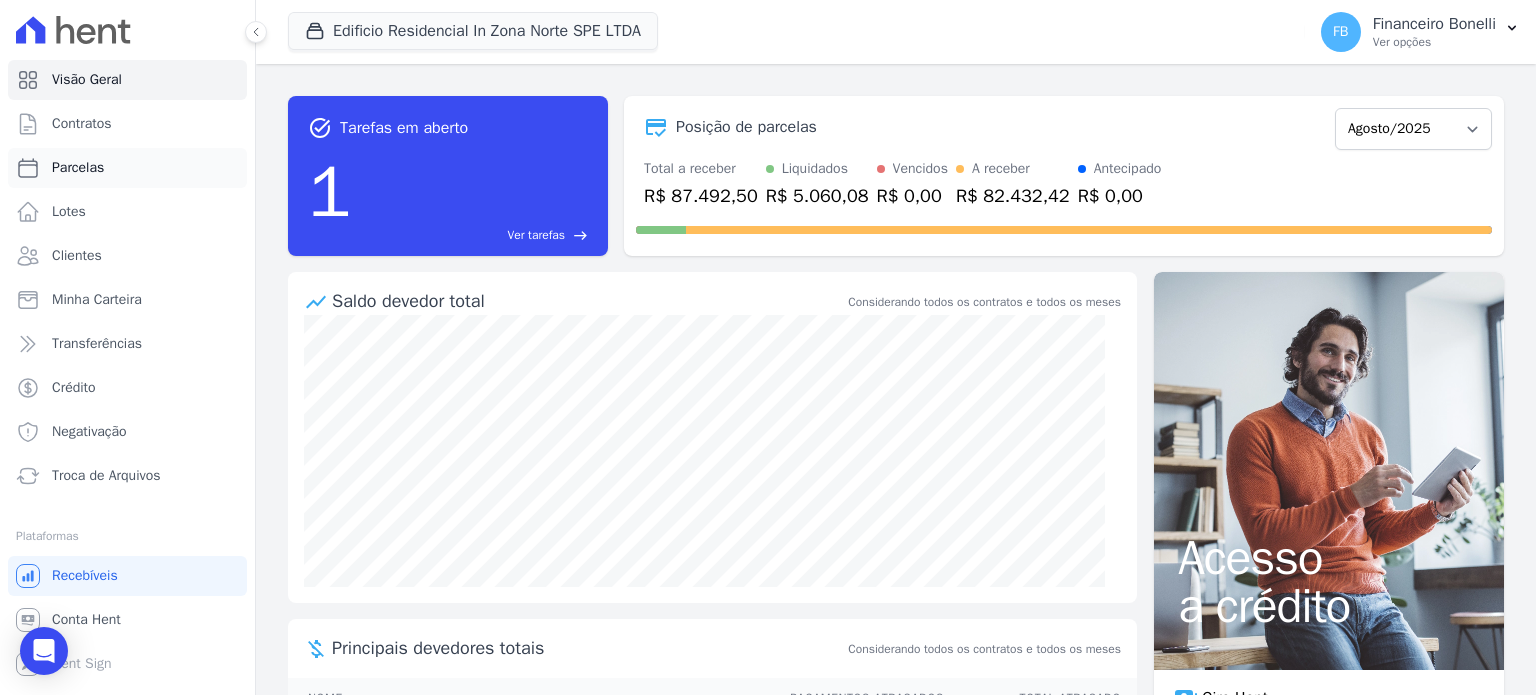 click on "Parcelas" at bounding box center [127, 168] 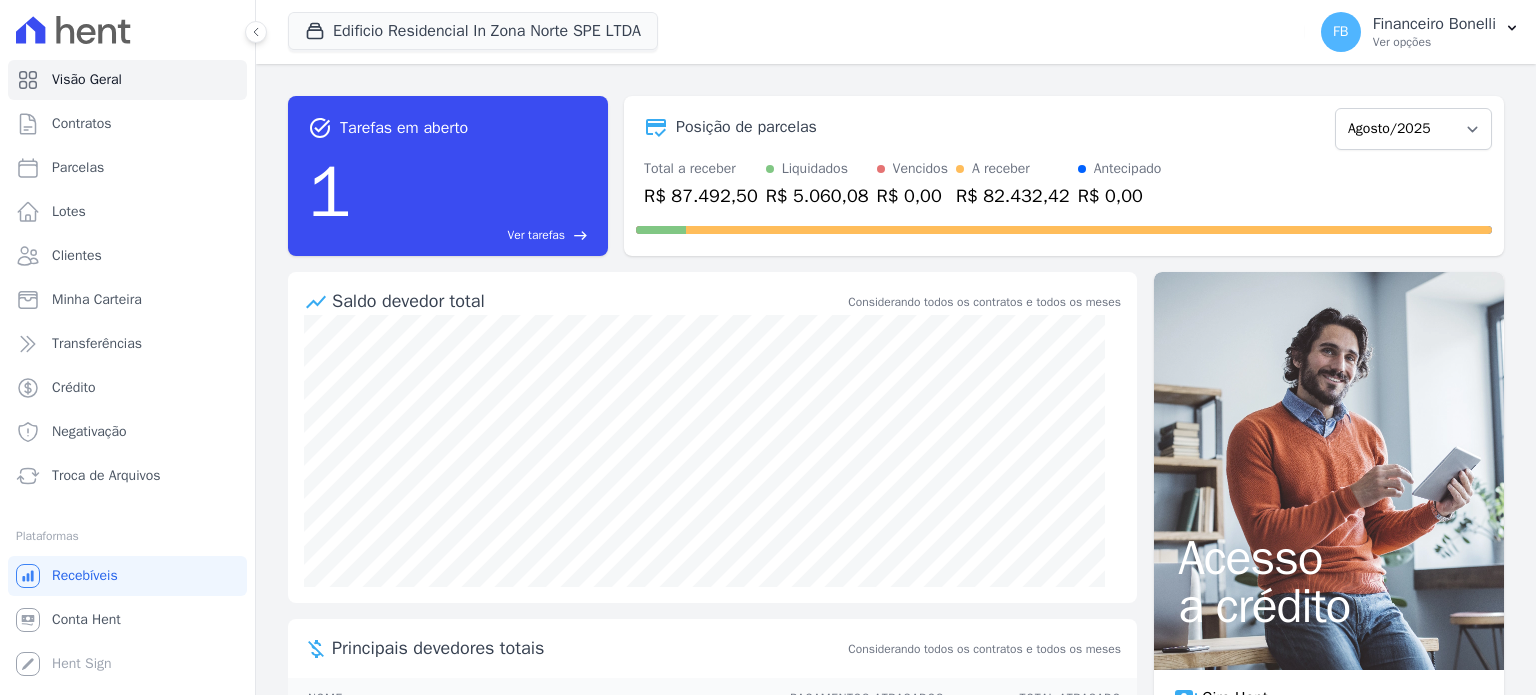 select 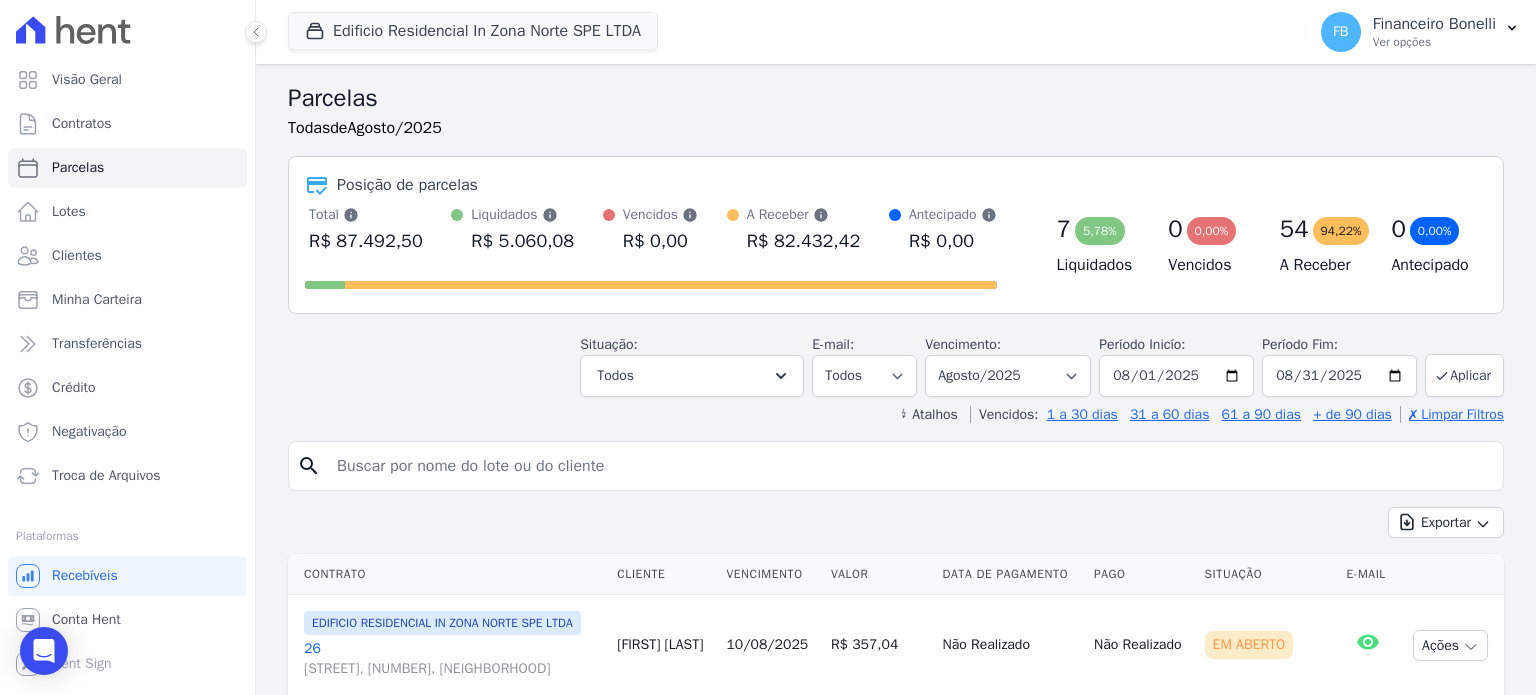 click at bounding box center (910, 466) 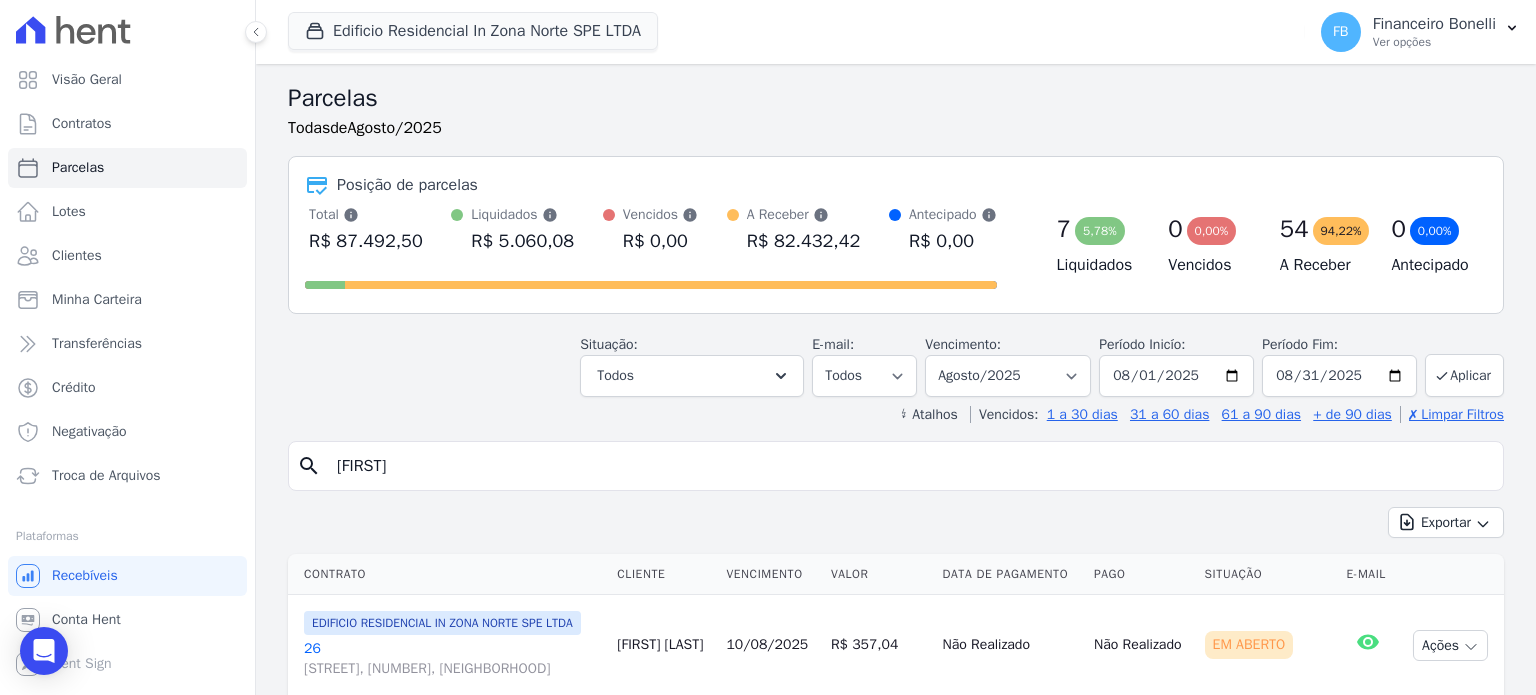 type on "isabela" 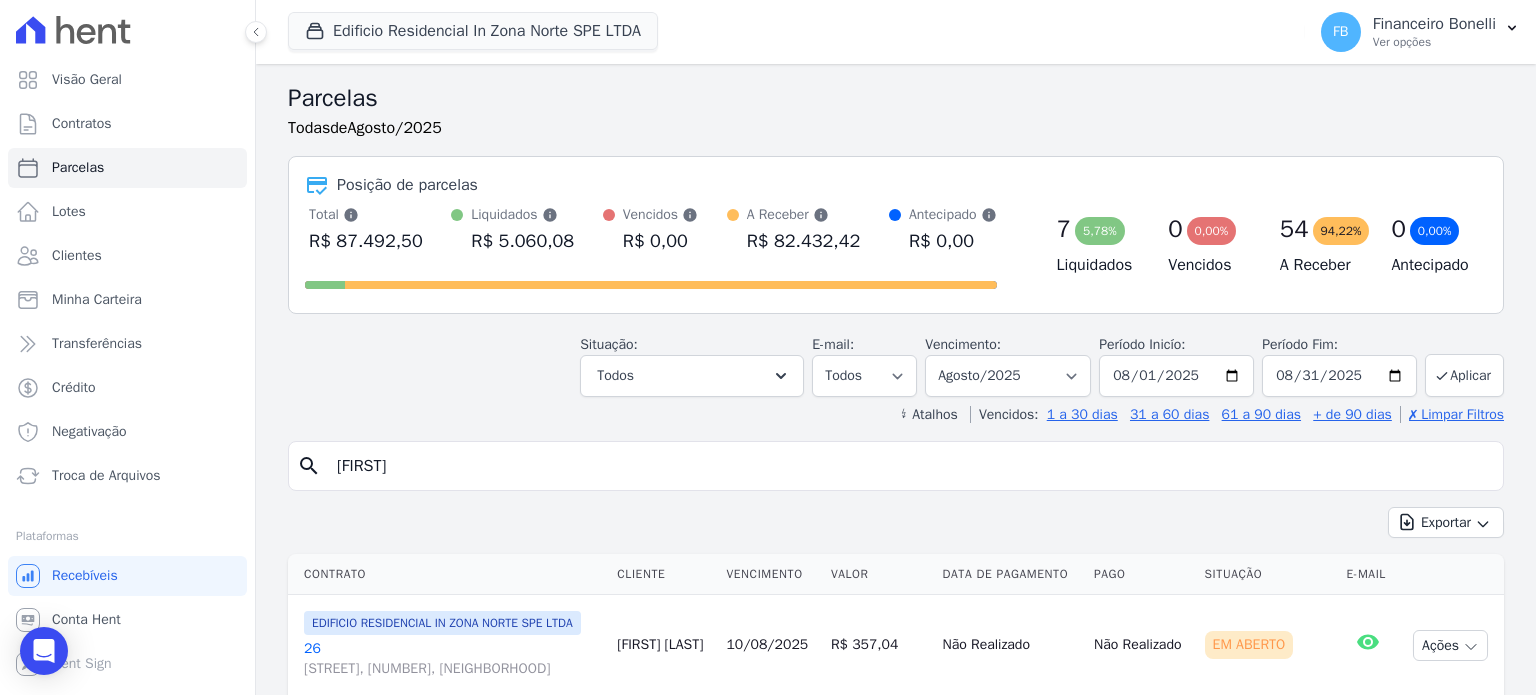 select 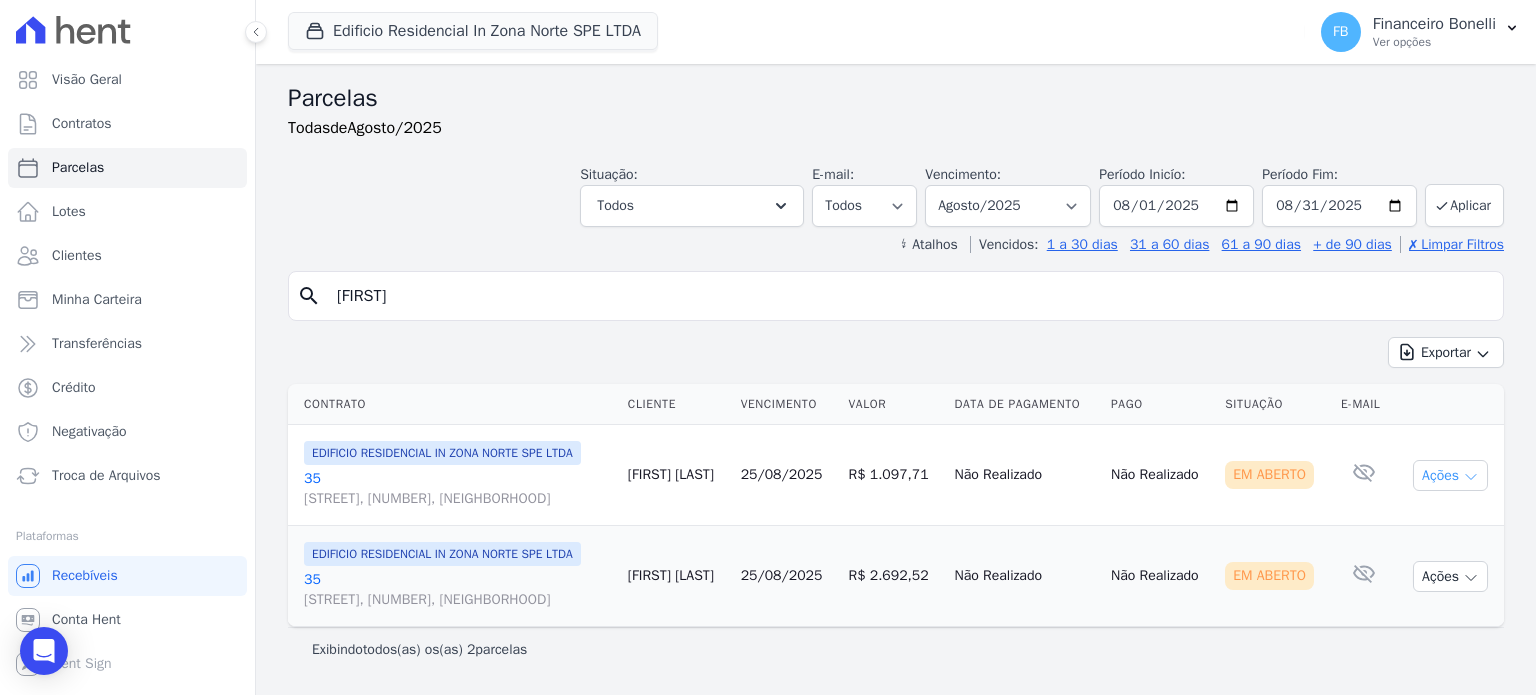 click 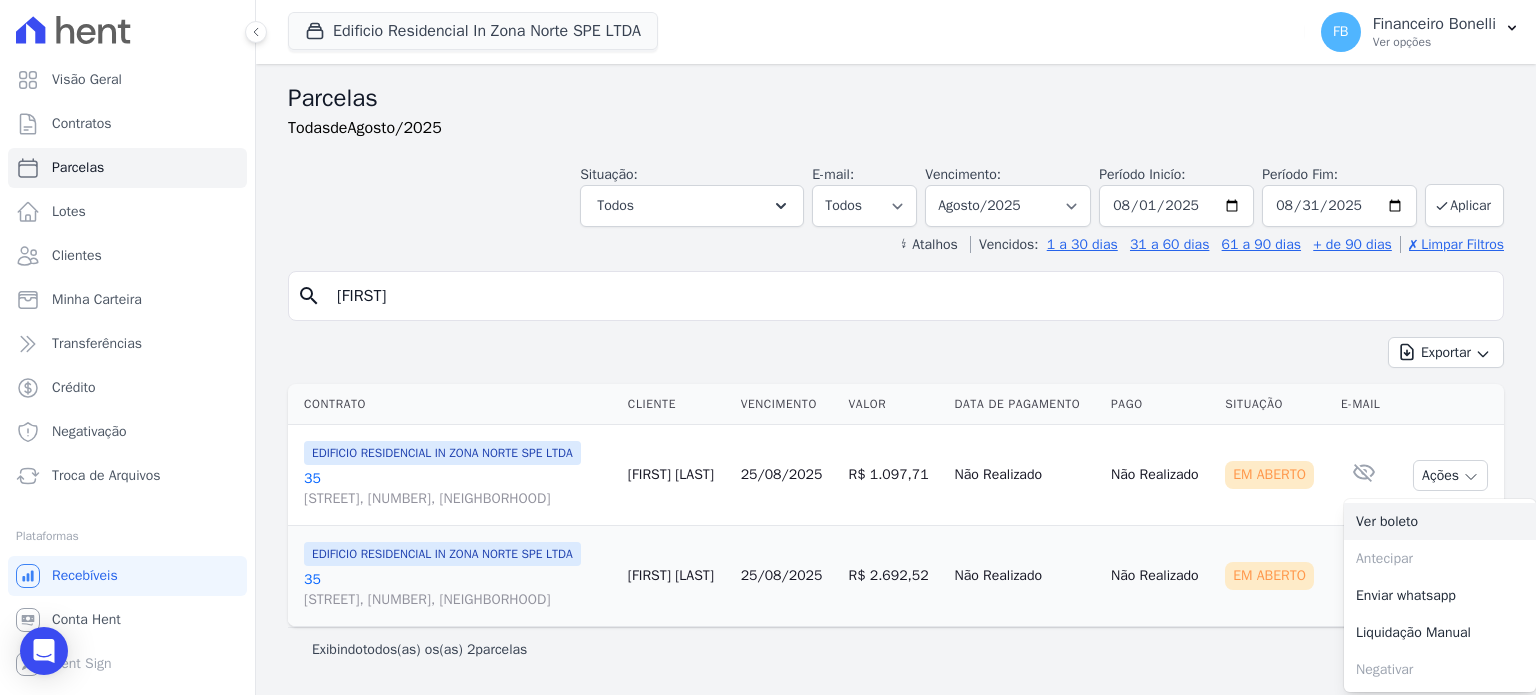 click on "Ver boleto" at bounding box center [1440, 521] 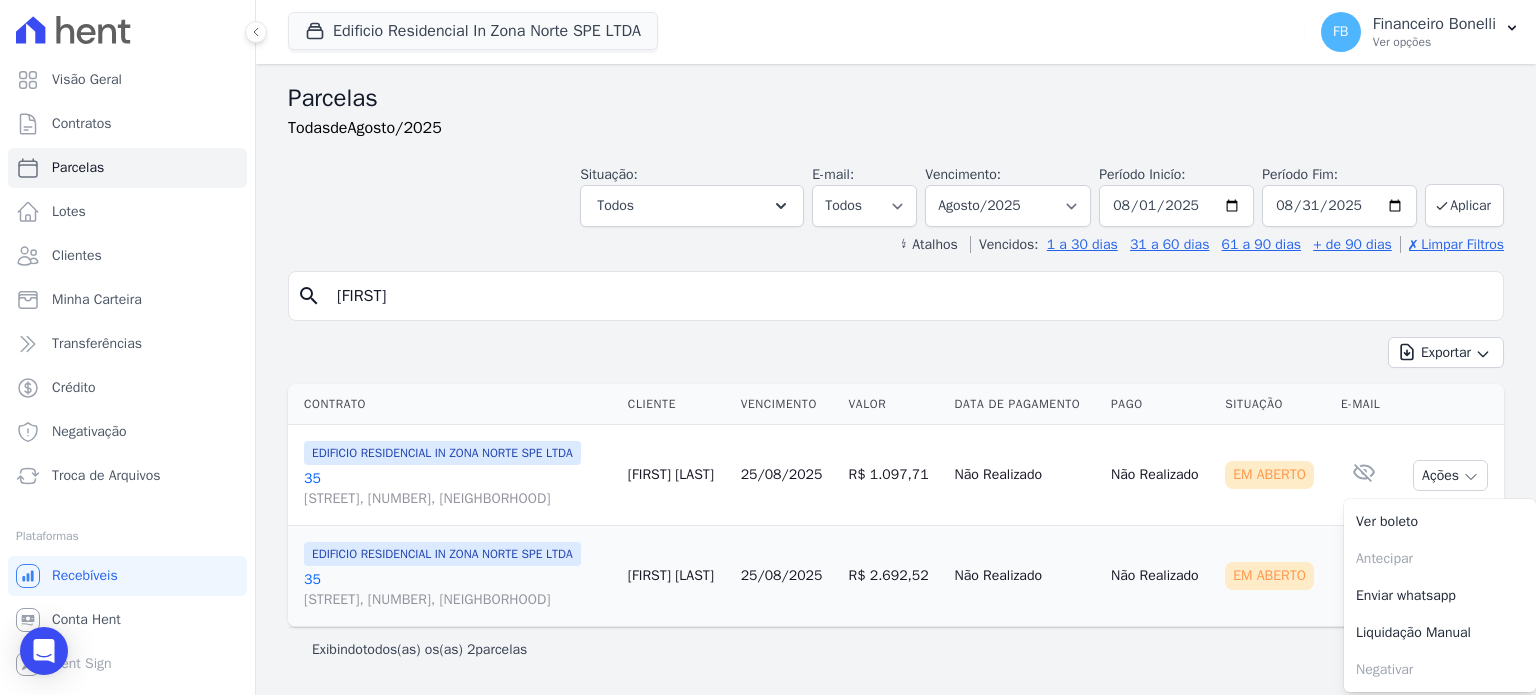click on "35
Rua Milton Monzoni Wagner, 154, Parque Campolim" at bounding box center [458, 489] 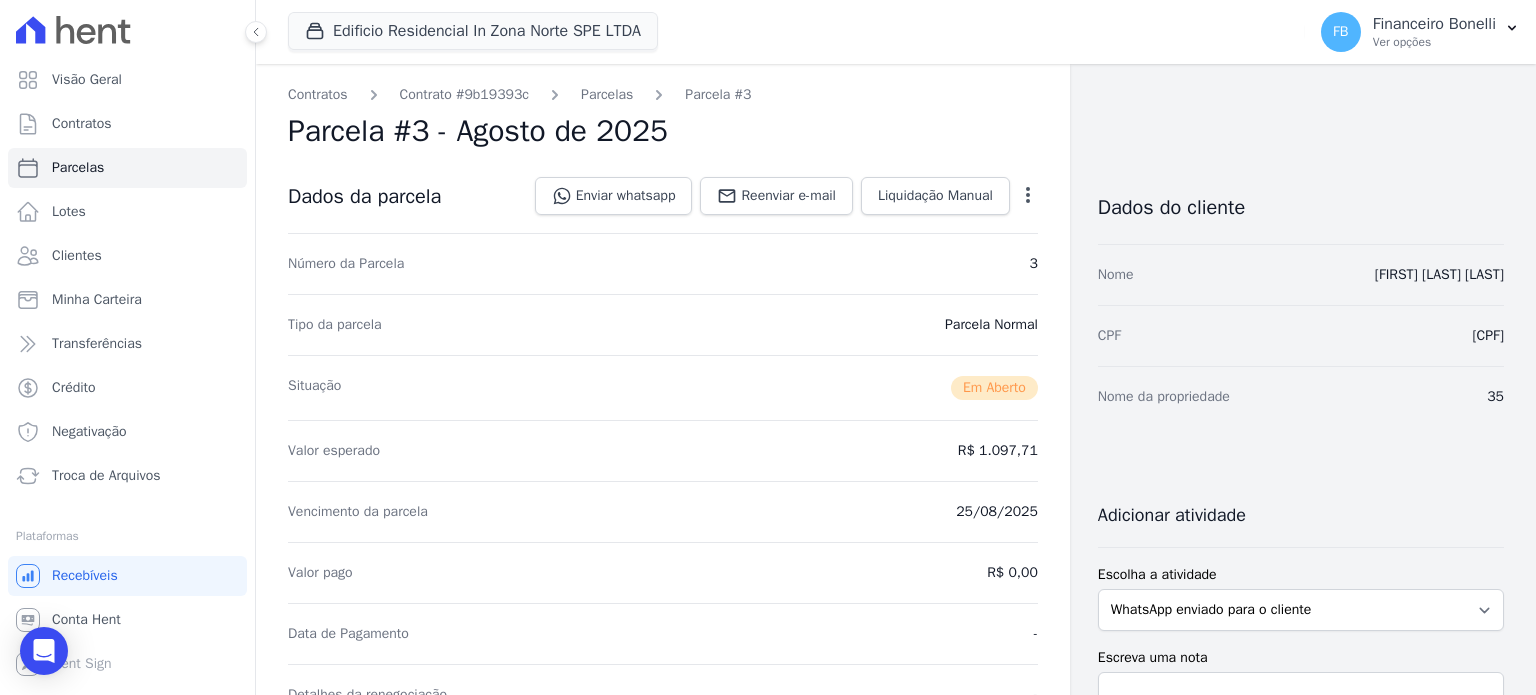 click 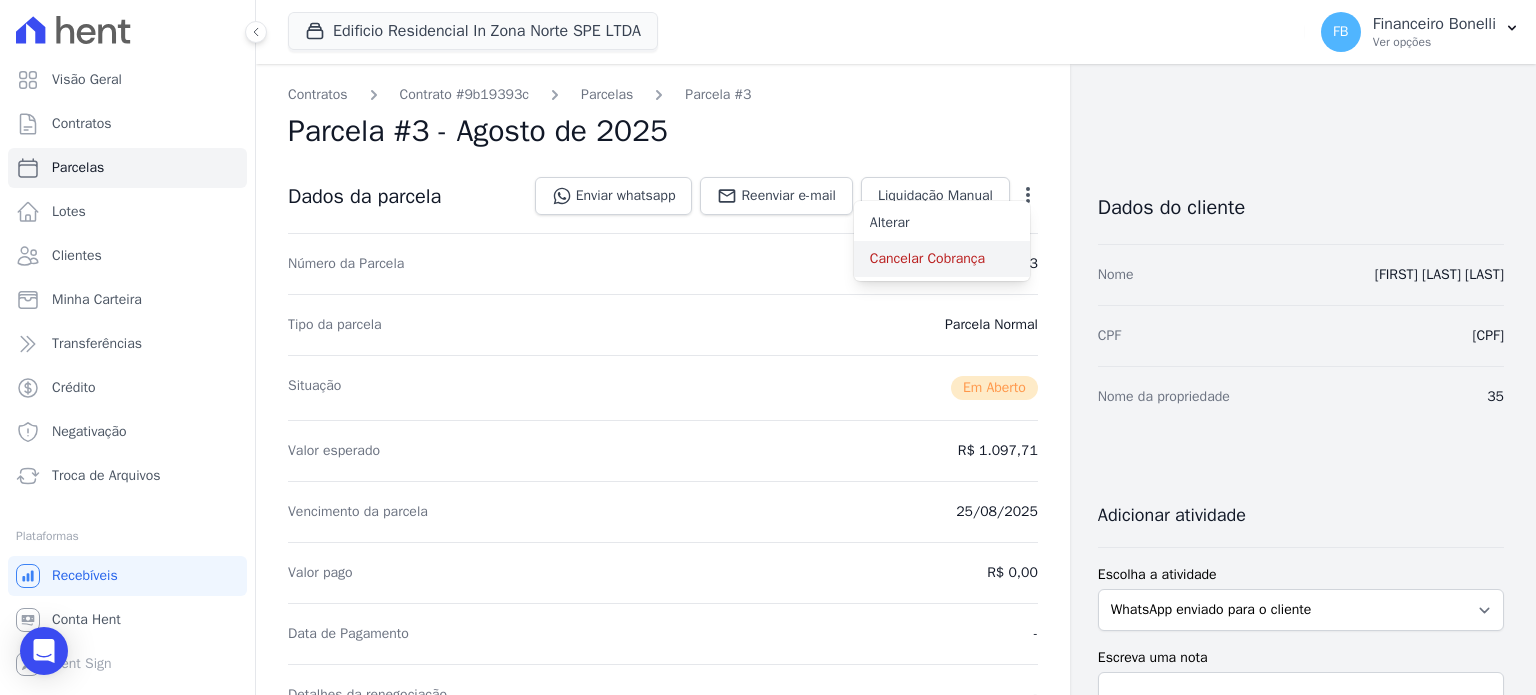 click on "Cancelar Cobrança" at bounding box center (942, 259) 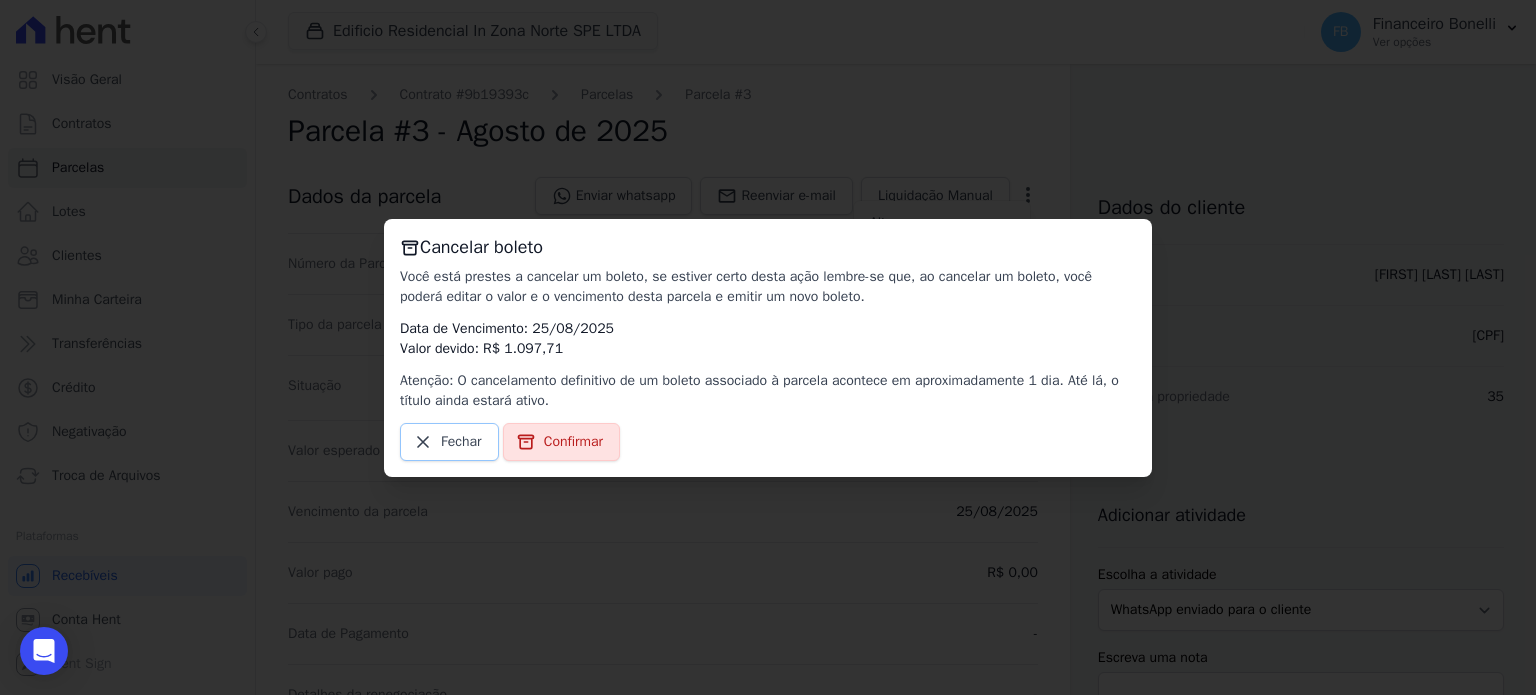 click on "Fechar" at bounding box center [461, 442] 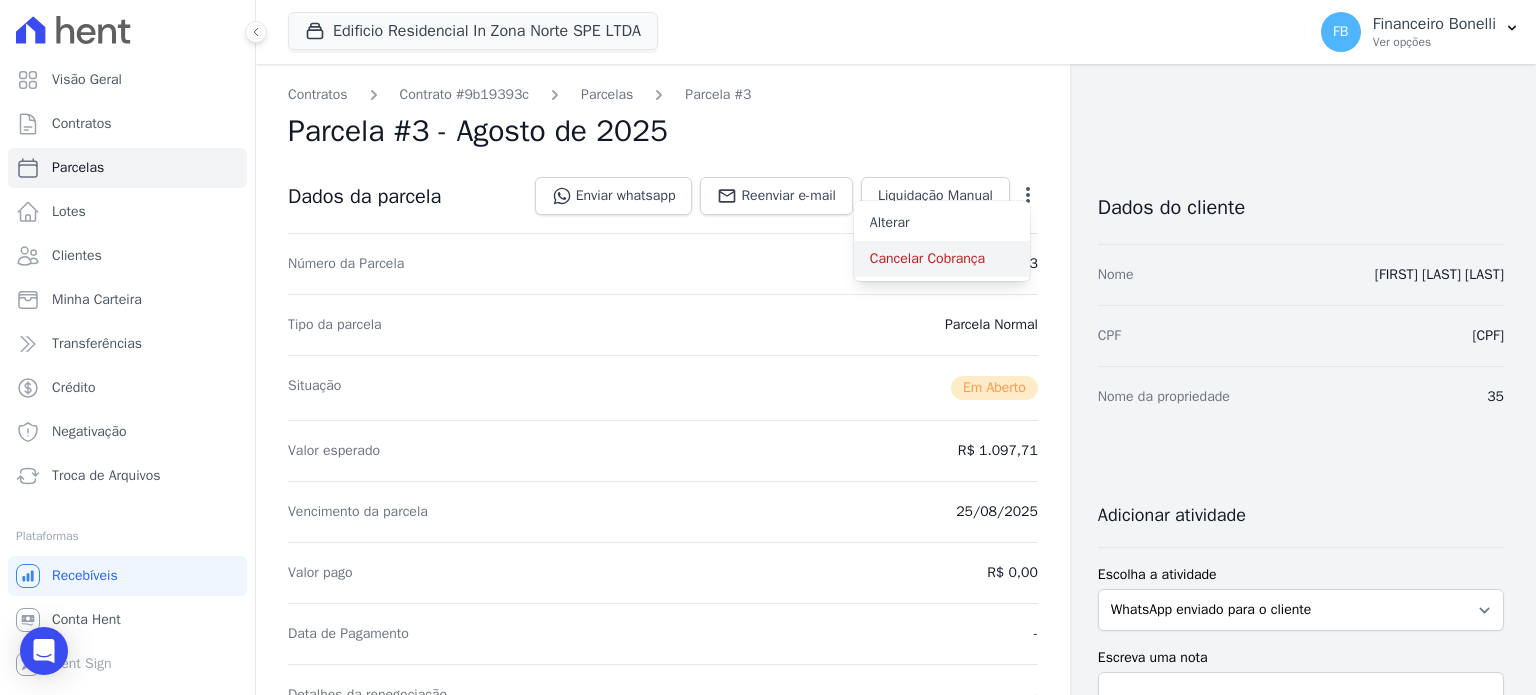 click on "Cancelar Cobrança" at bounding box center [942, 259] 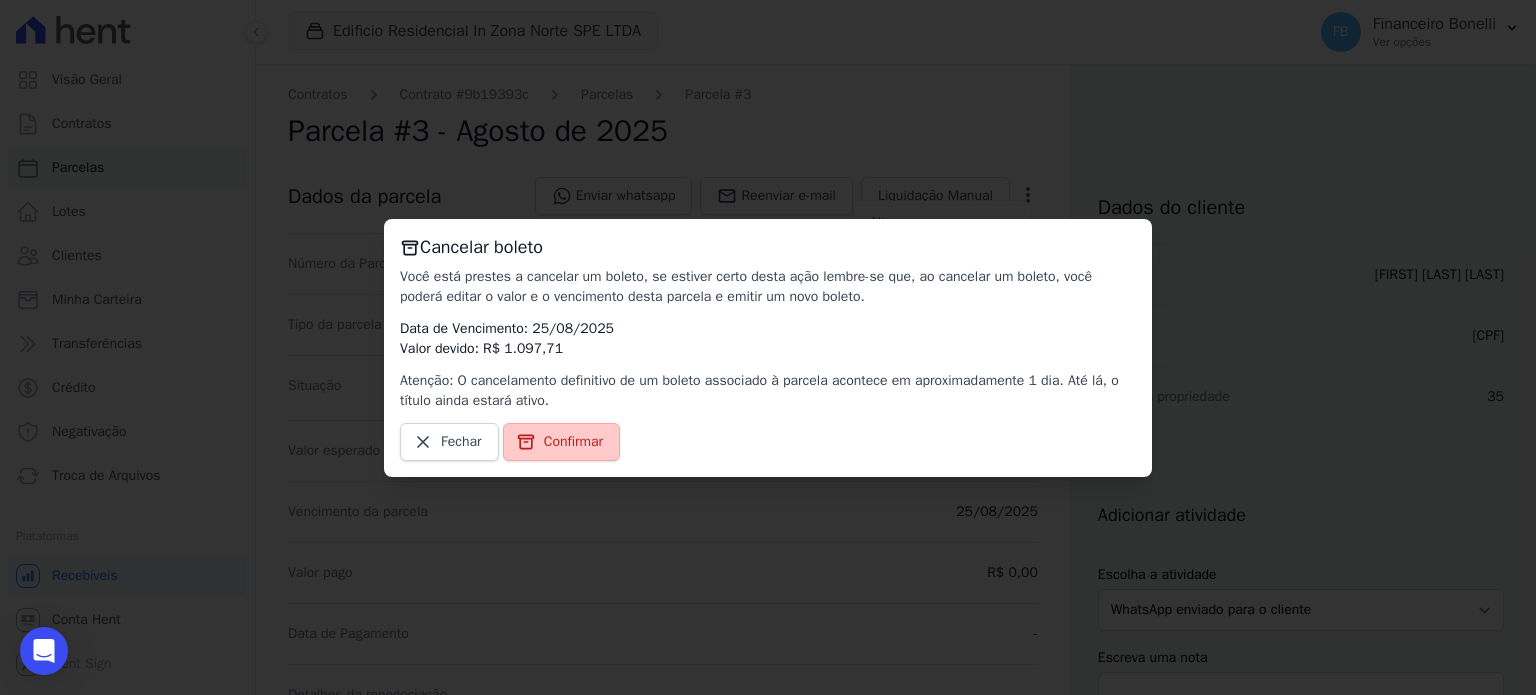 click on "Confirmar" at bounding box center (573, 442) 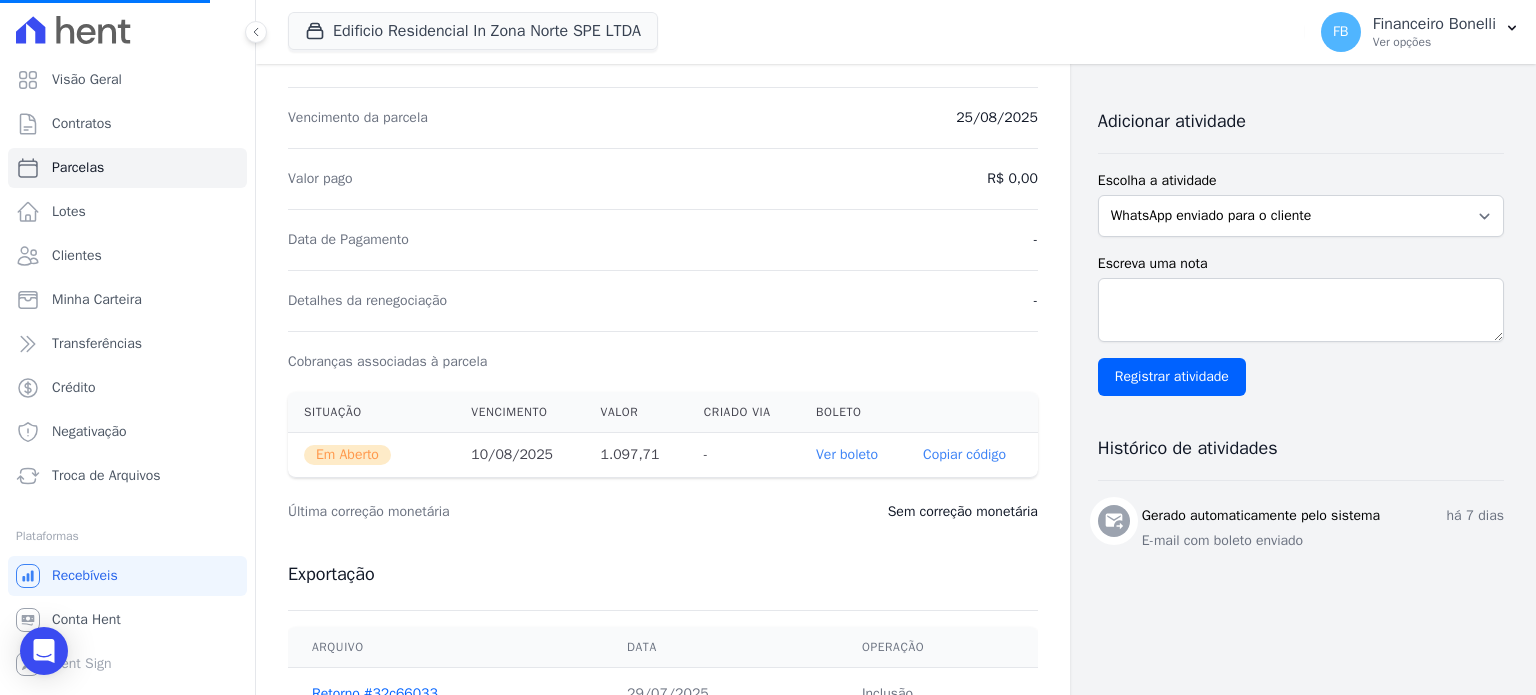 scroll, scrollTop: 400, scrollLeft: 0, axis: vertical 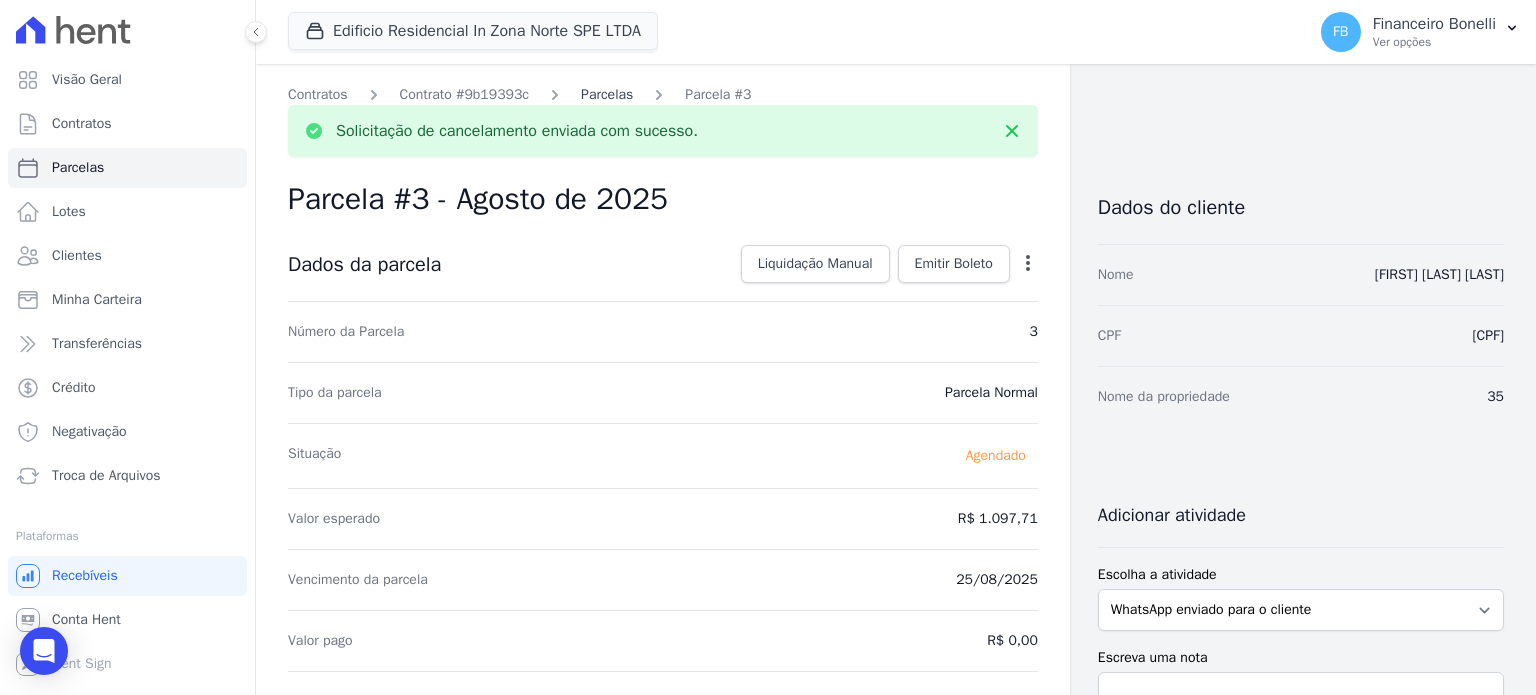 click on "Parcelas" at bounding box center (607, 94) 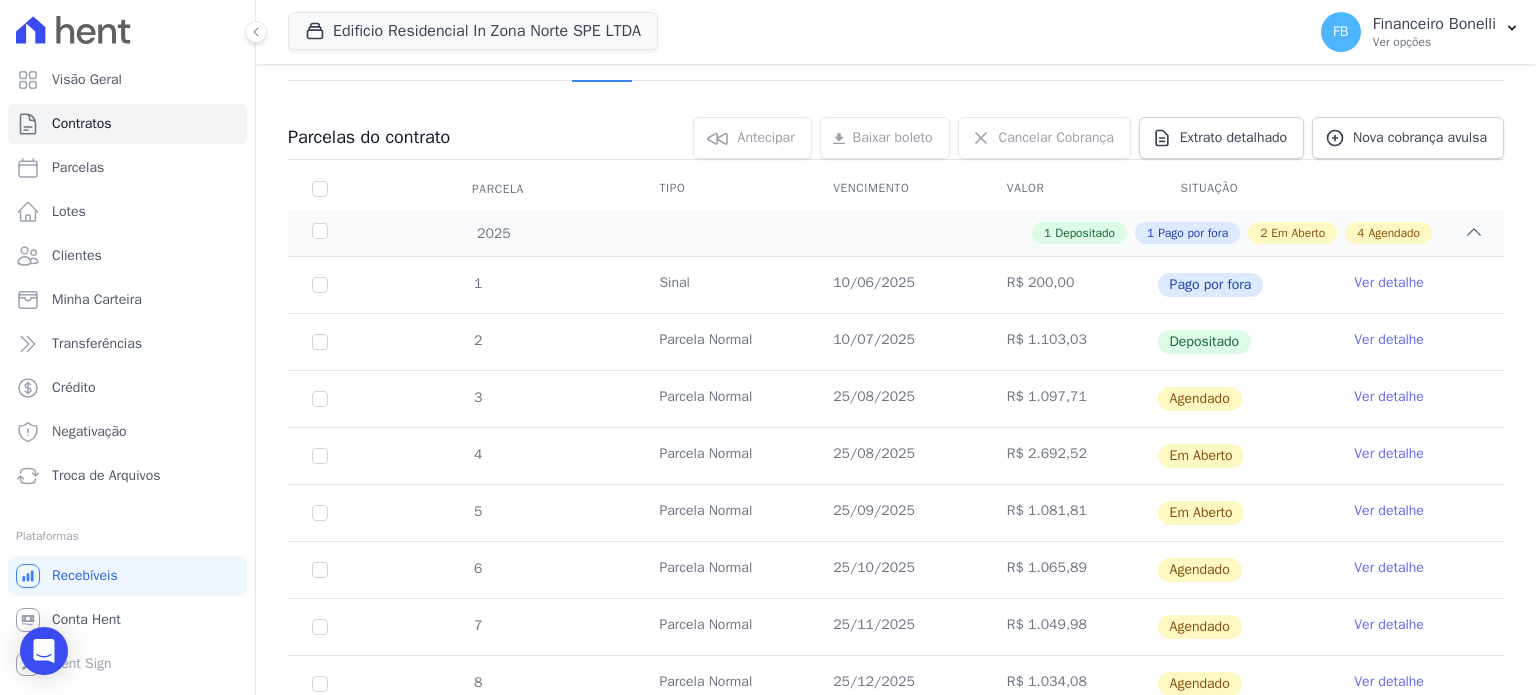 scroll, scrollTop: 200, scrollLeft: 0, axis: vertical 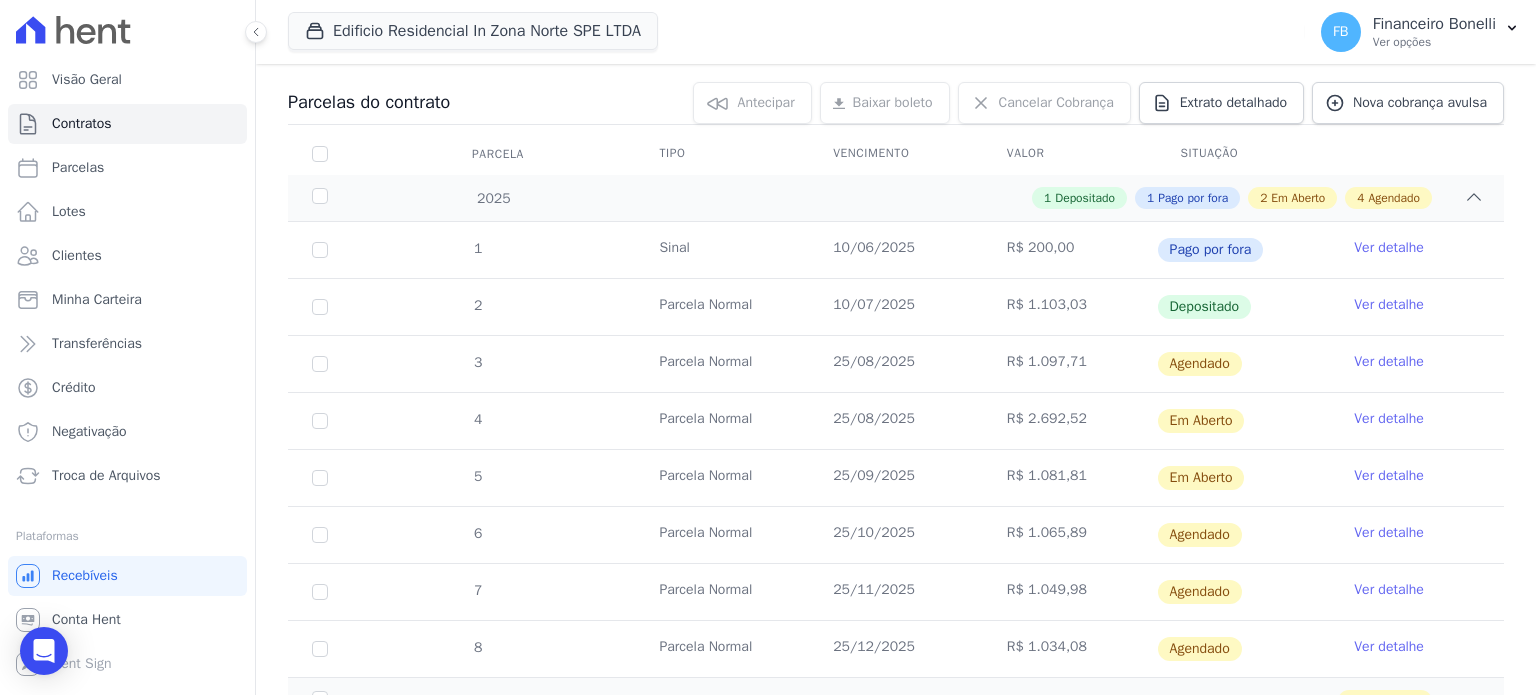 click on "Ver detalhe" at bounding box center [1389, 419] 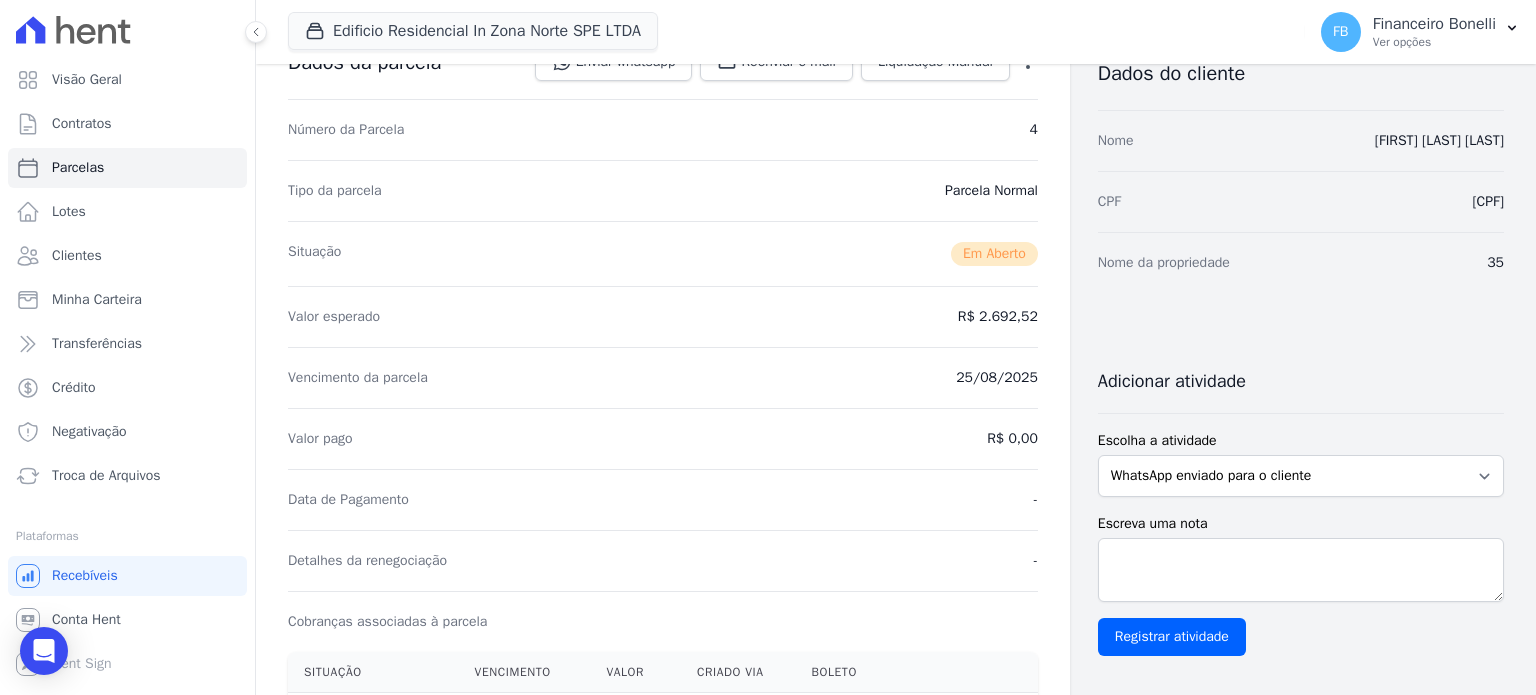 scroll, scrollTop: 0, scrollLeft: 0, axis: both 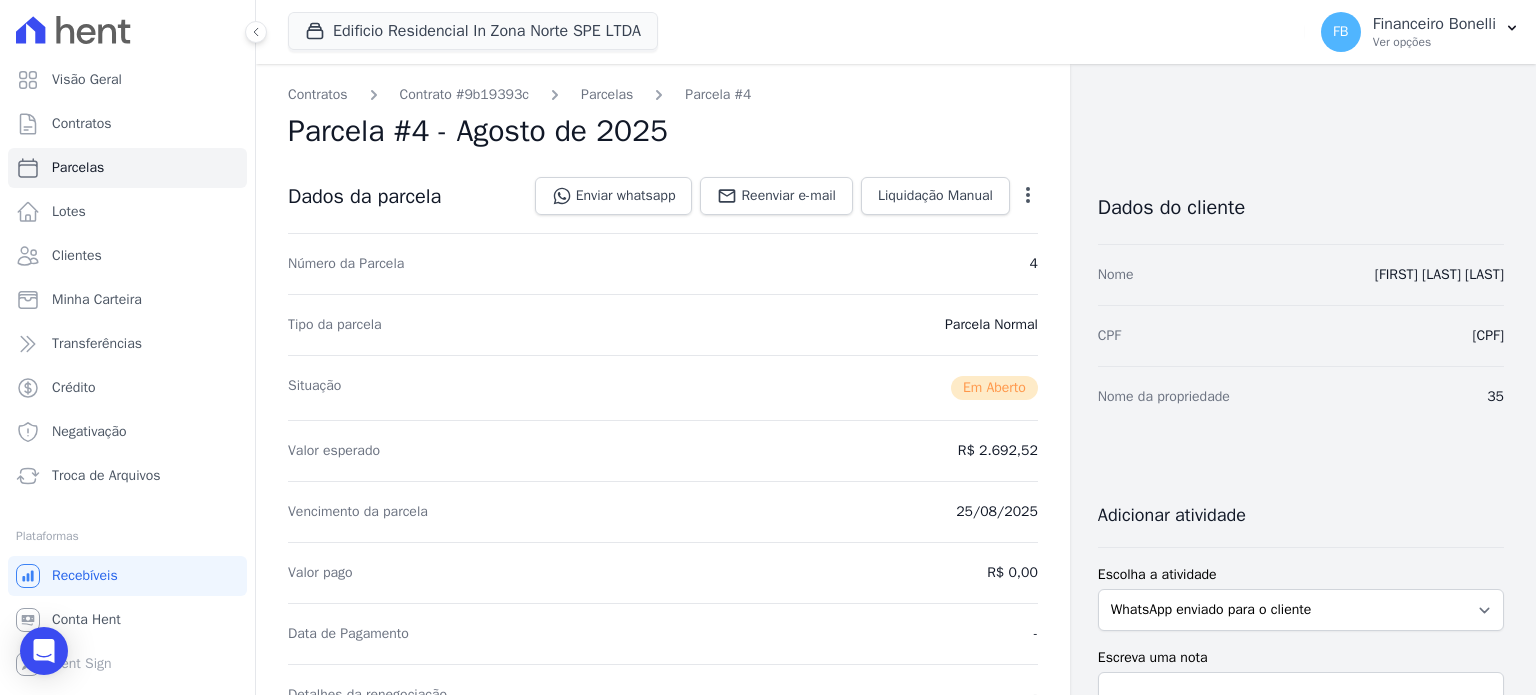 click 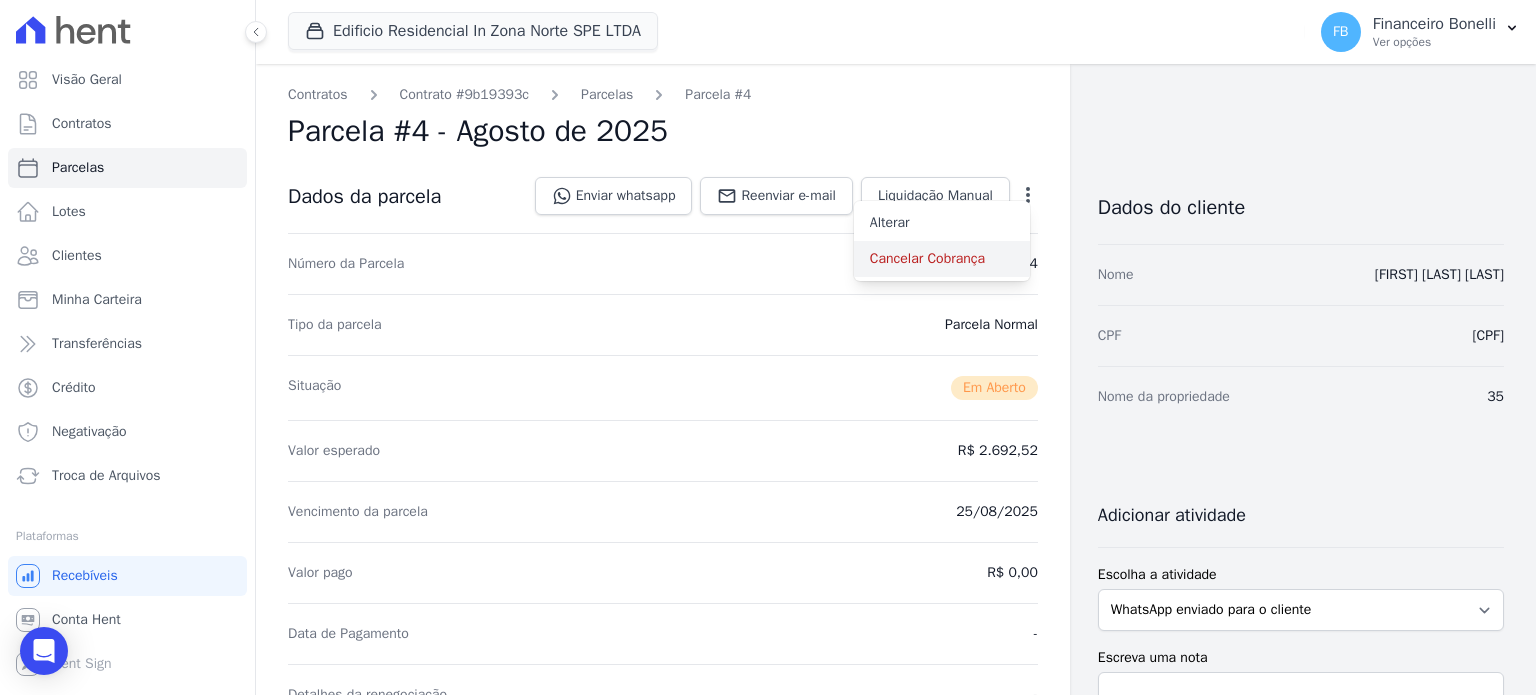 click on "Cancelar Cobrança" at bounding box center [942, 259] 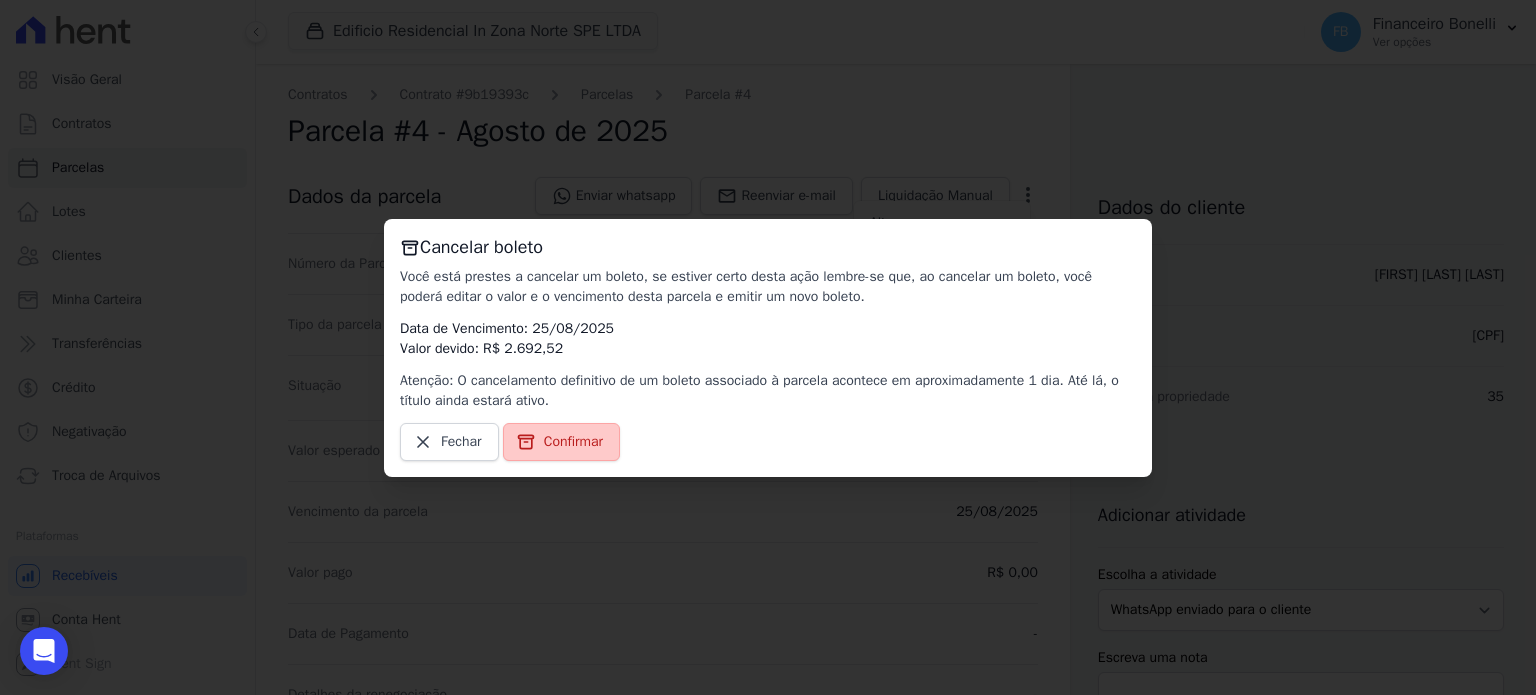 click on "Confirmar" at bounding box center (573, 442) 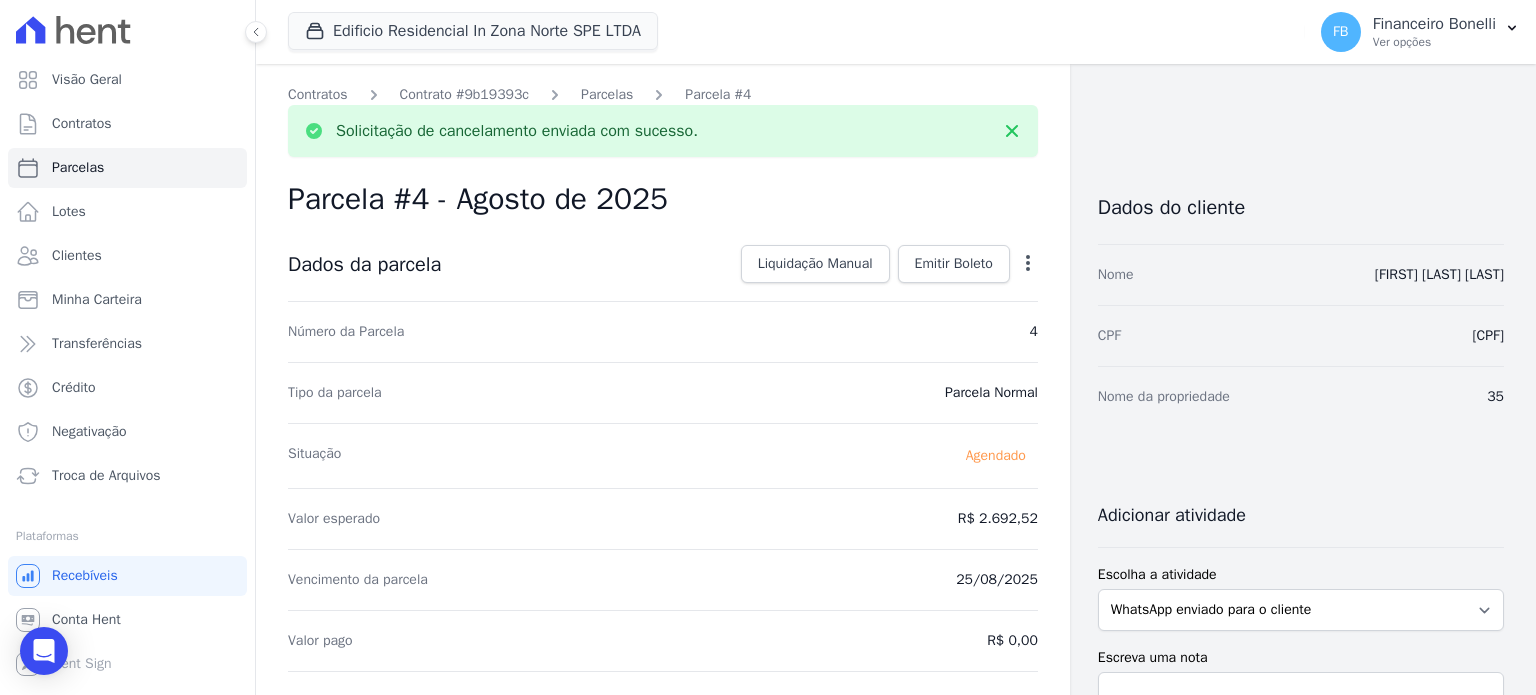 click on "Parcelas" at bounding box center (607, 94) 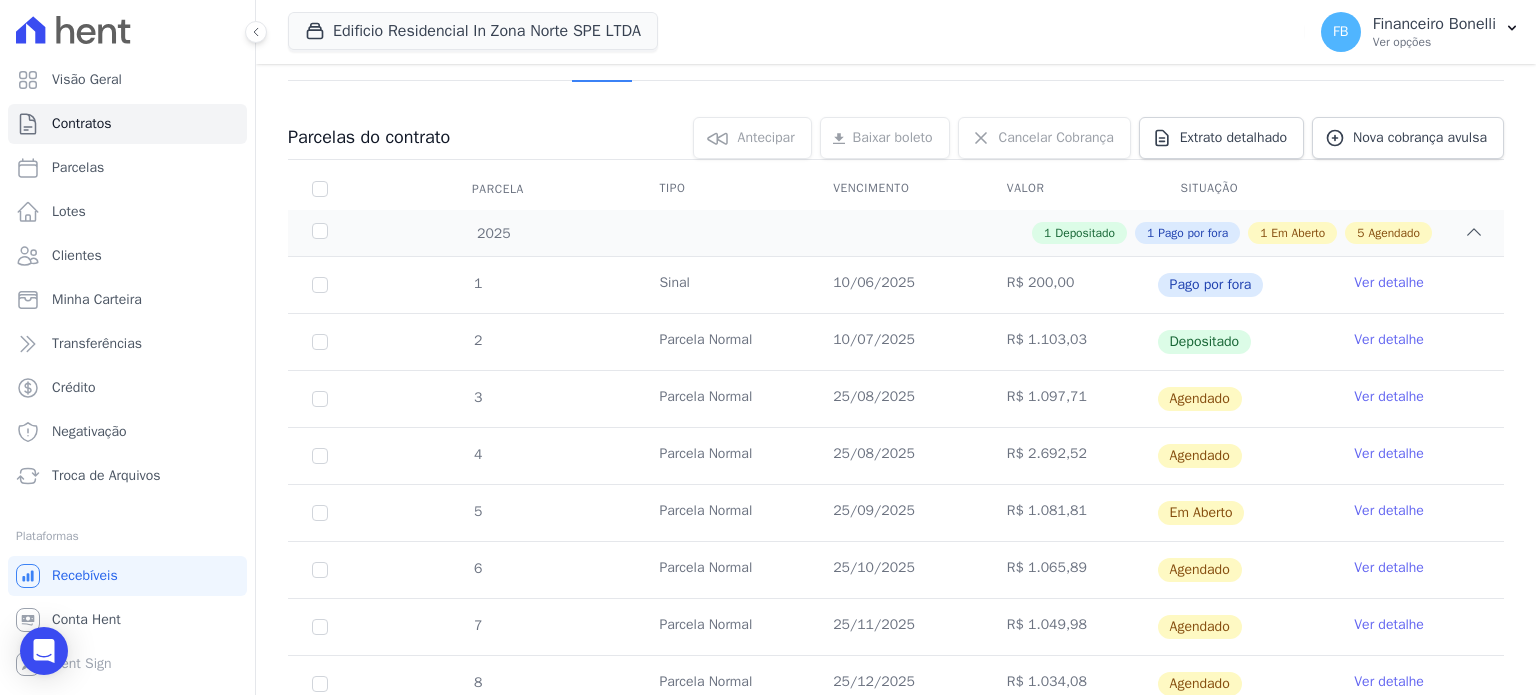 scroll, scrollTop: 200, scrollLeft: 0, axis: vertical 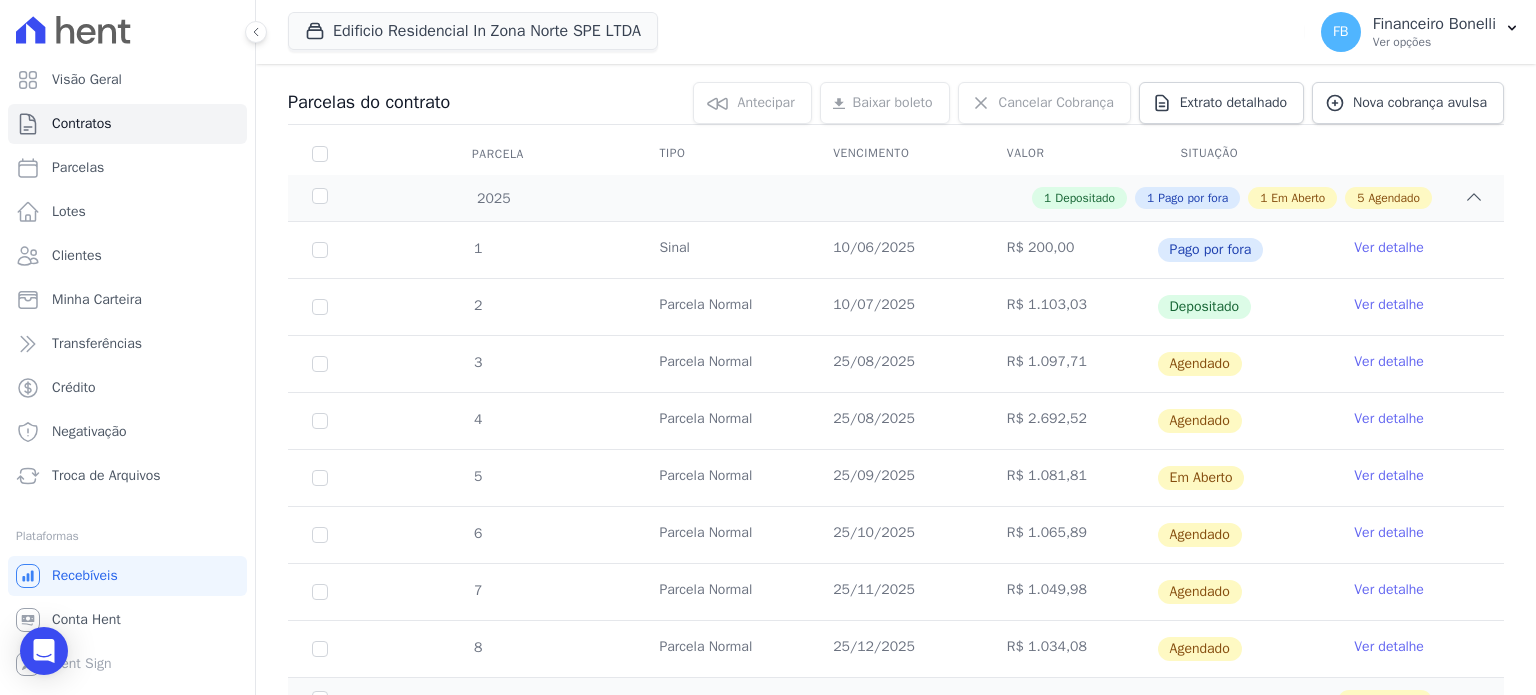 click on "Ver detalhe" at bounding box center [1389, 476] 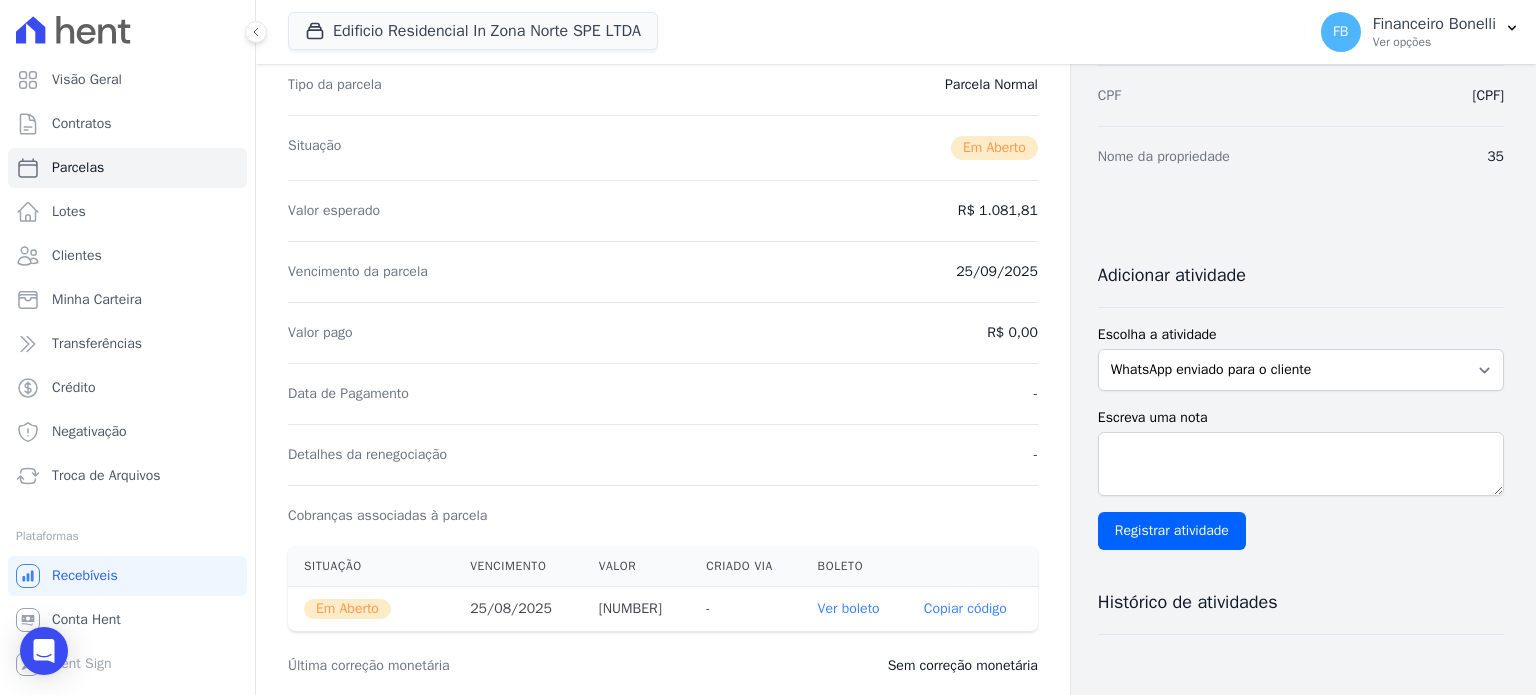 scroll, scrollTop: 0, scrollLeft: 0, axis: both 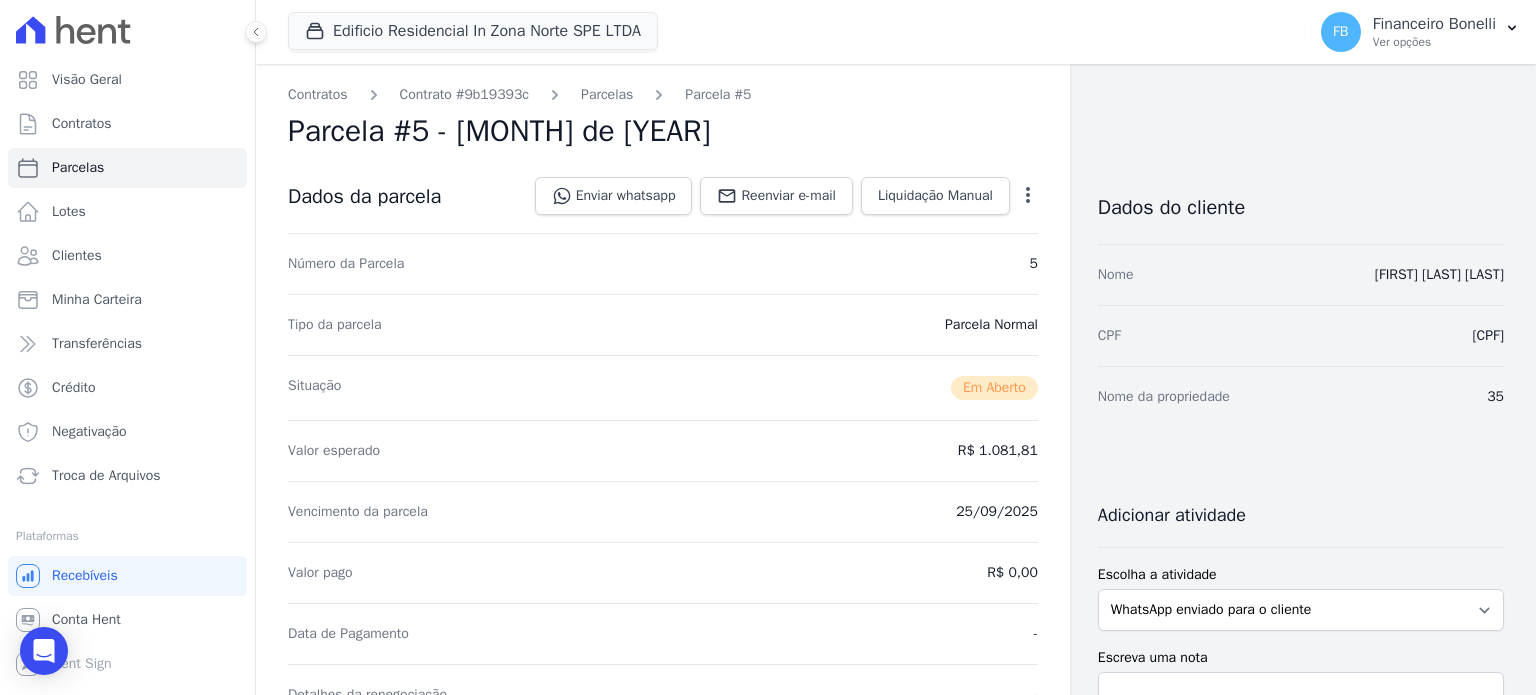 click 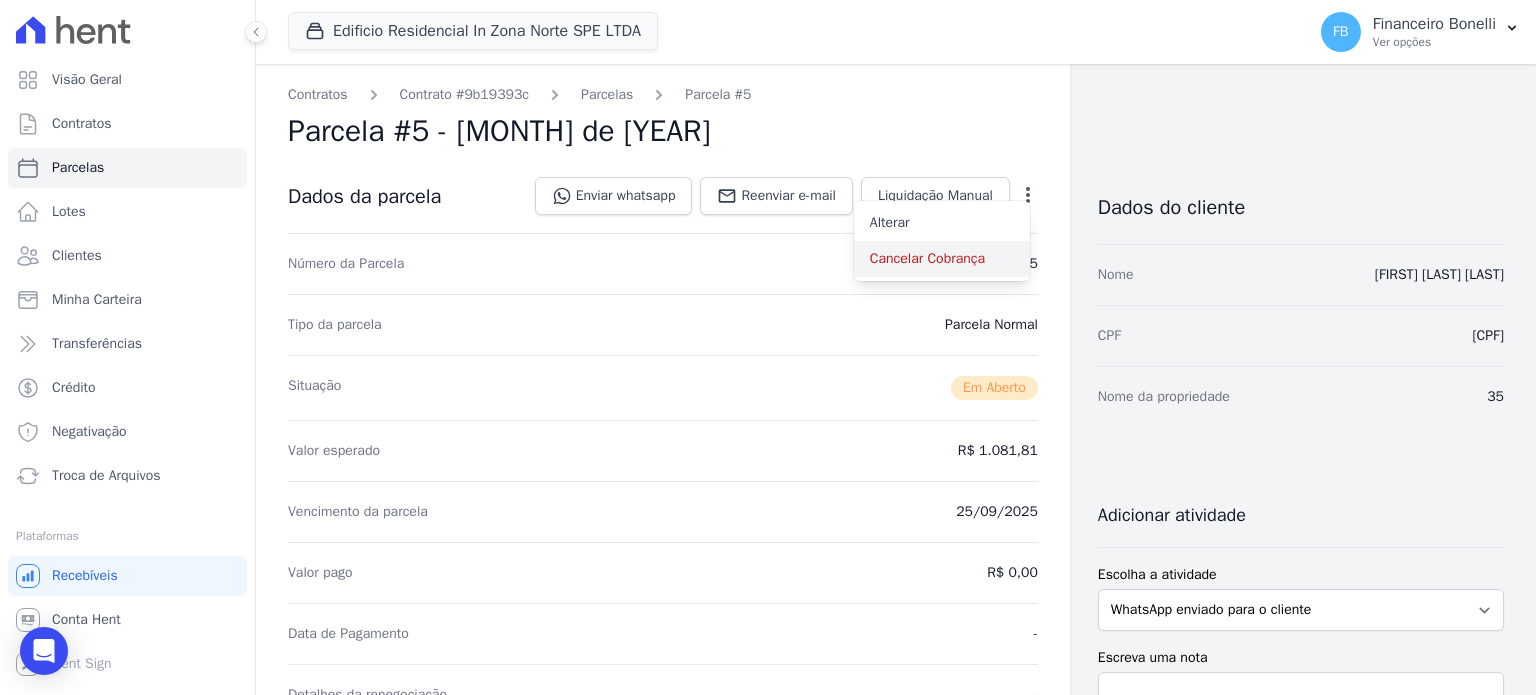 click on "Cancelar Cobrança" at bounding box center [942, 259] 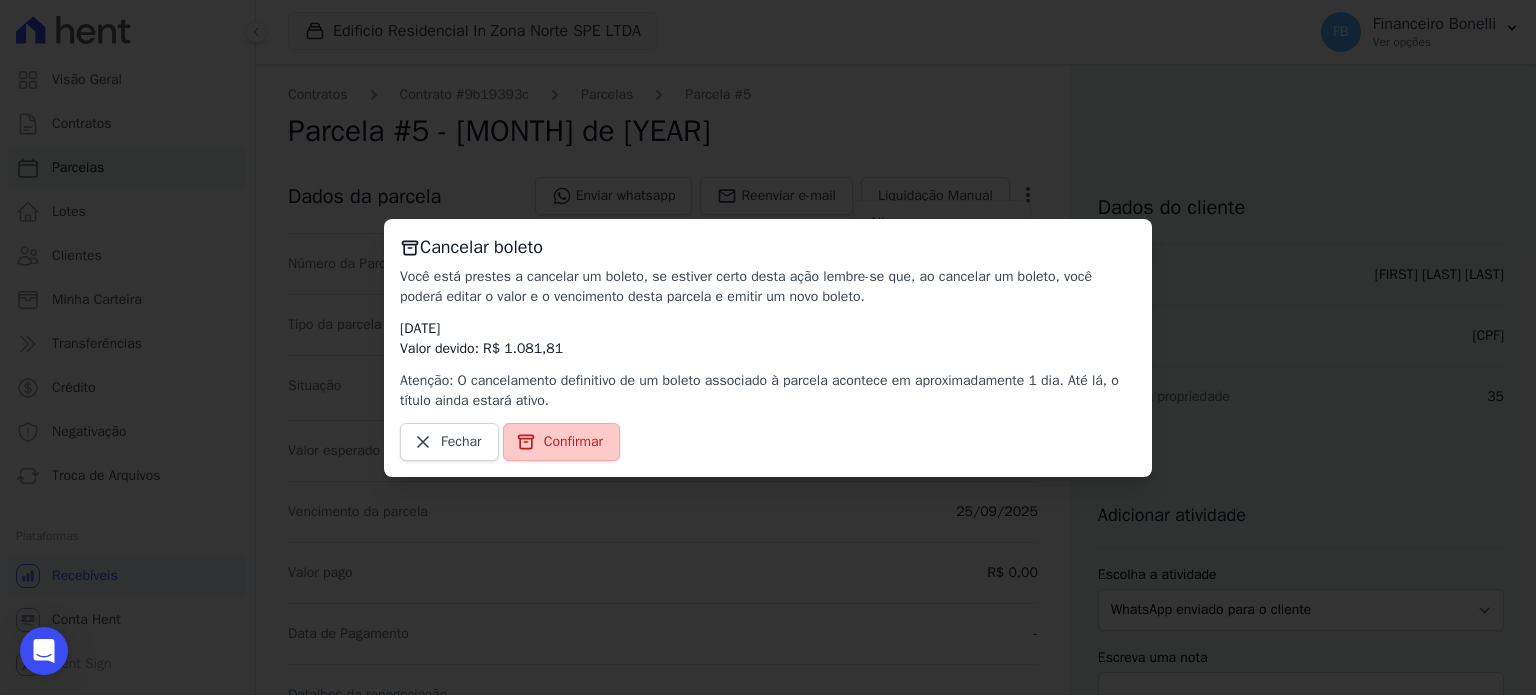 click on "Confirmar" at bounding box center (573, 442) 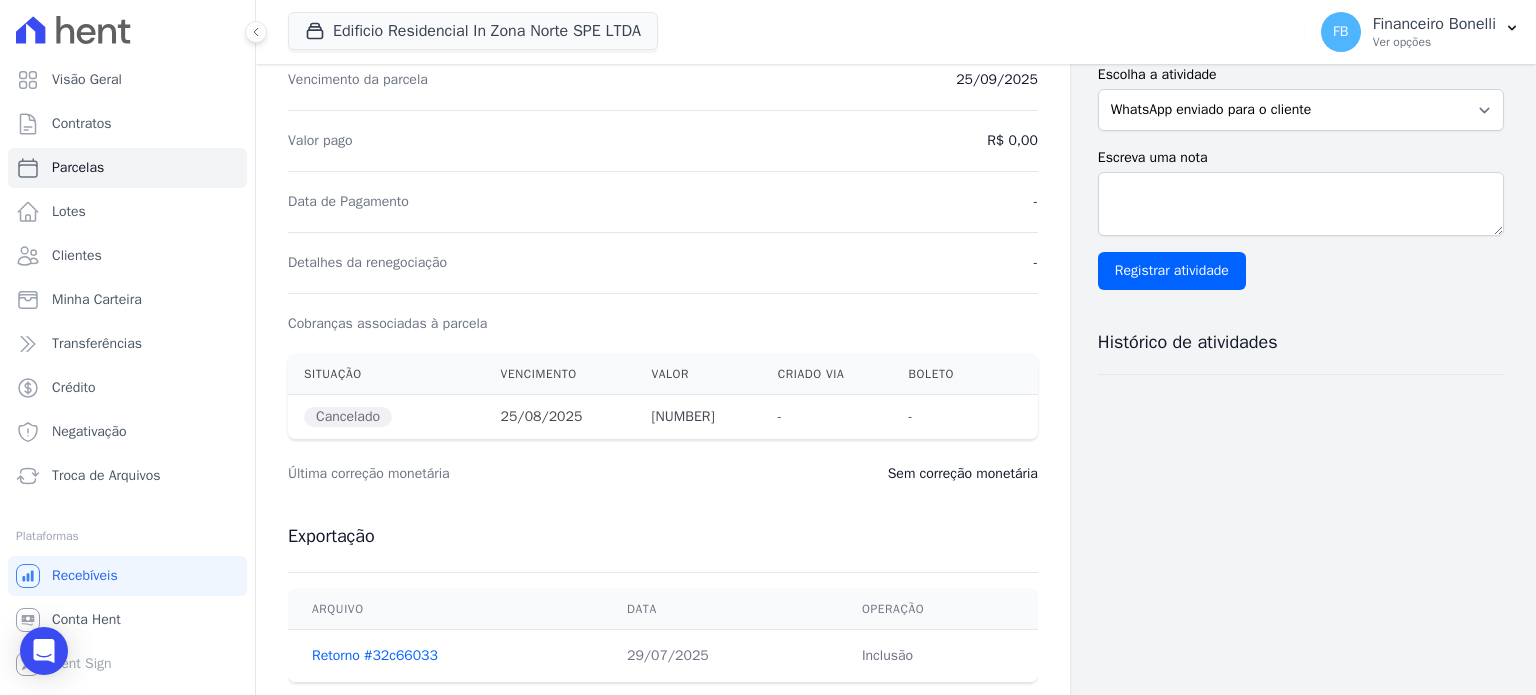 scroll, scrollTop: 0, scrollLeft: 0, axis: both 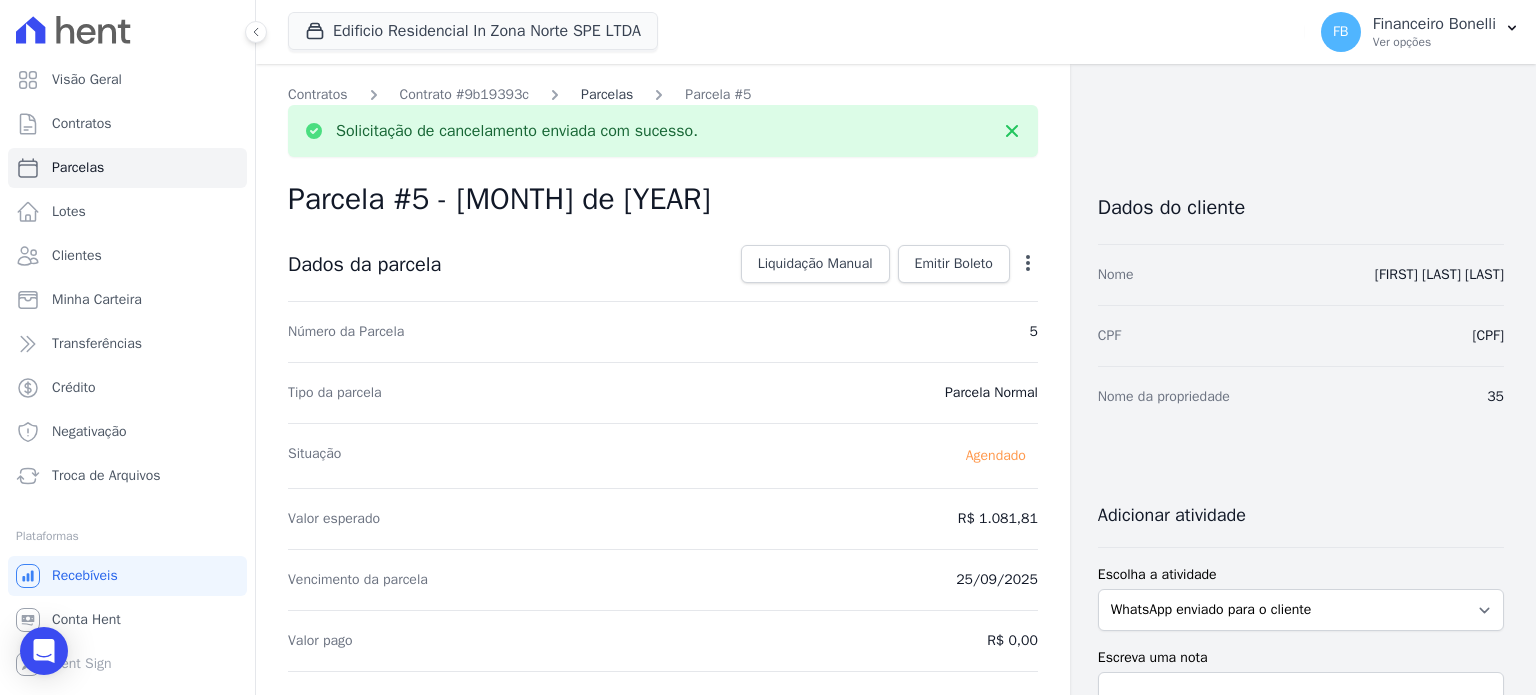 click on "Parcelas" at bounding box center [607, 94] 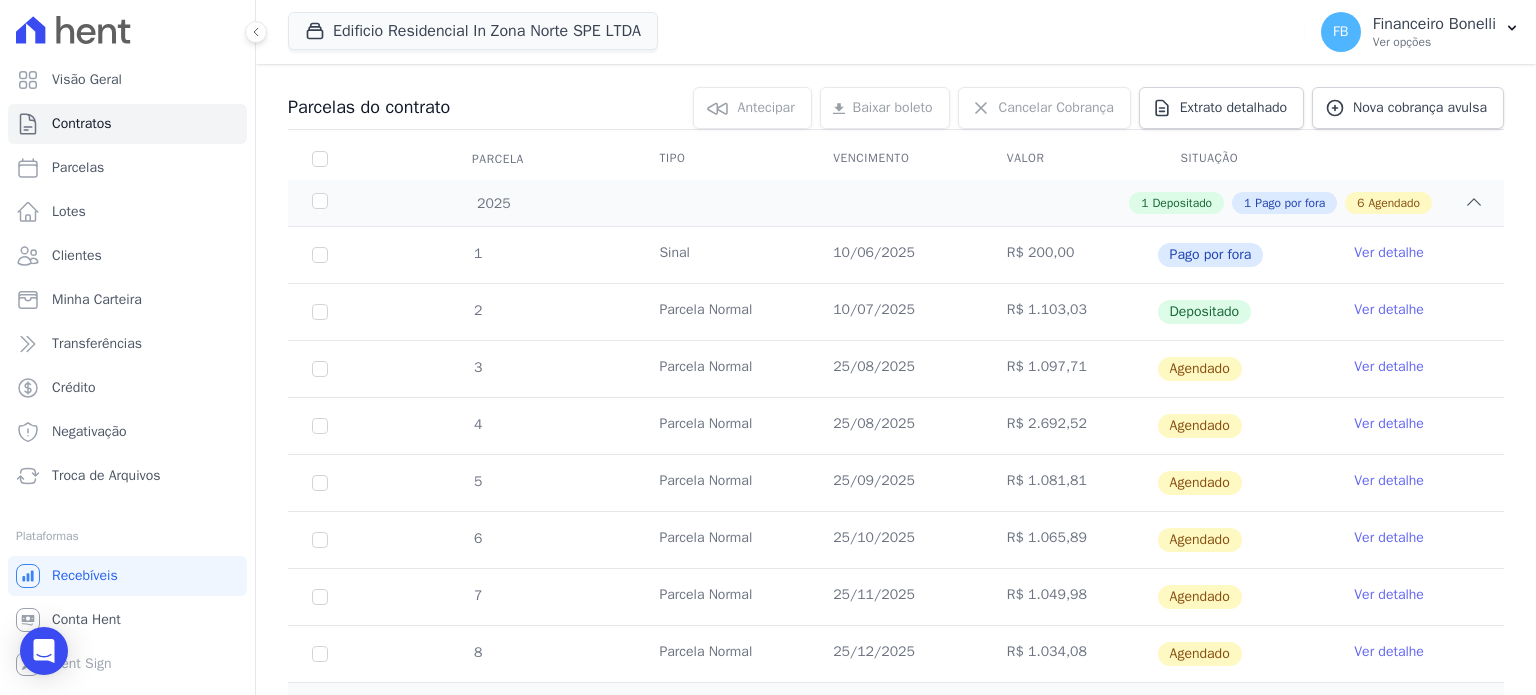 scroll, scrollTop: 200, scrollLeft: 0, axis: vertical 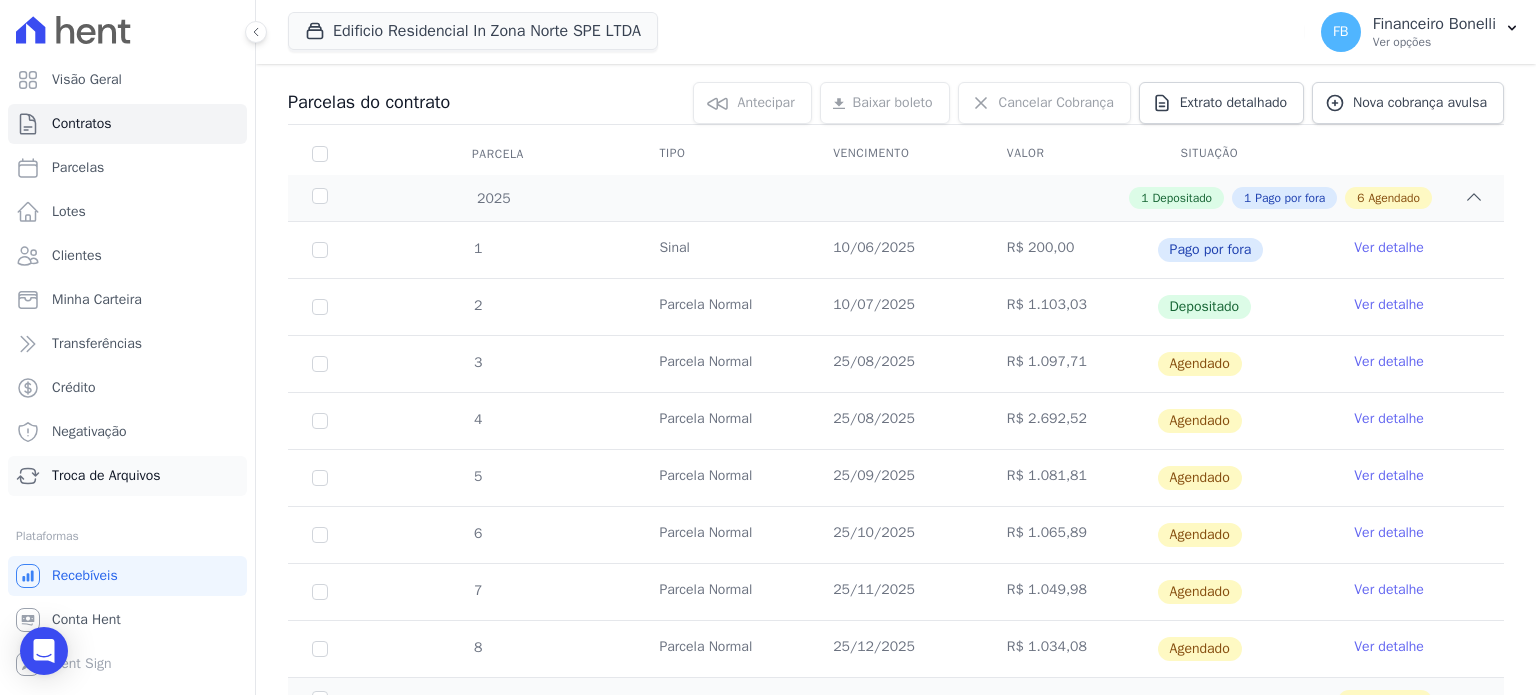 click on "Troca de Arquivos" at bounding box center (106, 476) 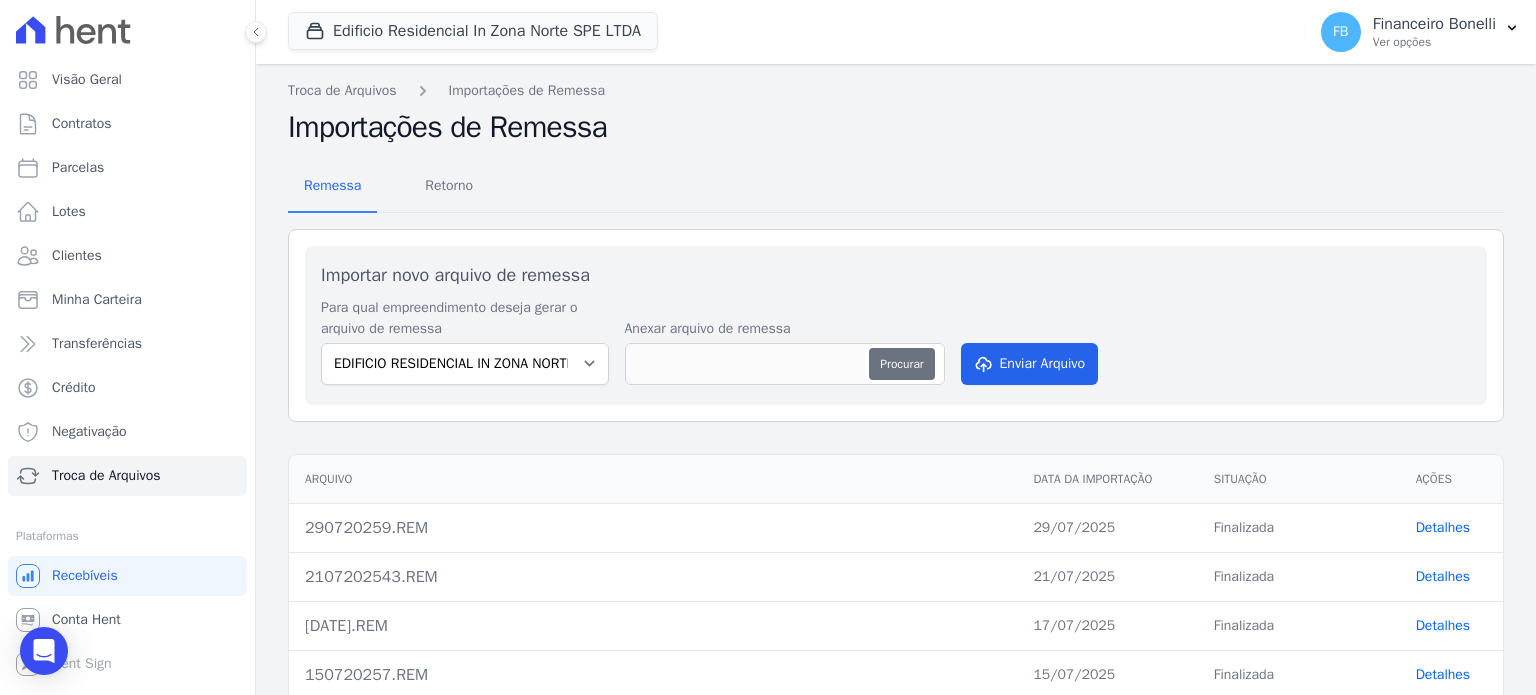 click on "Procurar" at bounding box center [901, 364] 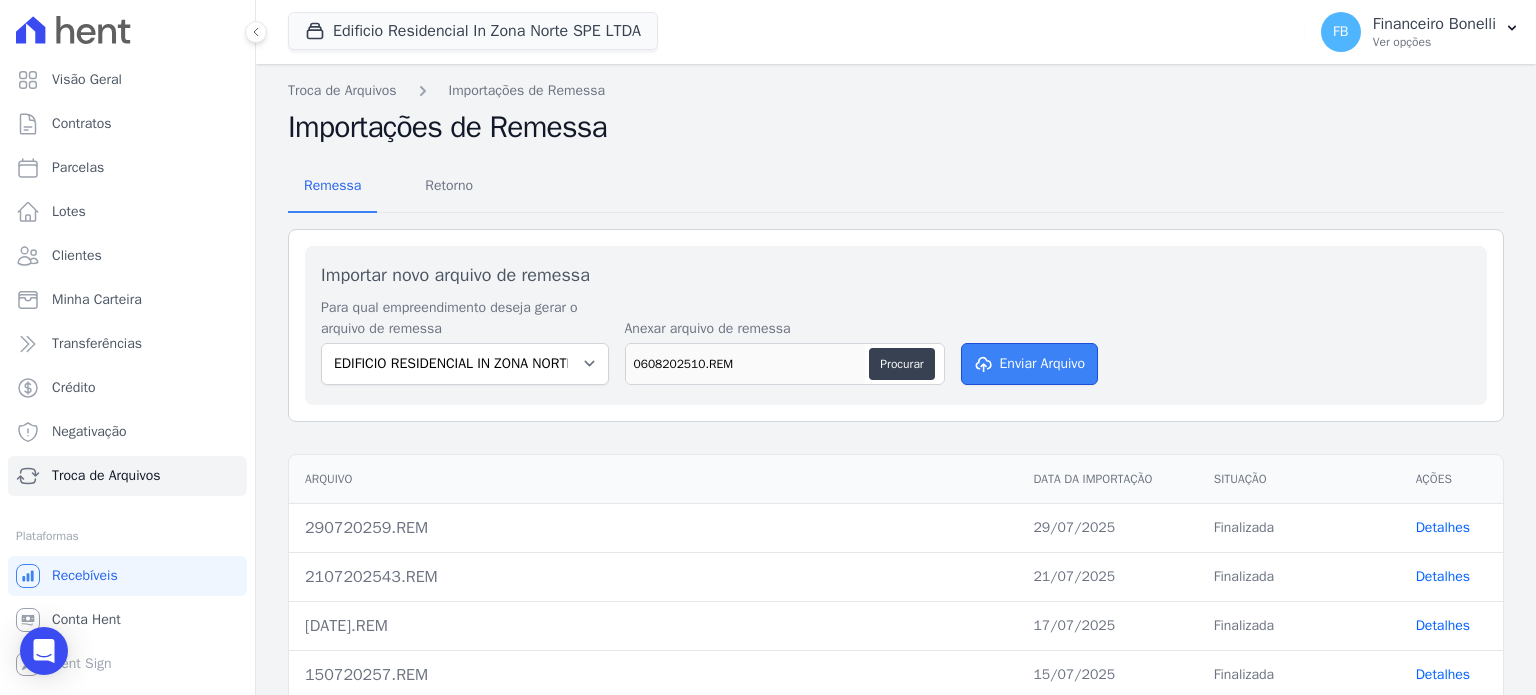 click on "Enviar Arquivo" at bounding box center (1030, 364) 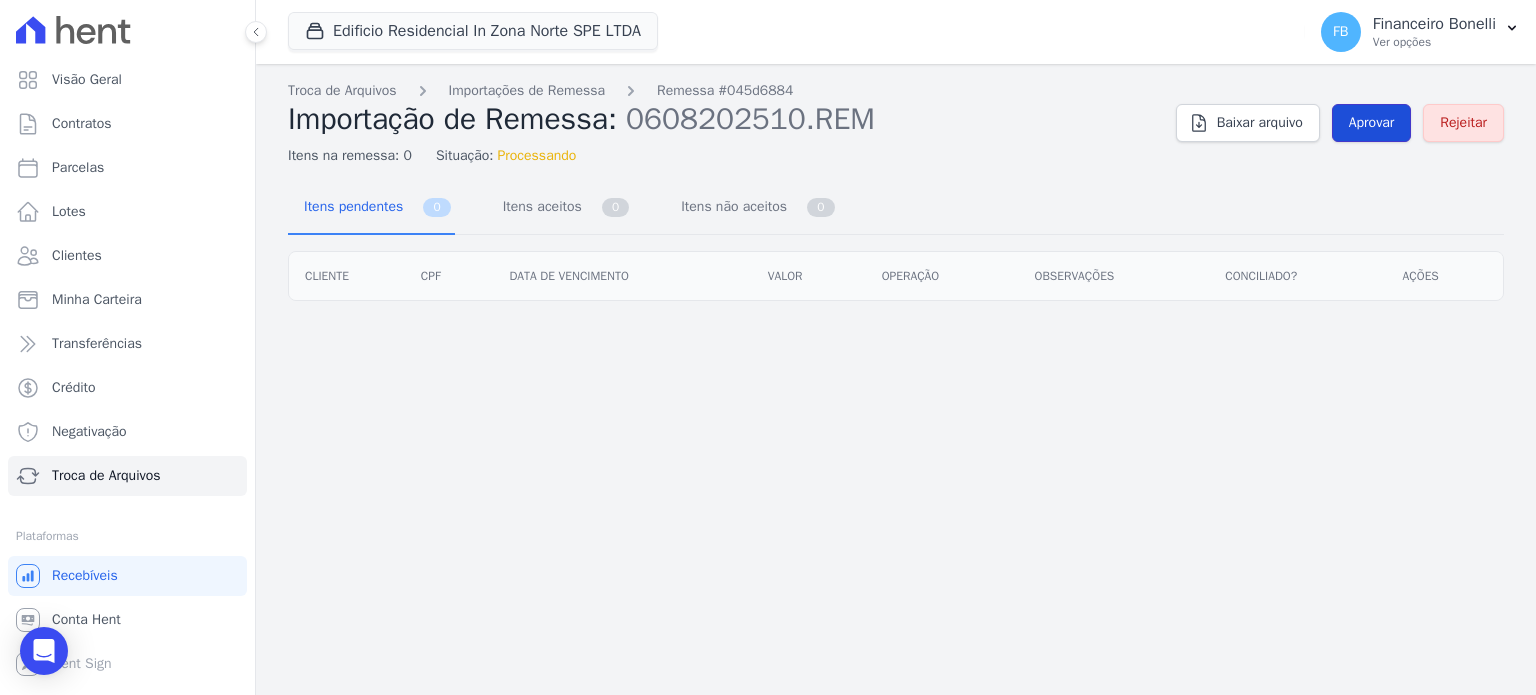 click on "Aprovar" at bounding box center (1372, 123) 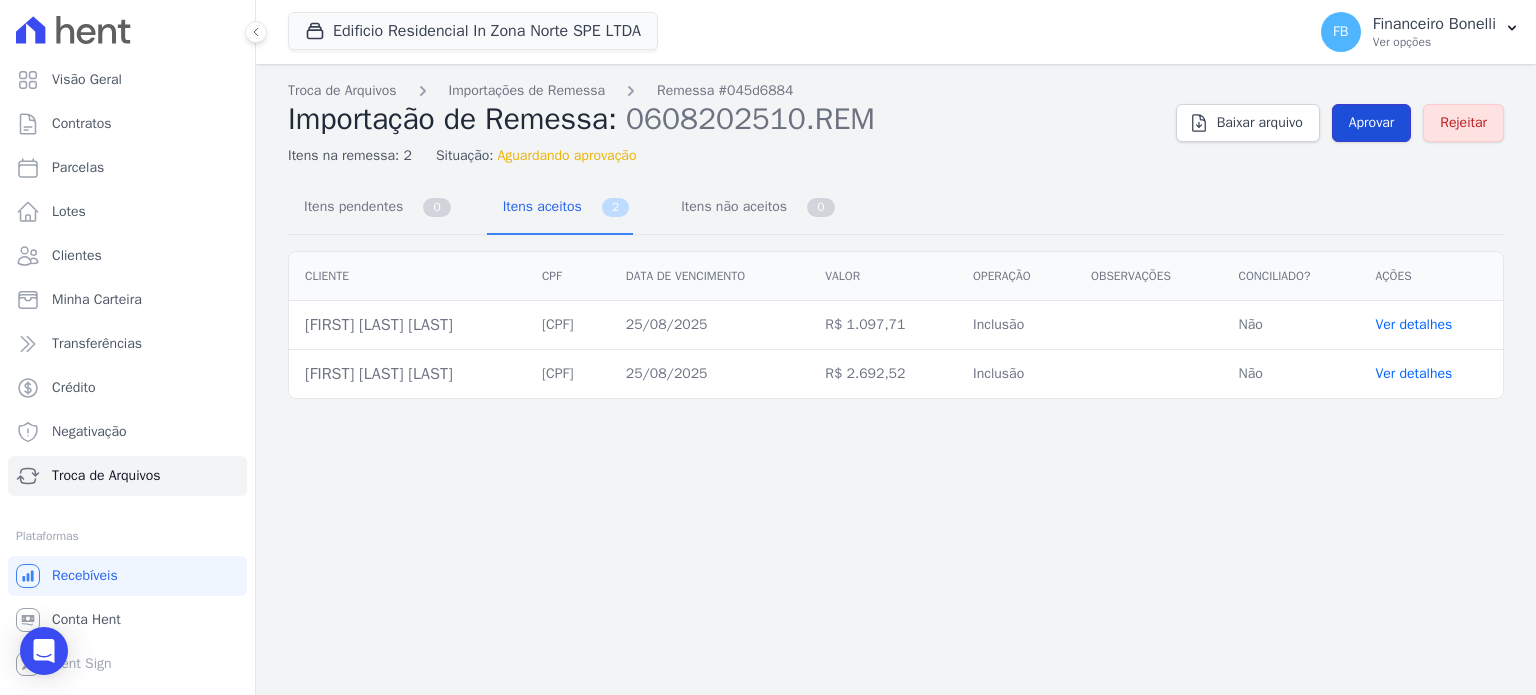 click on "Aprovar" at bounding box center (1372, 123) 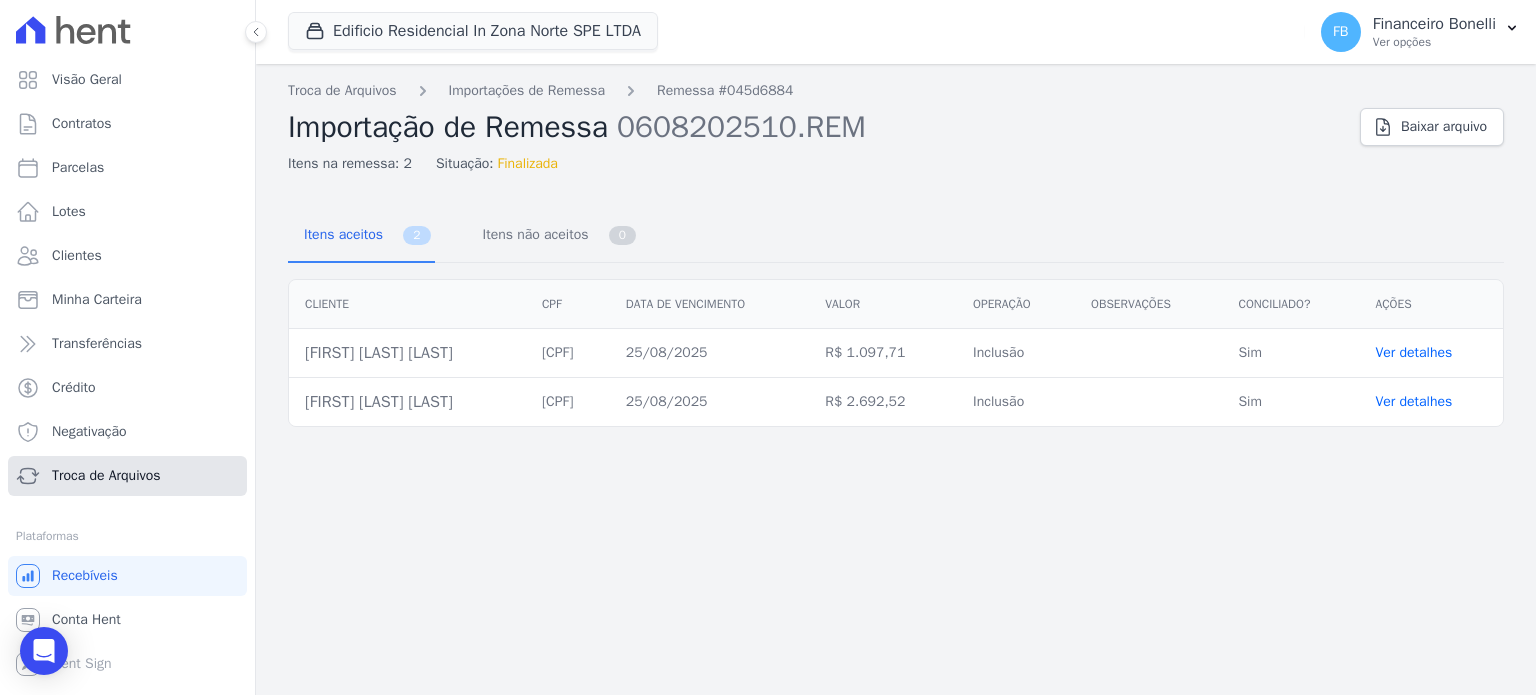 click on "Troca de Arquivos" at bounding box center (127, 476) 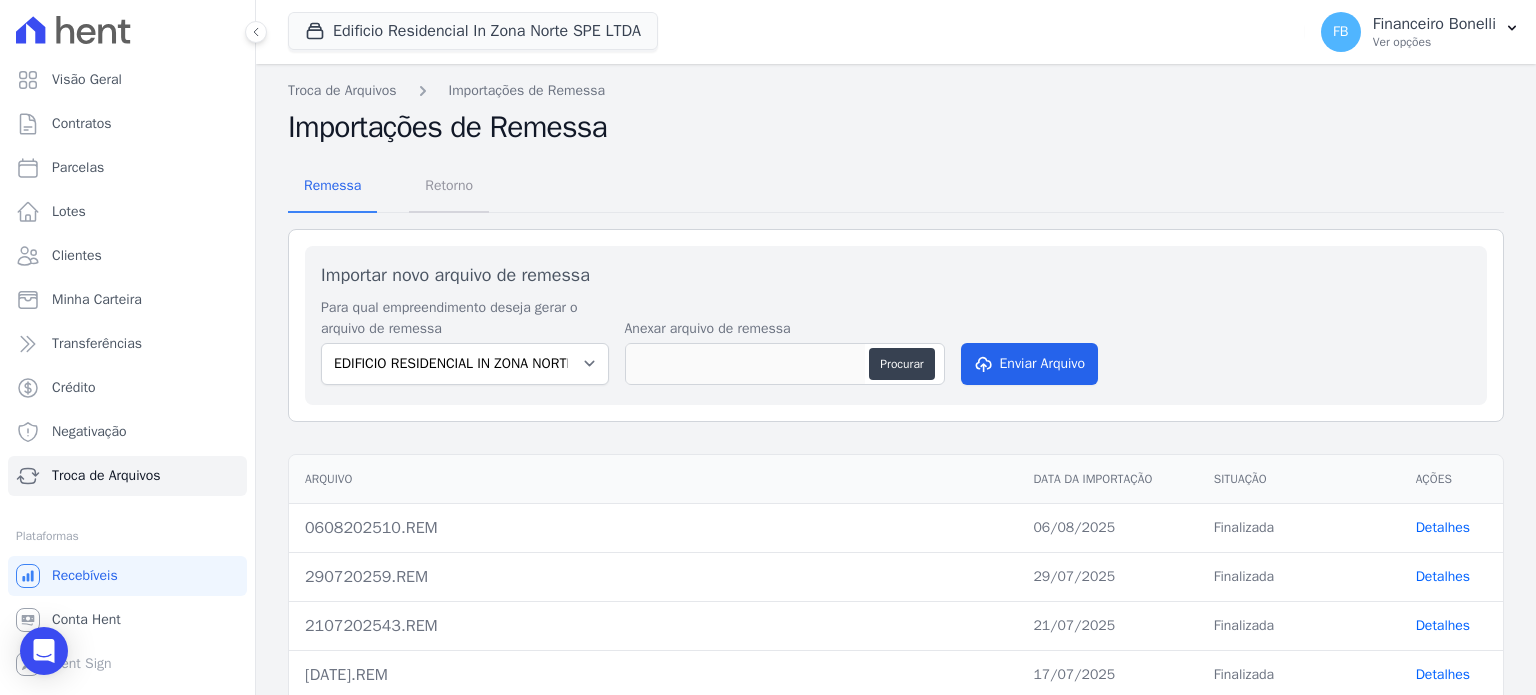 click on "Retorno" at bounding box center [449, 185] 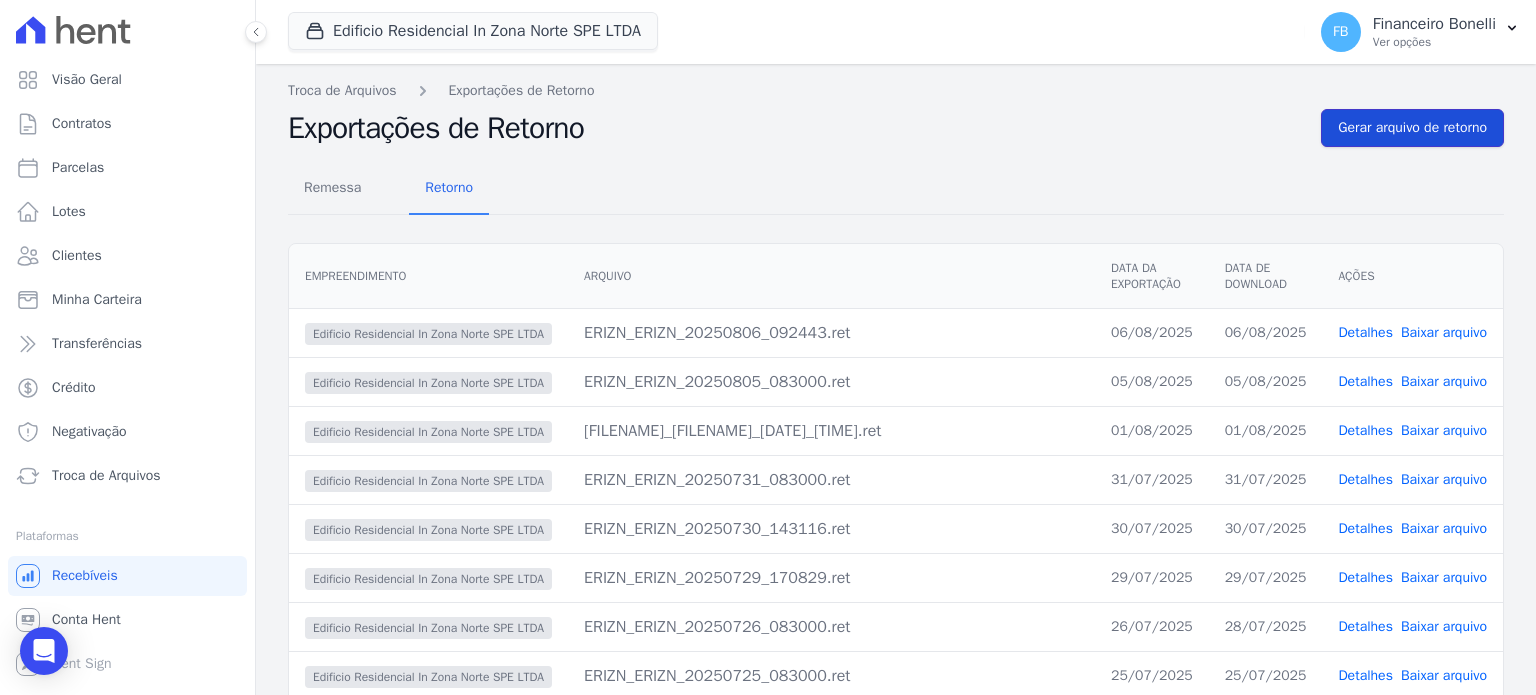 click on "Gerar arquivo de retorno" at bounding box center (1412, 128) 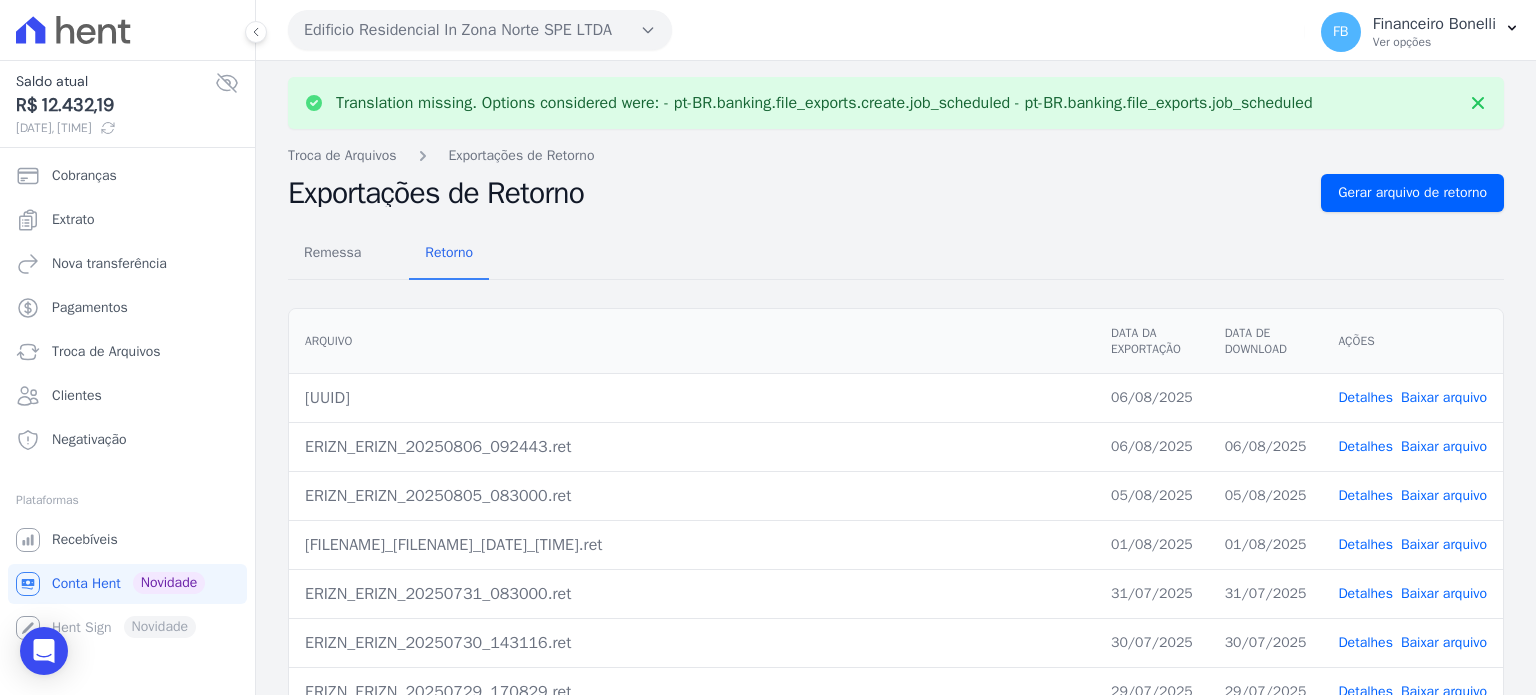 click on "Baixar arquivo" at bounding box center (1444, 397) 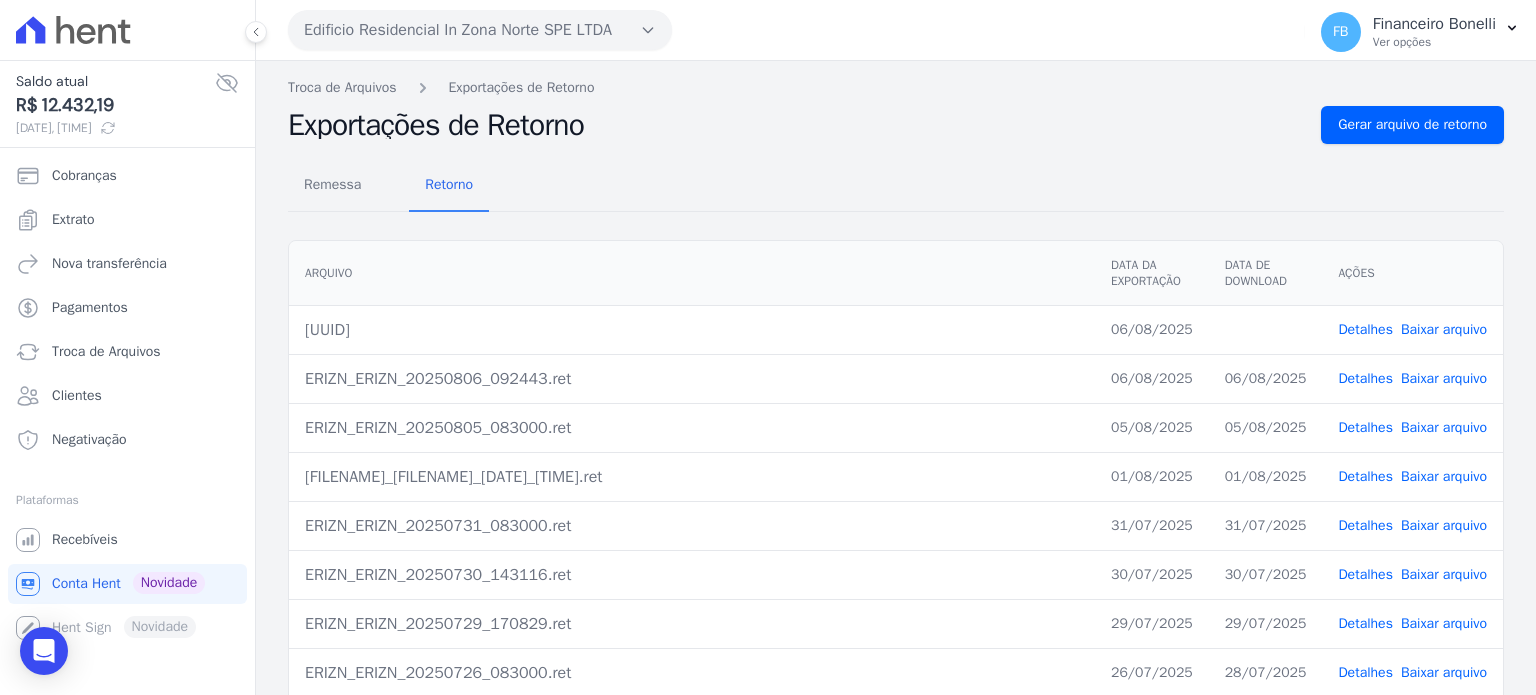 click on "Edificio Residencial In Zona Norte SPE LTDA" at bounding box center [480, 30] 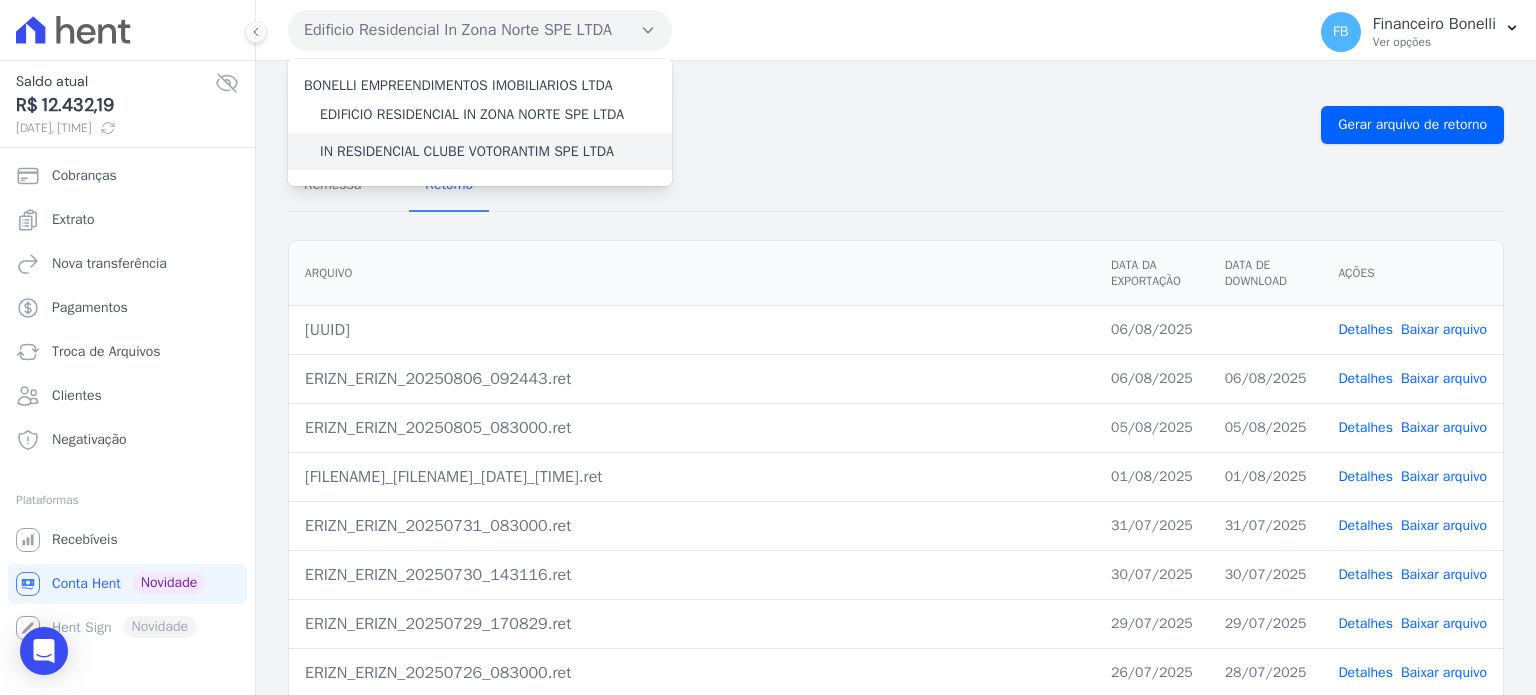 click on "IN RESIDENCIAL CLUBE VOTORANTIM SPE LTDA" at bounding box center [467, 151] 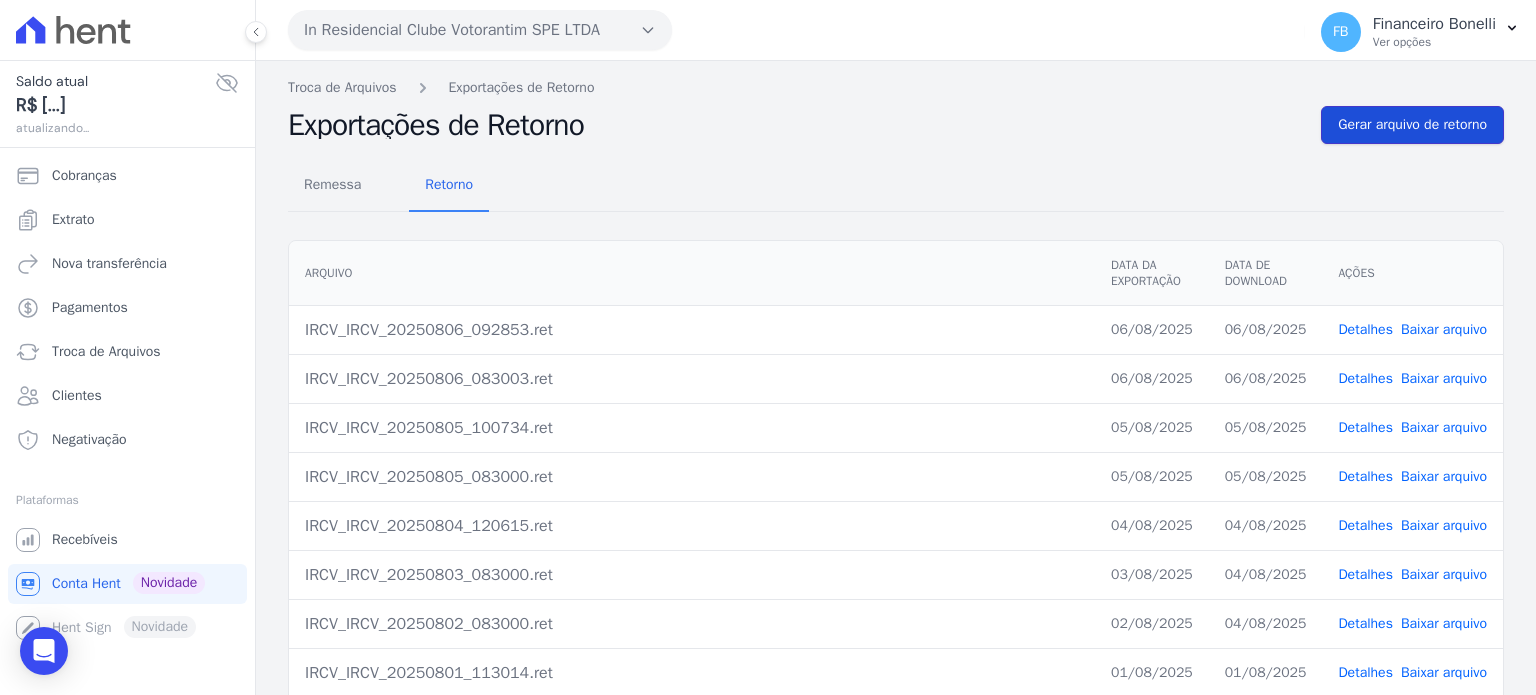 click on "Gerar arquivo de retorno" at bounding box center [1412, 125] 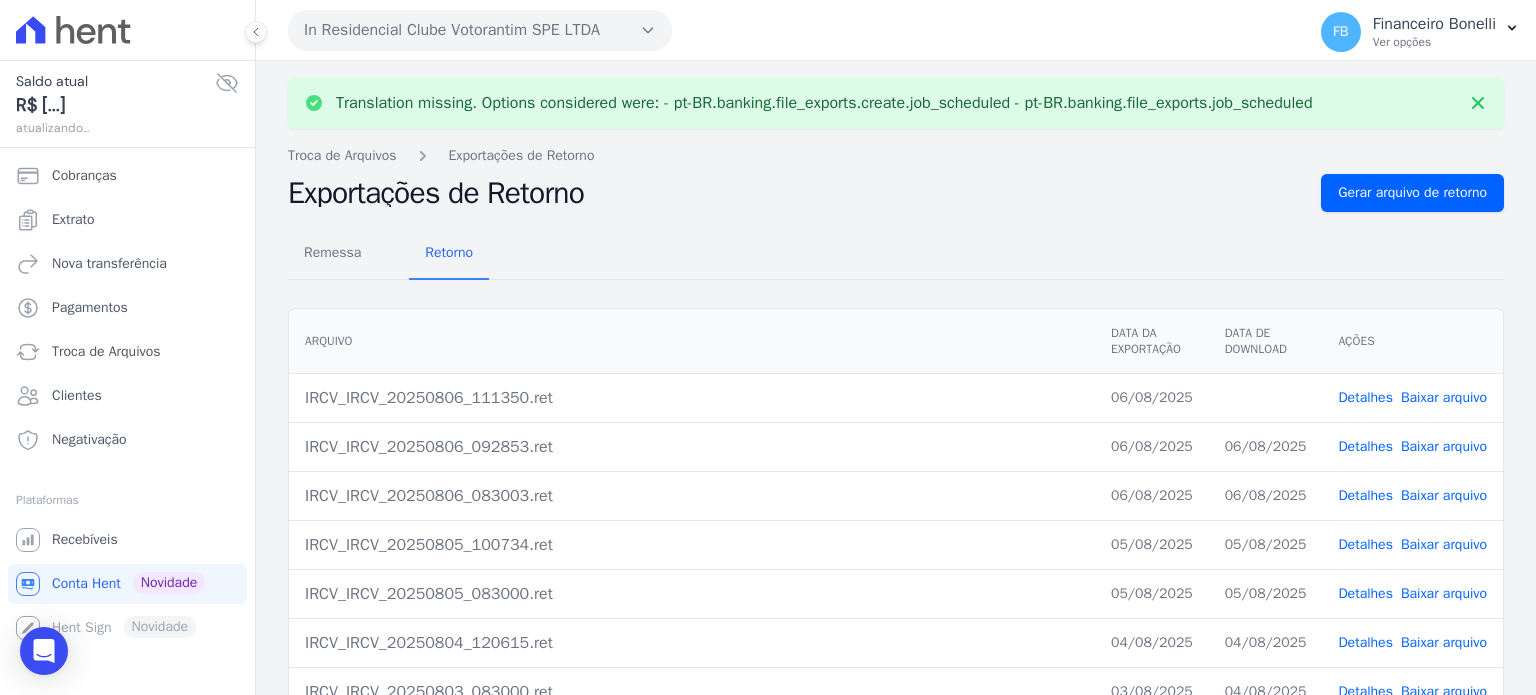 click on "Baixar arquivo" at bounding box center [1444, 397] 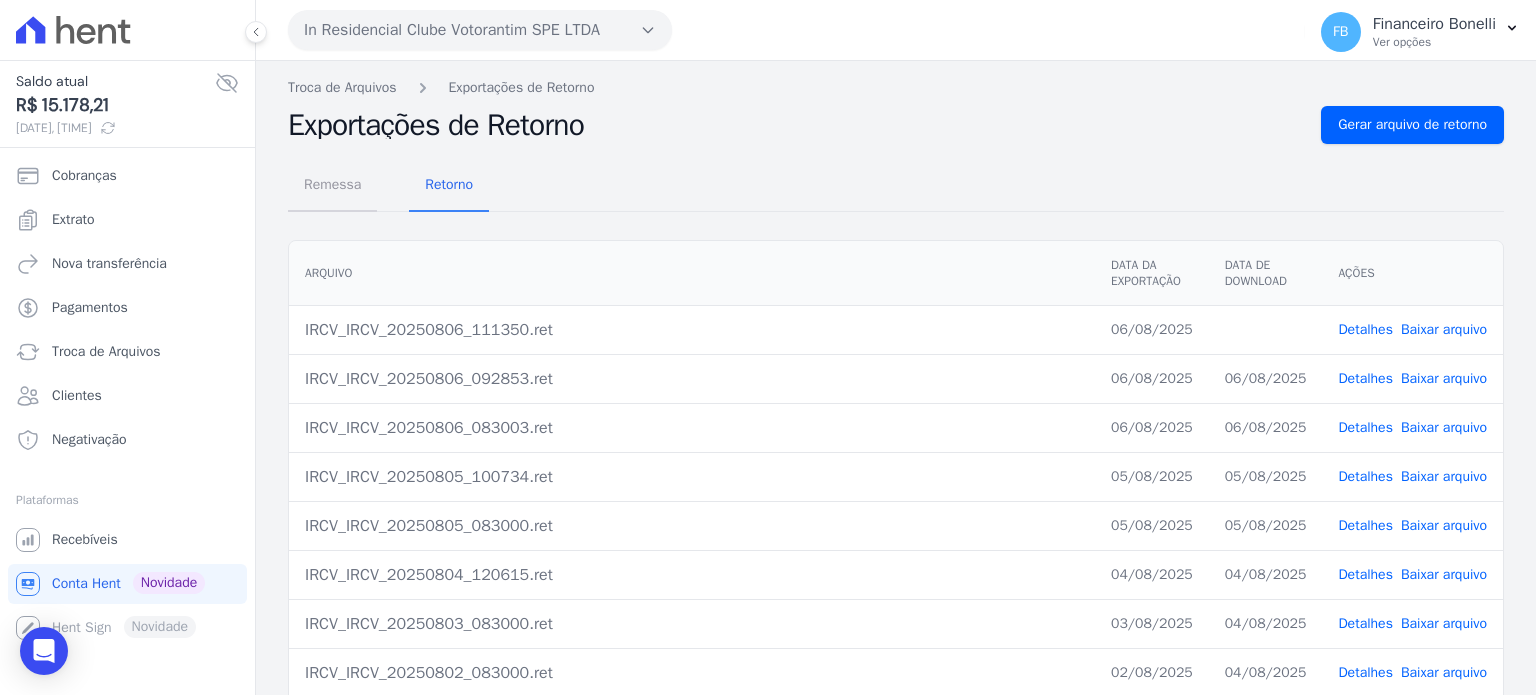 click on "Remessa" at bounding box center (332, 184) 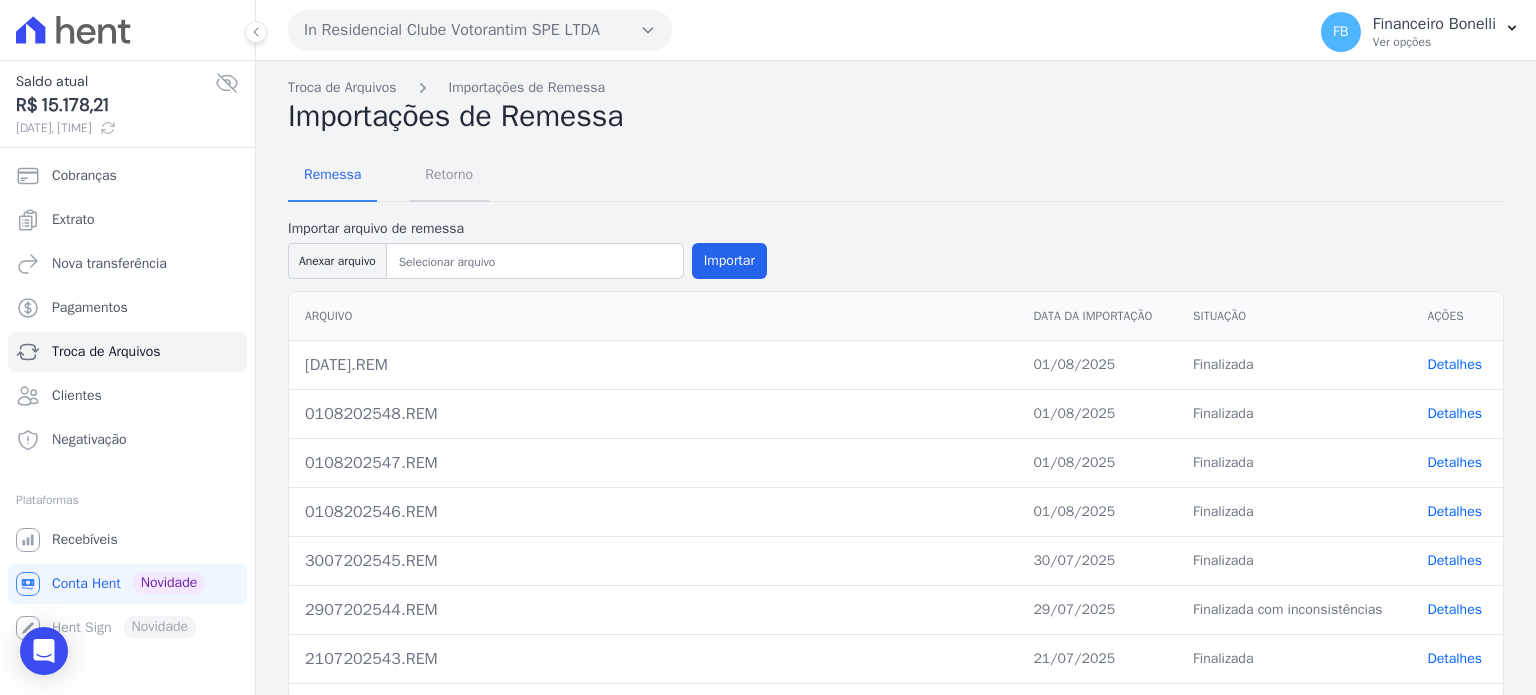 click on "Retorno" at bounding box center (449, 174) 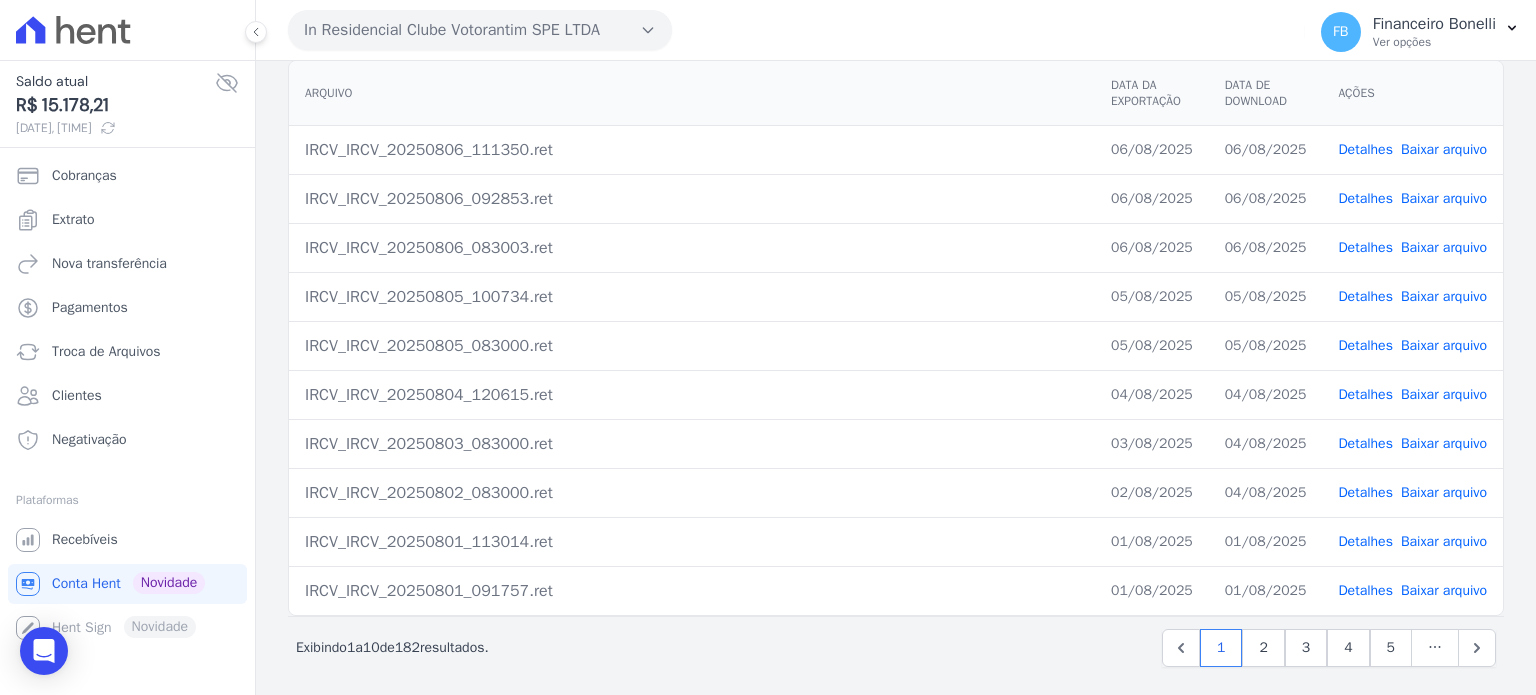 scroll, scrollTop: 183, scrollLeft: 0, axis: vertical 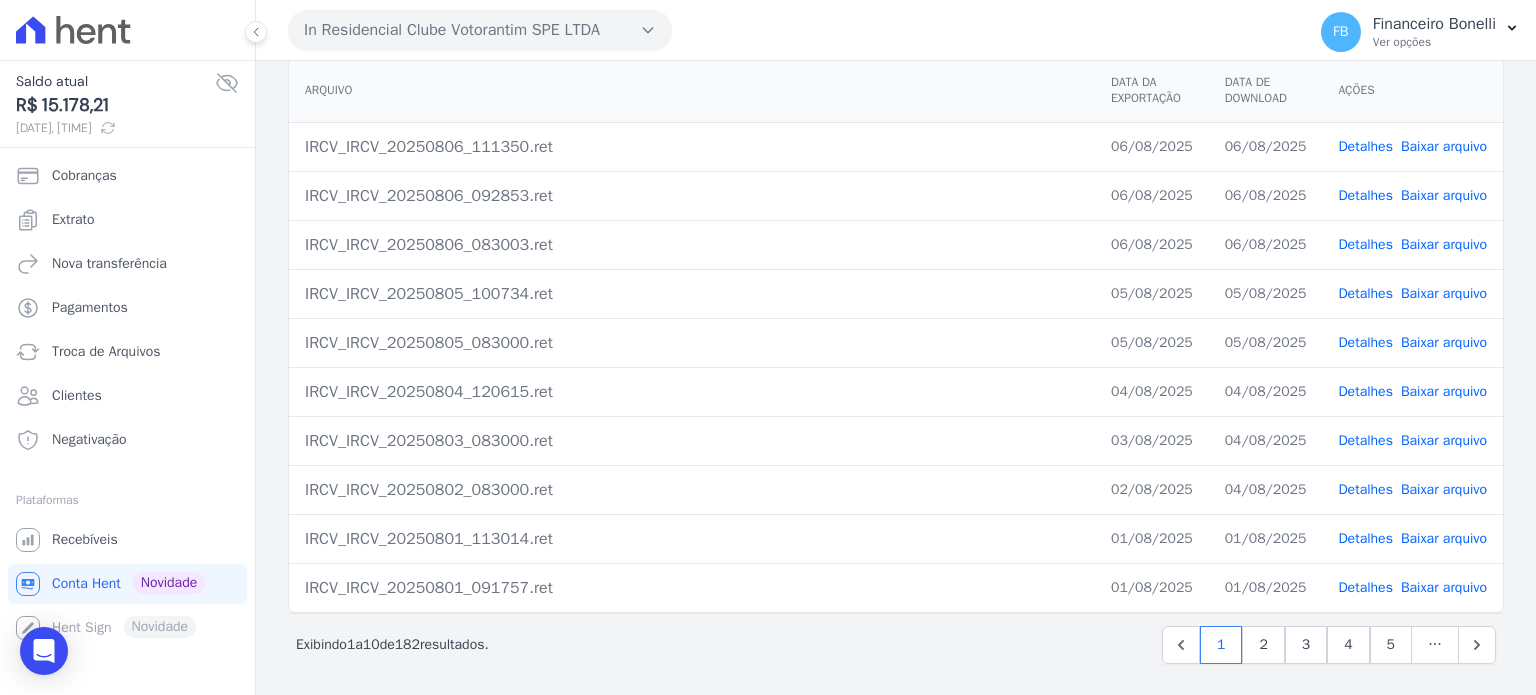click on "Baixar arquivo" at bounding box center (1444, 587) 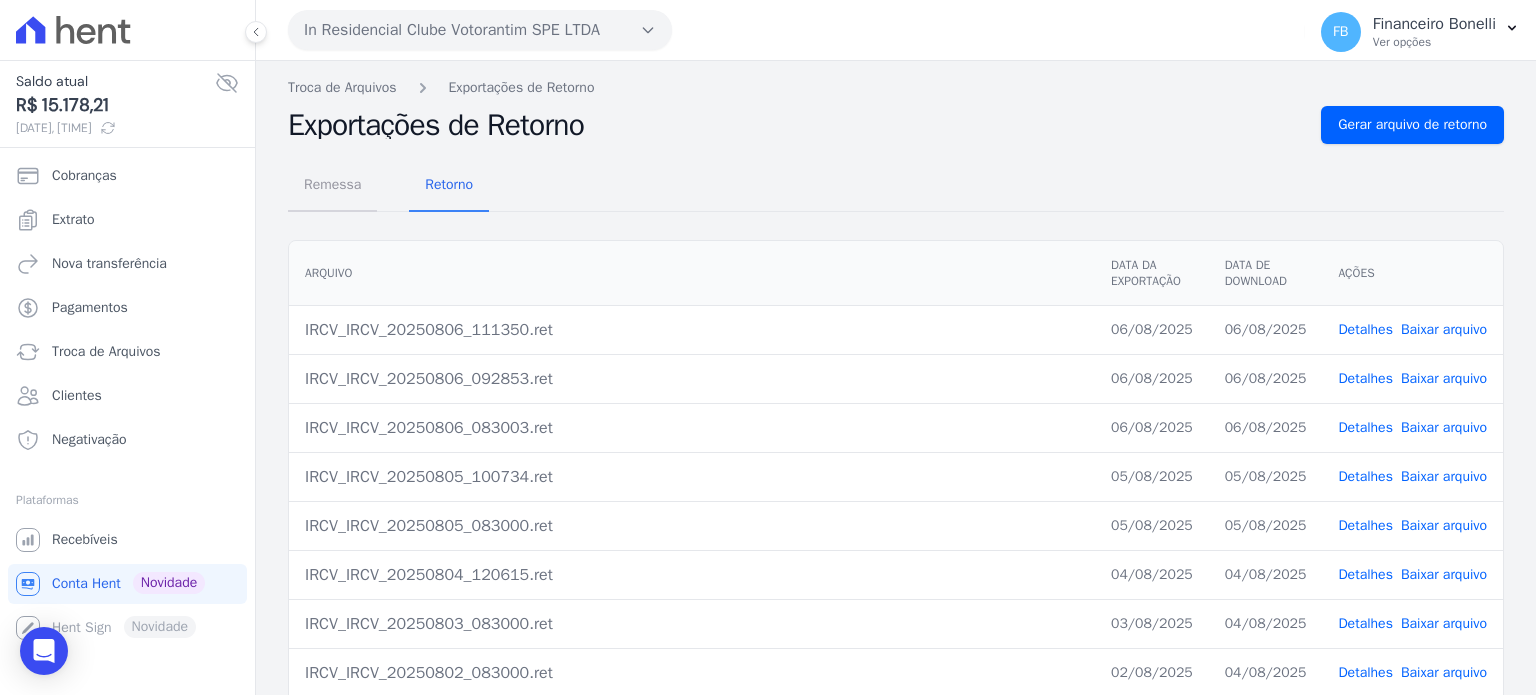 click on "Remessa" at bounding box center [332, 184] 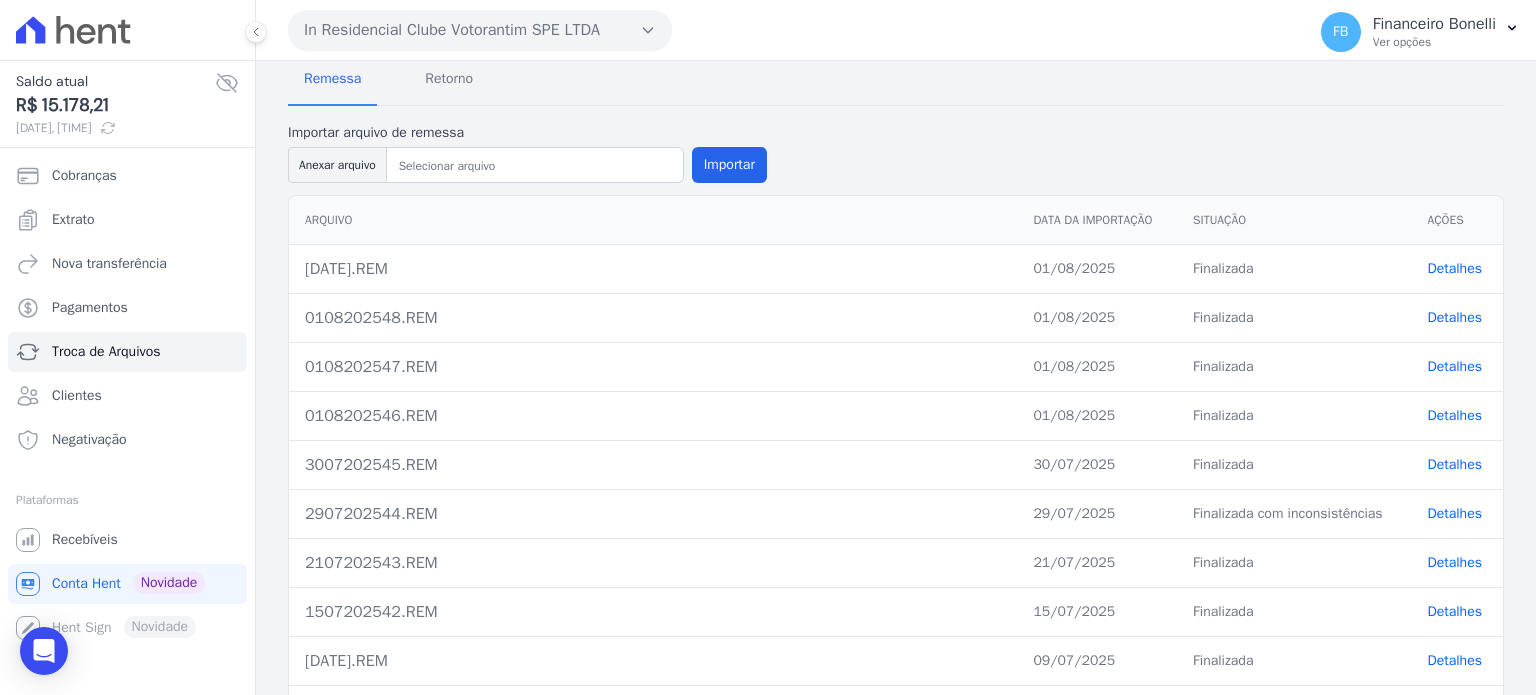 scroll, scrollTop: 0, scrollLeft: 0, axis: both 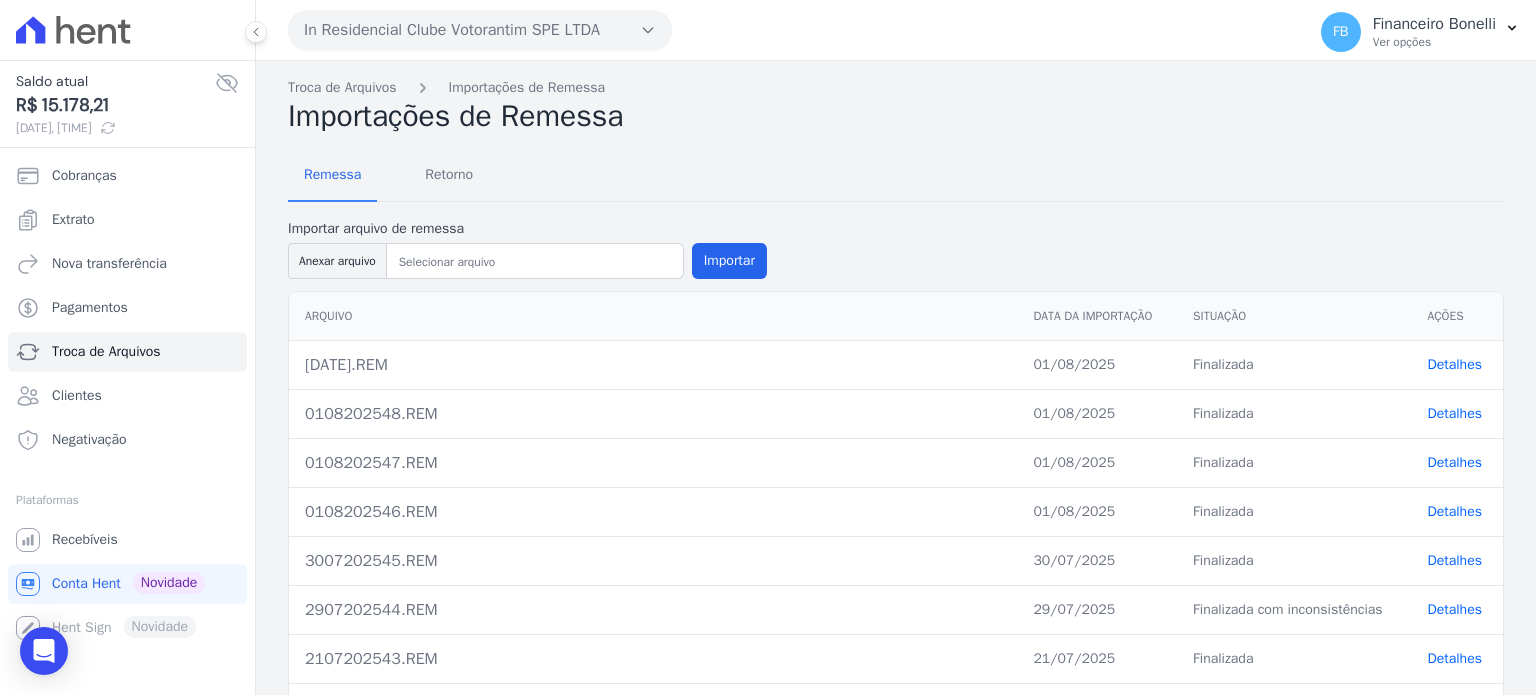 click on "Detalhes" at bounding box center [1454, 511] 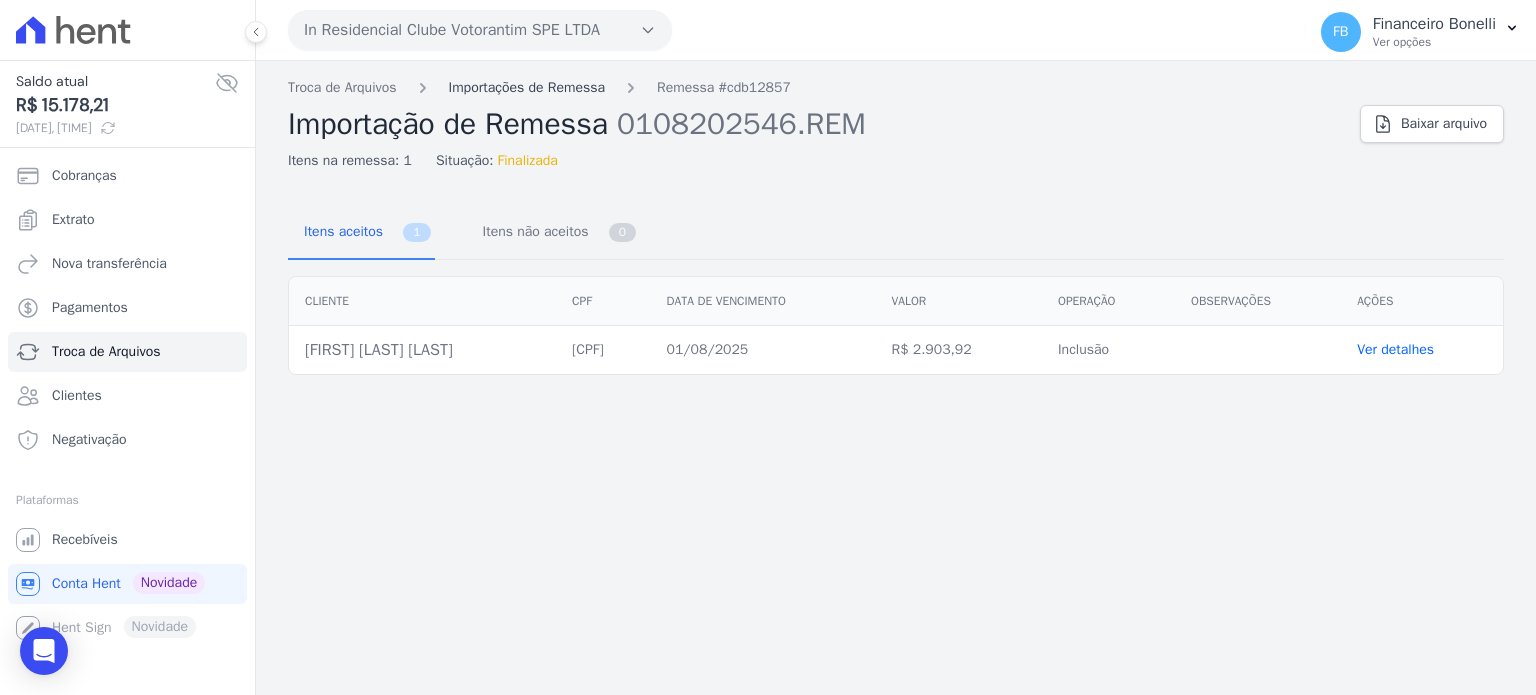 click on "Importações de Remessa" at bounding box center [527, 87] 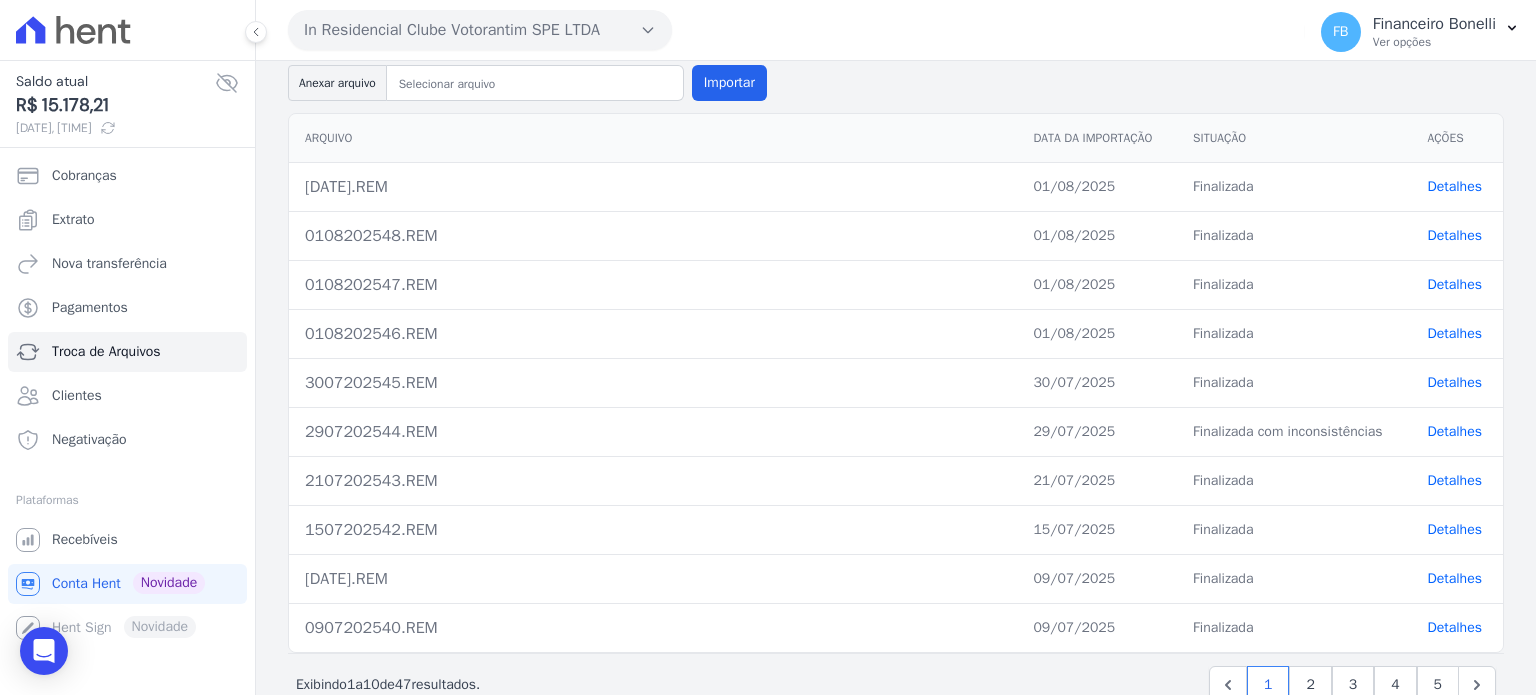 scroll, scrollTop: 200, scrollLeft: 0, axis: vertical 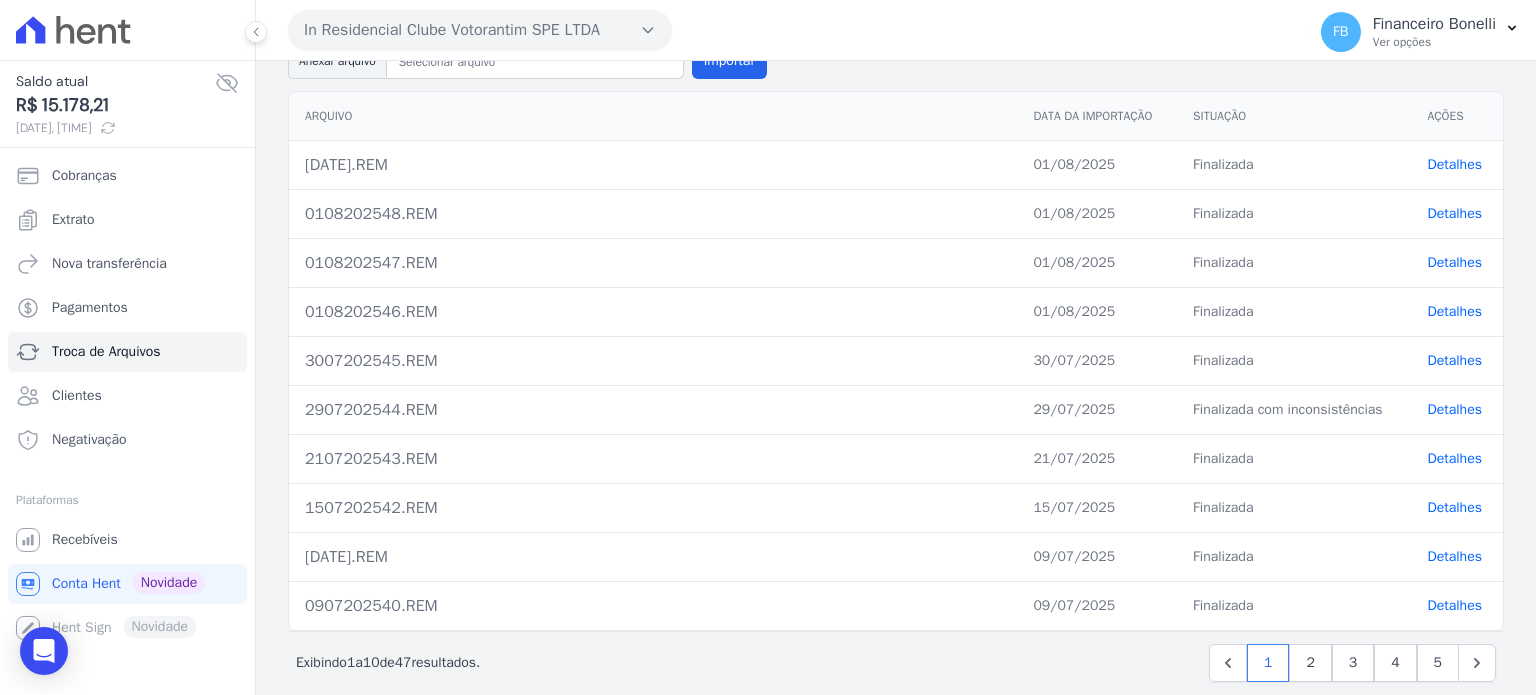 click on "Detalhes" at bounding box center (1454, 360) 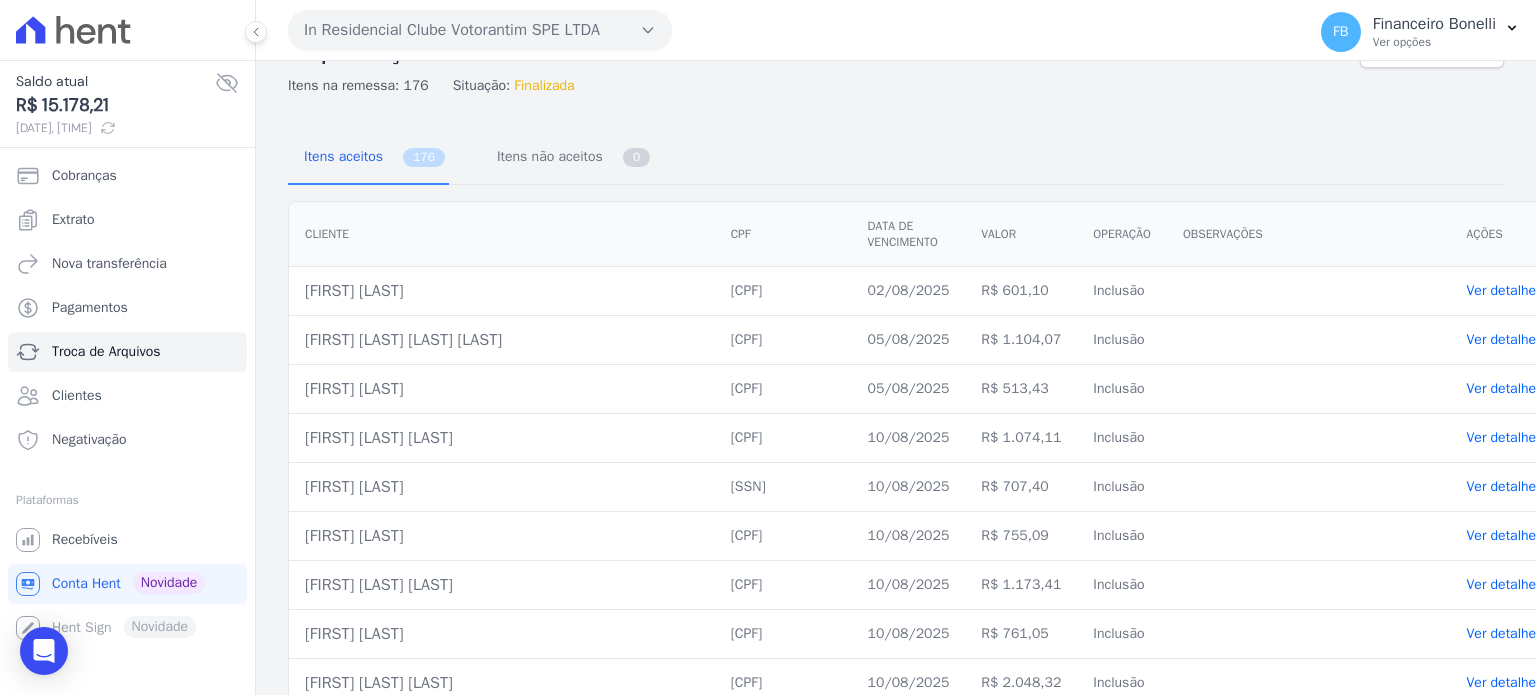 scroll, scrollTop: 0, scrollLeft: 0, axis: both 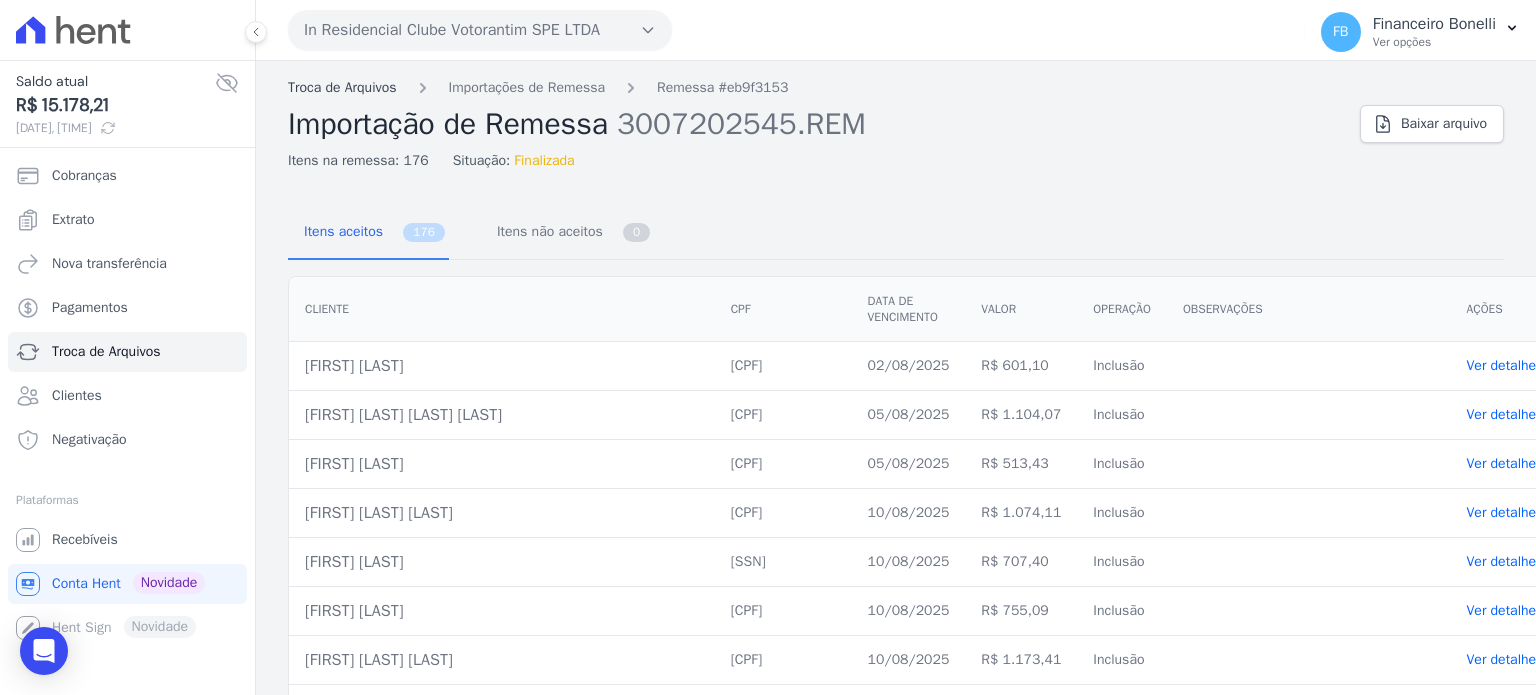 click on "Troca de Arquivos" at bounding box center (342, 87) 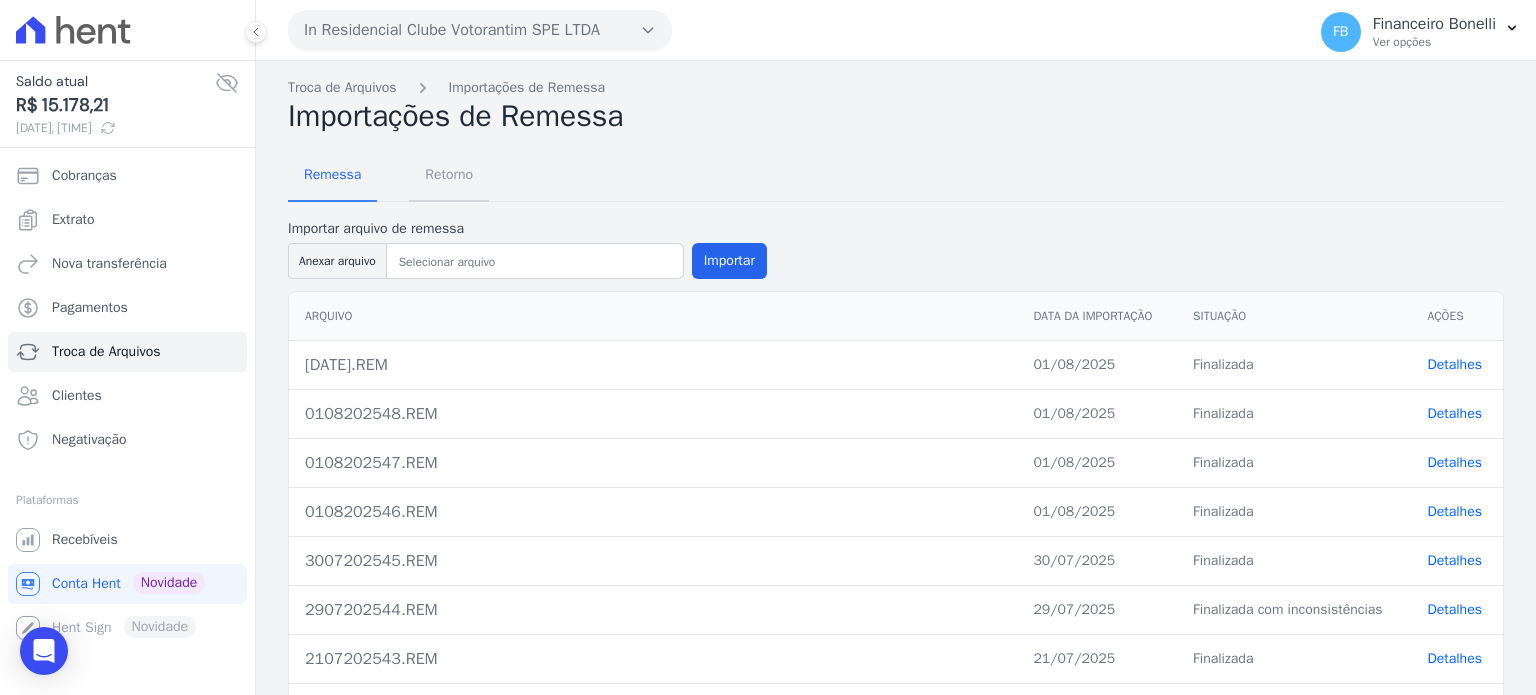 click on "Retorno" at bounding box center (449, 174) 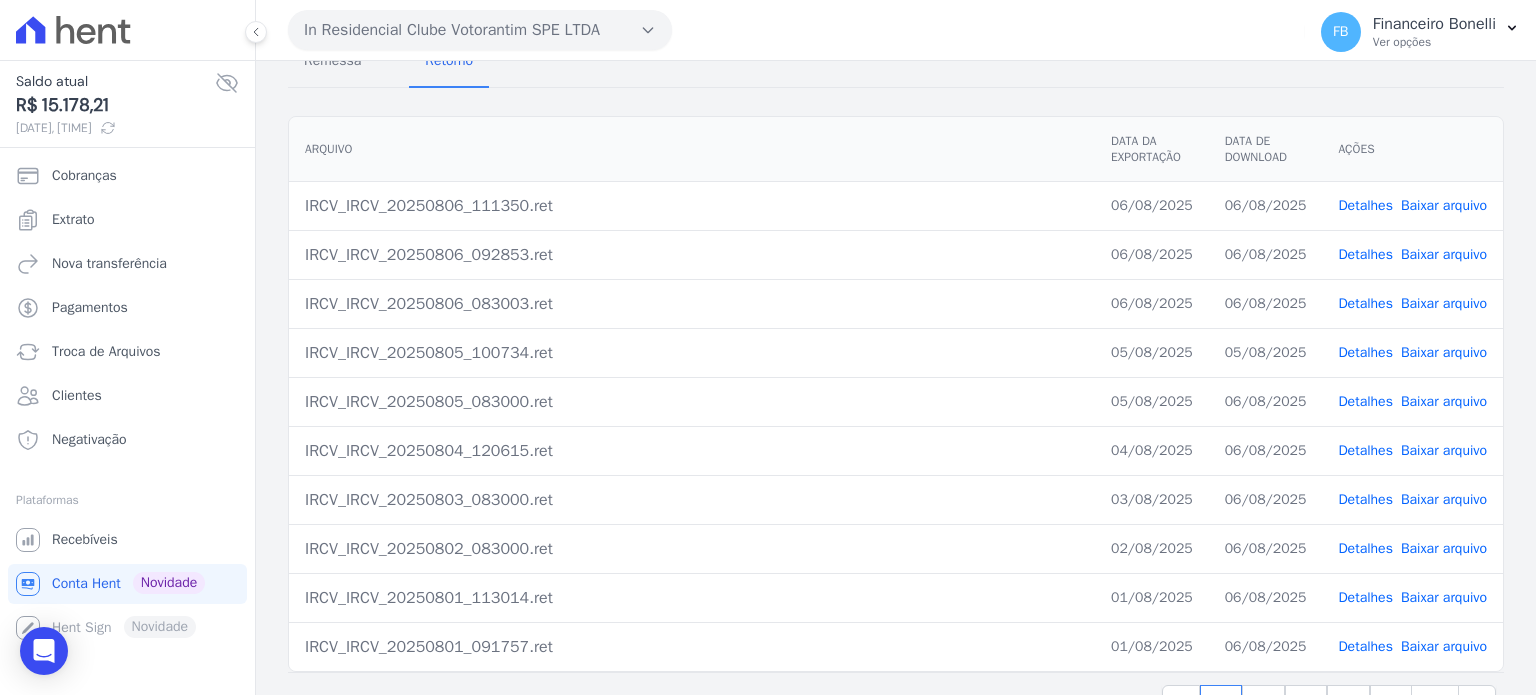 scroll, scrollTop: 183, scrollLeft: 0, axis: vertical 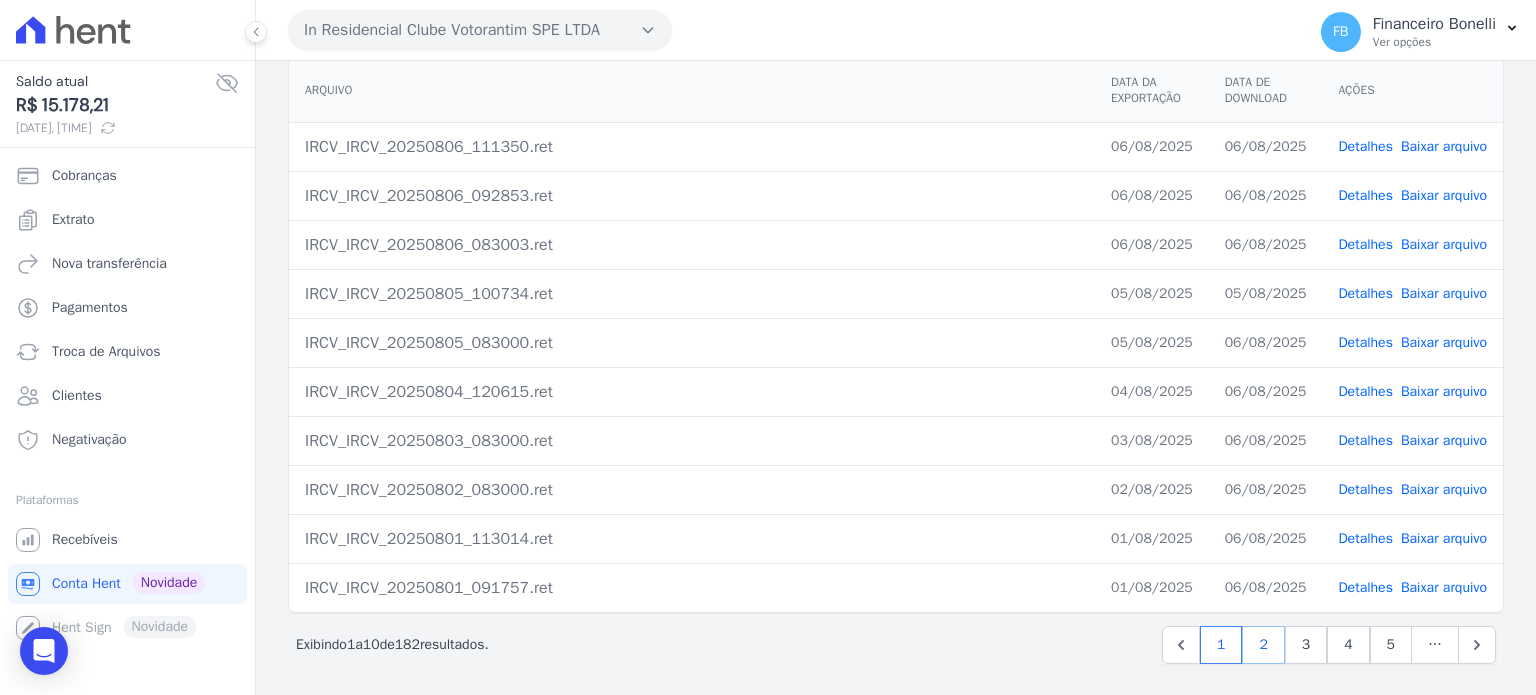 click on "2" at bounding box center (1263, 645) 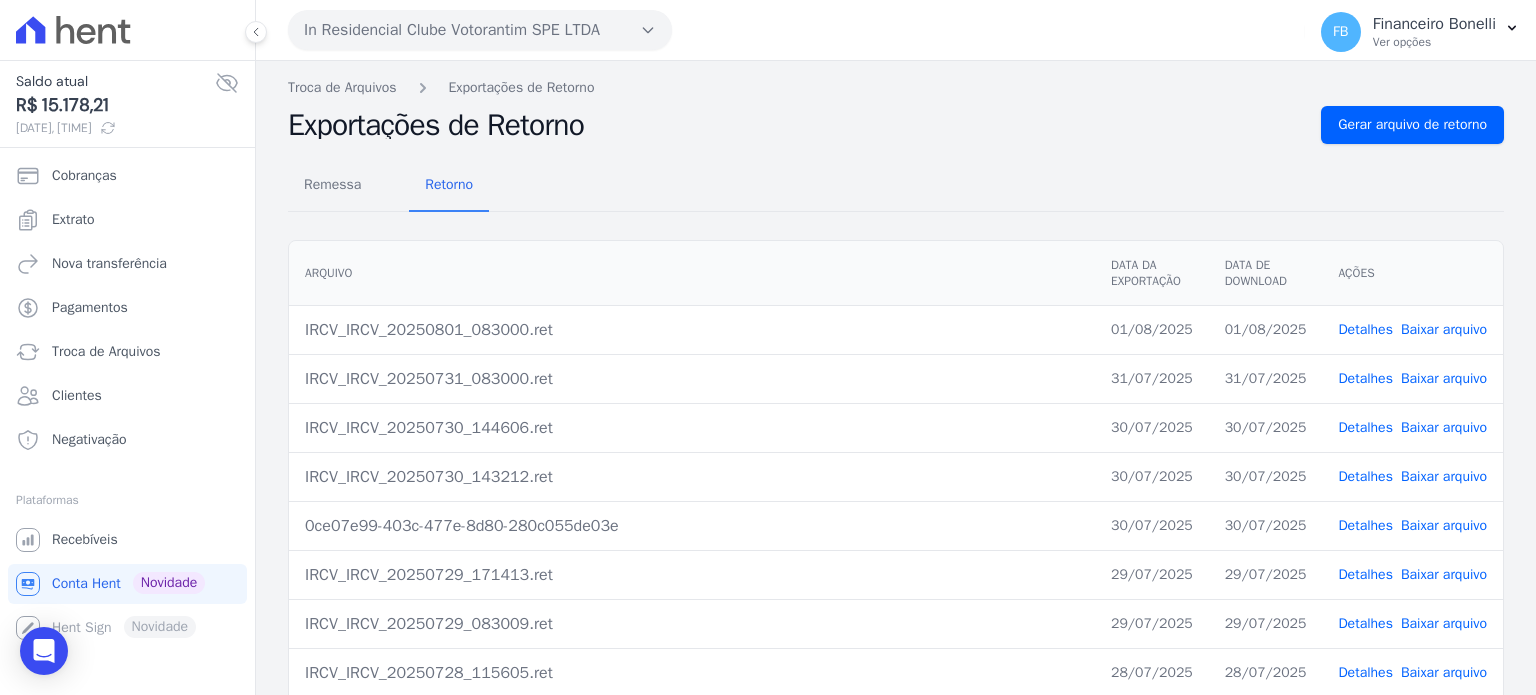 click on "Baixar arquivo" at bounding box center [1444, 378] 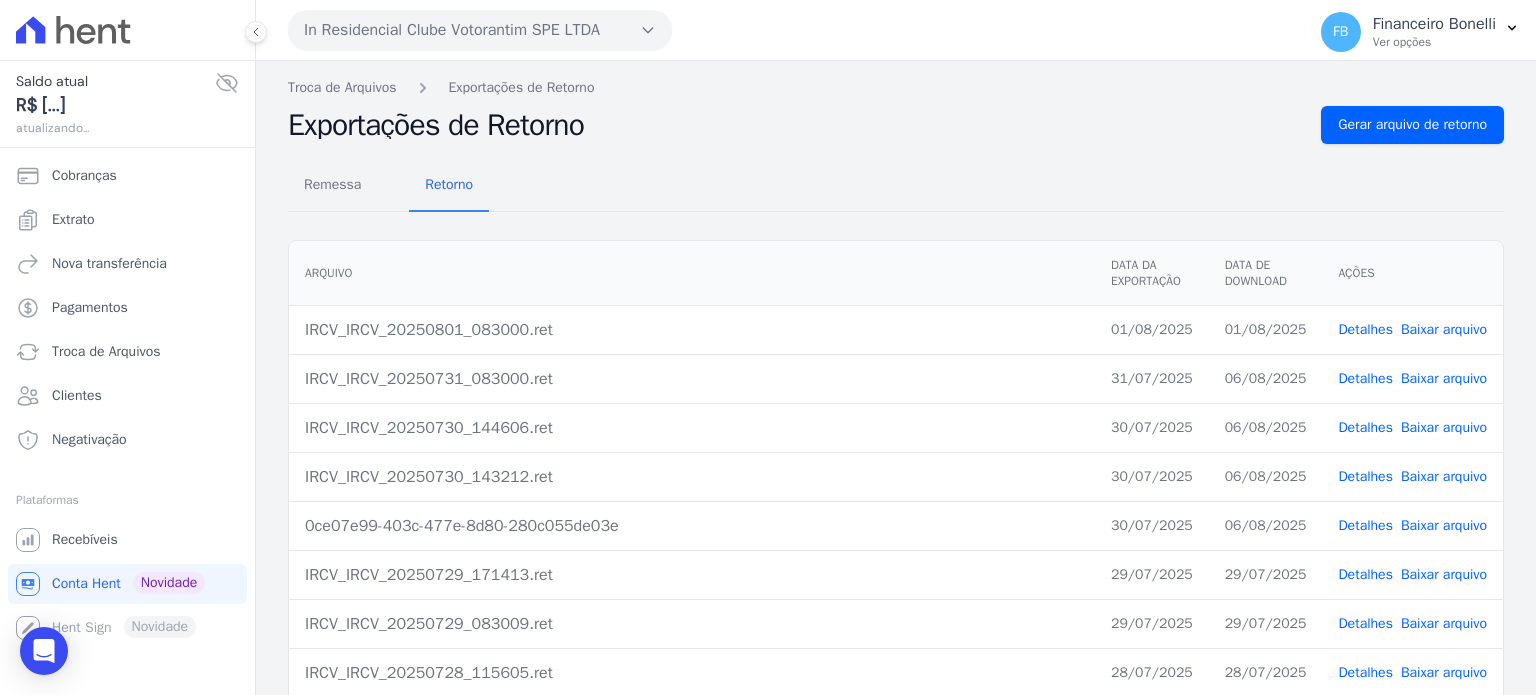 scroll, scrollTop: 0, scrollLeft: 0, axis: both 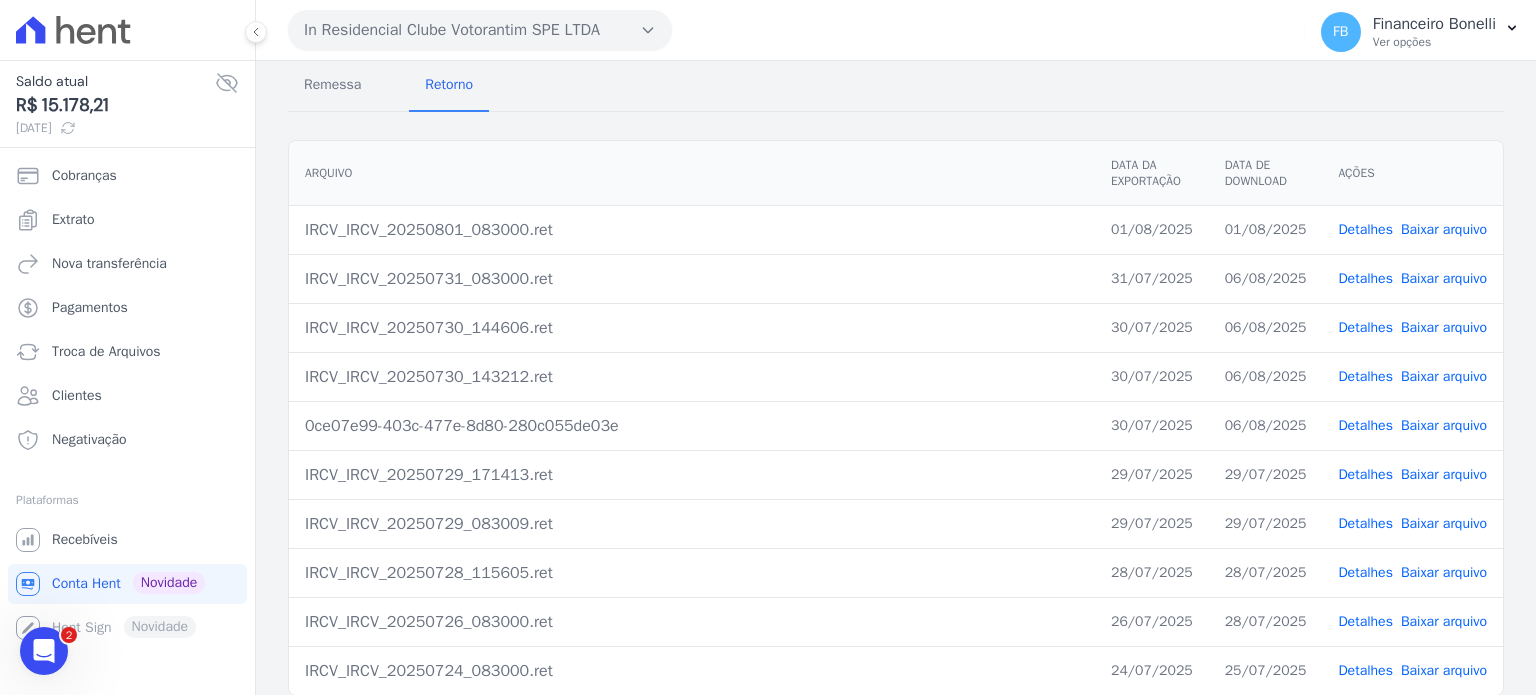 click on "Baixar arquivo" at bounding box center [1444, 474] 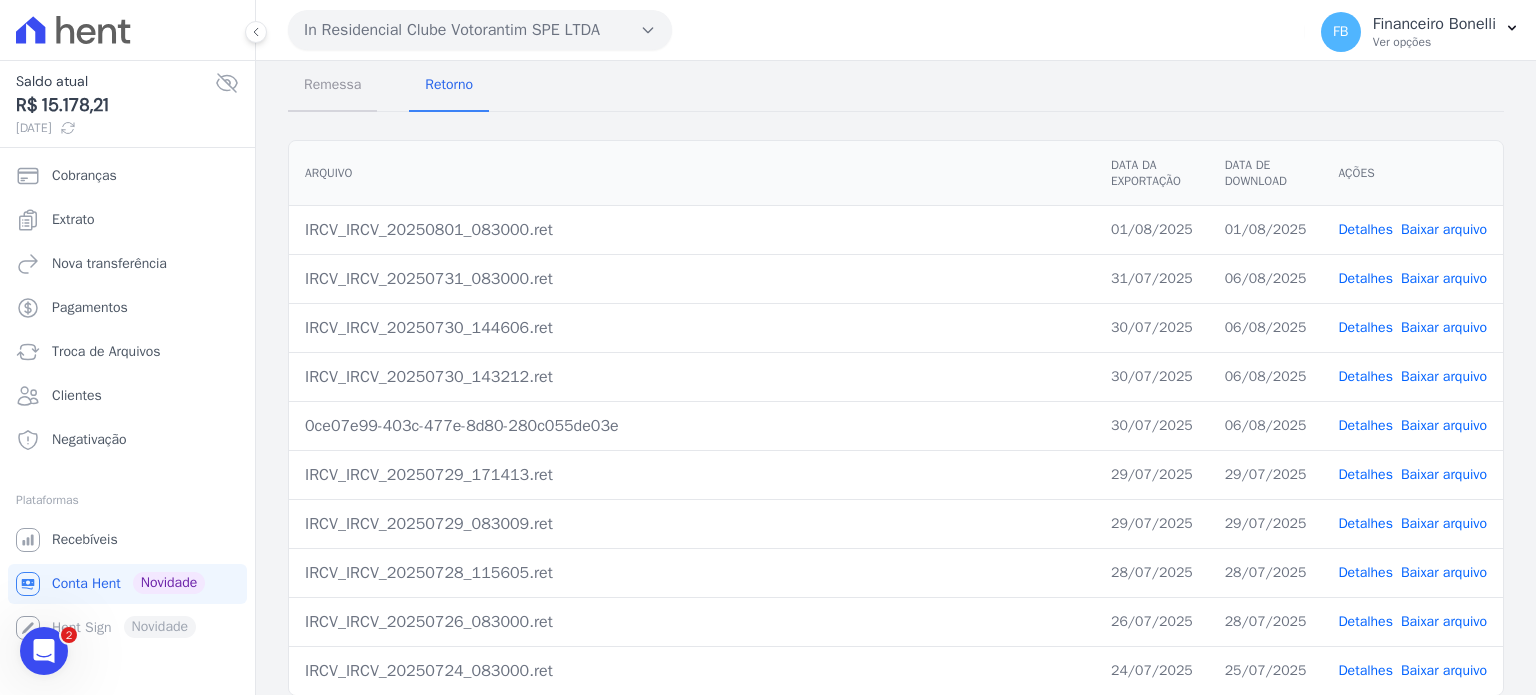 click on "Remessa" at bounding box center (332, 84) 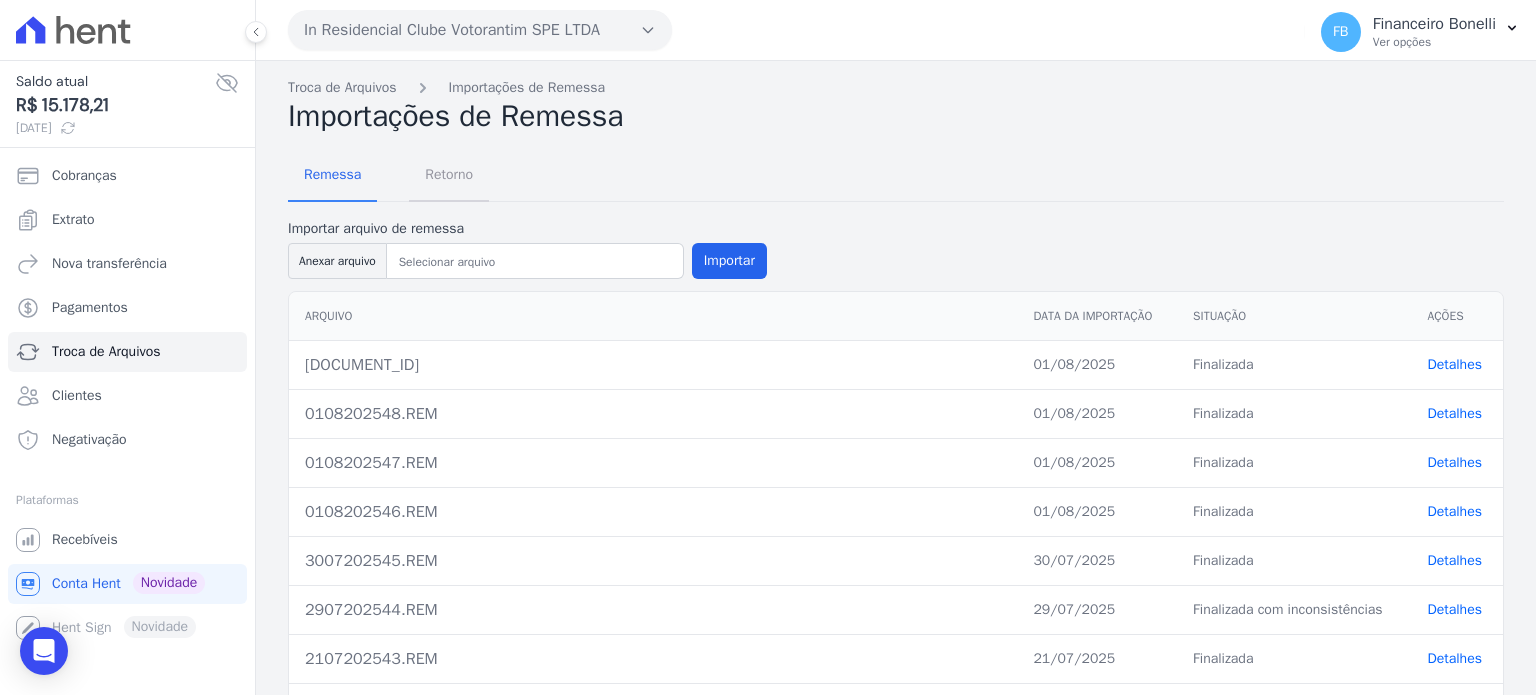 click on "Retorno" at bounding box center [449, 174] 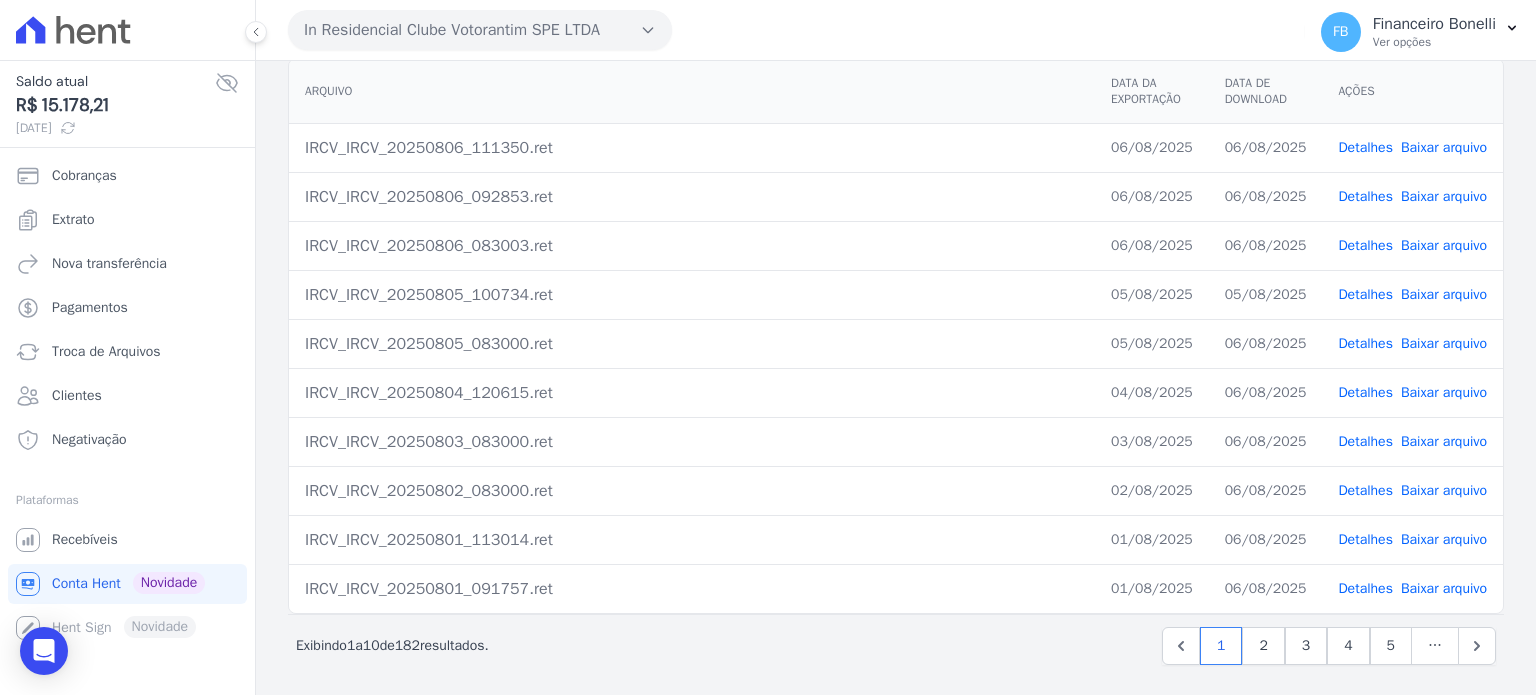 scroll, scrollTop: 183, scrollLeft: 0, axis: vertical 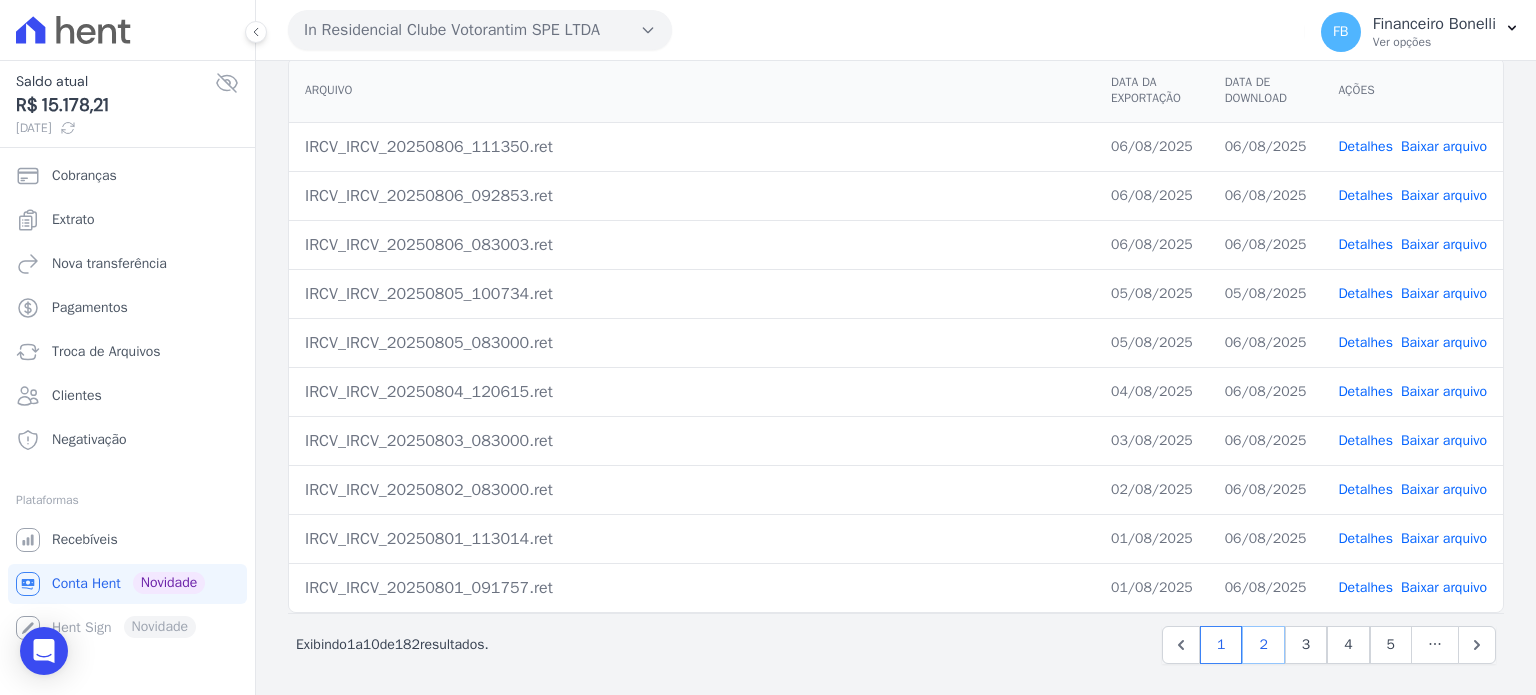 click on "2" at bounding box center [1263, 645] 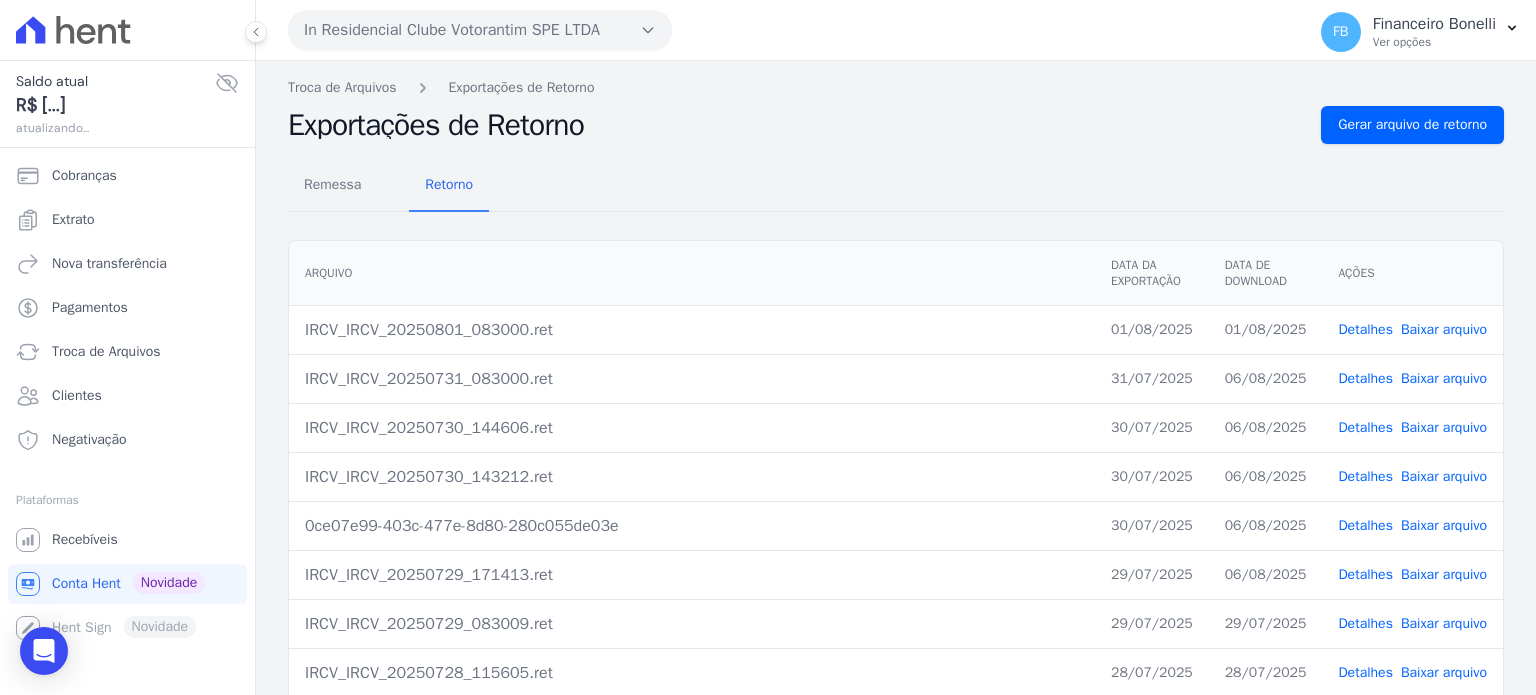 scroll, scrollTop: 183, scrollLeft: 0, axis: vertical 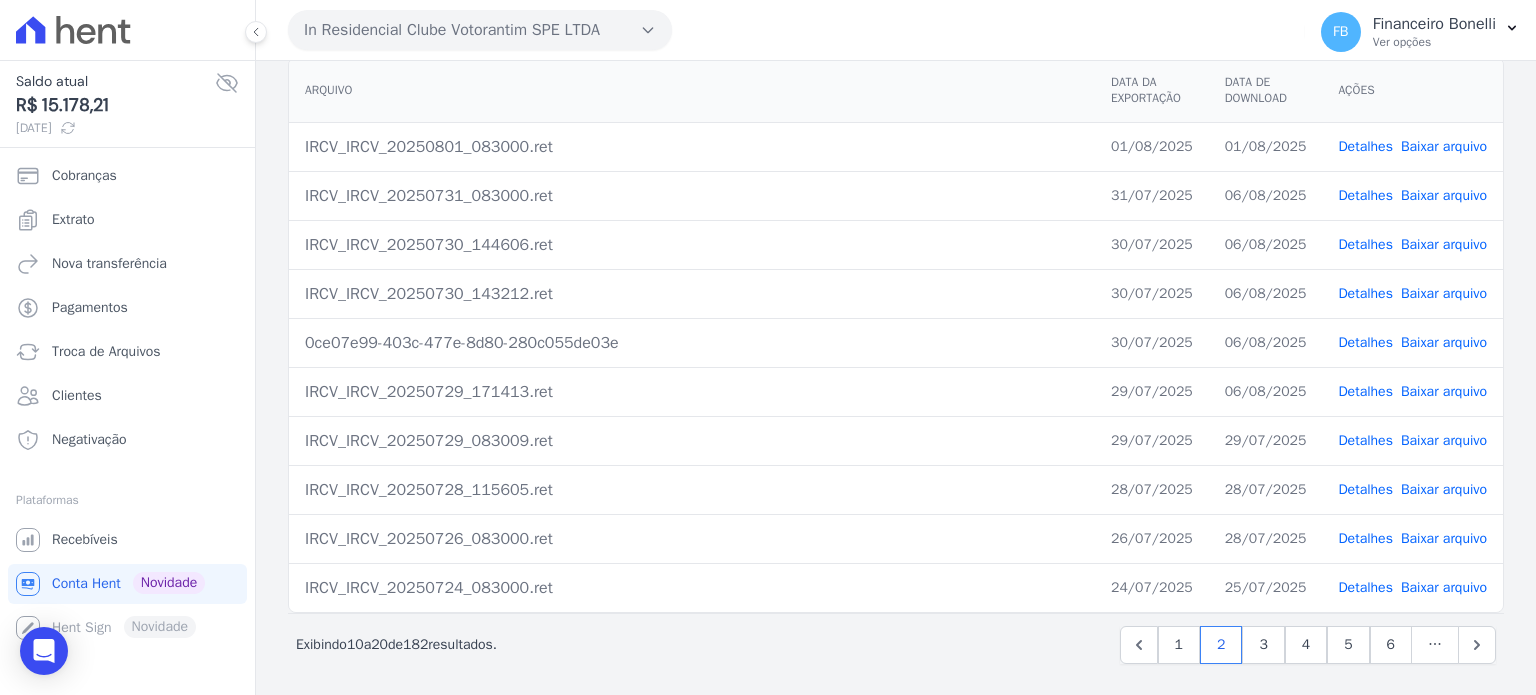 click on "Baixar arquivo" at bounding box center [1444, 440] 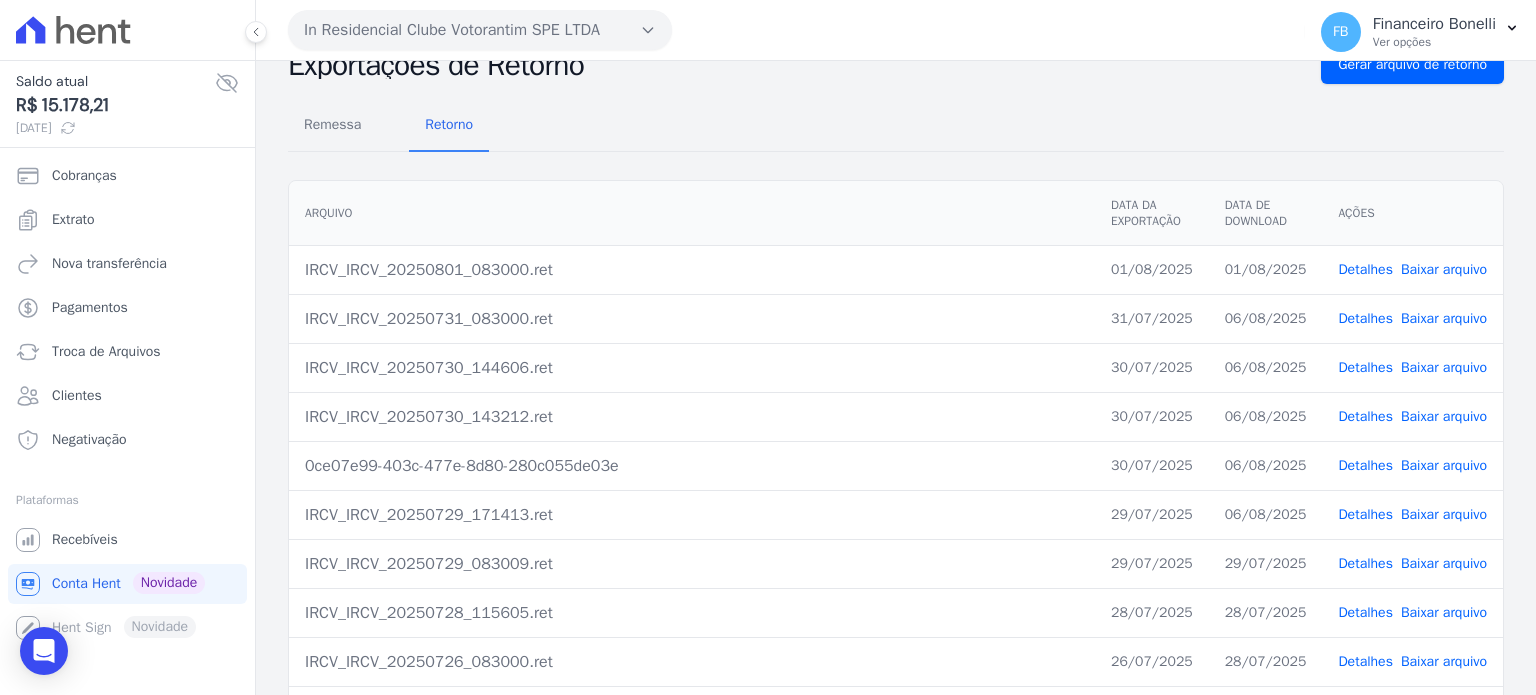 scroll, scrollTop: 0, scrollLeft: 0, axis: both 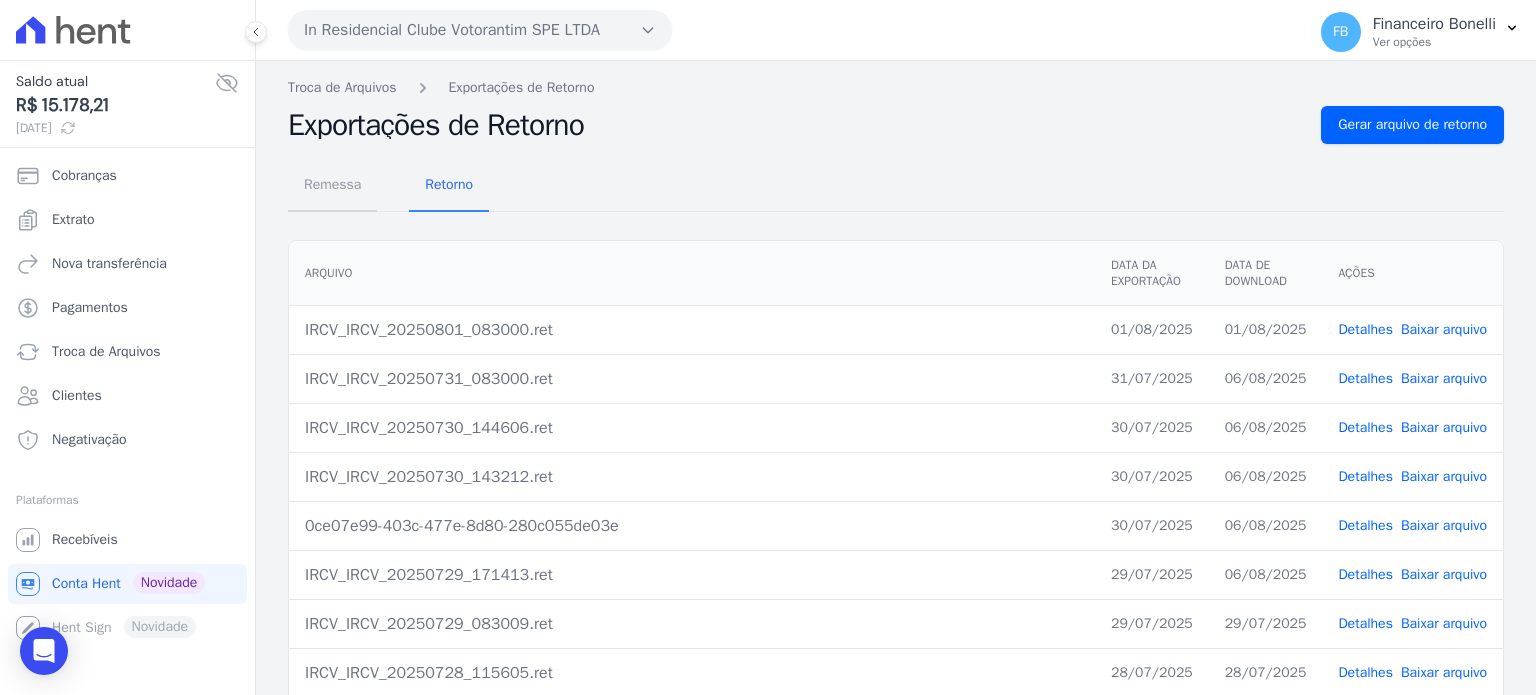 click on "Remessa" at bounding box center (332, 184) 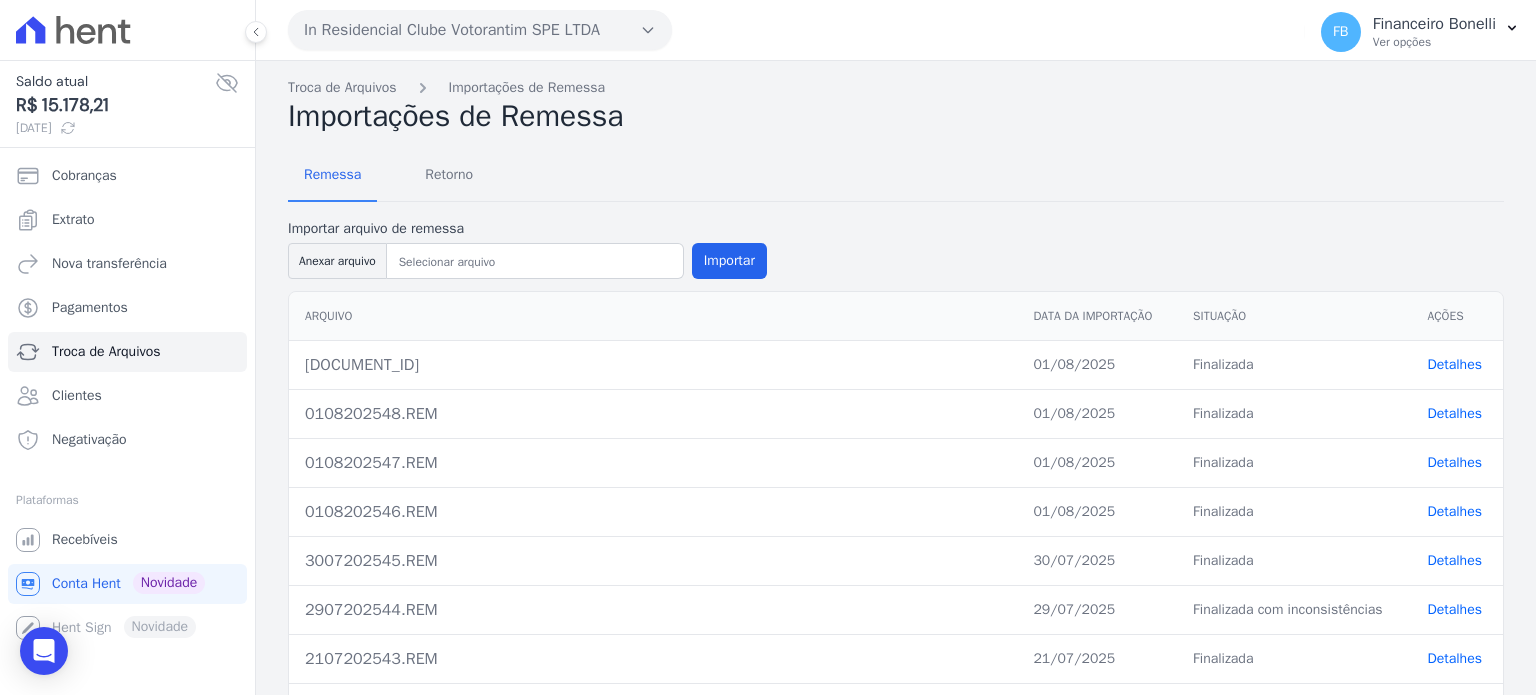click on "Detalhes" at bounding box center (1454, 560) 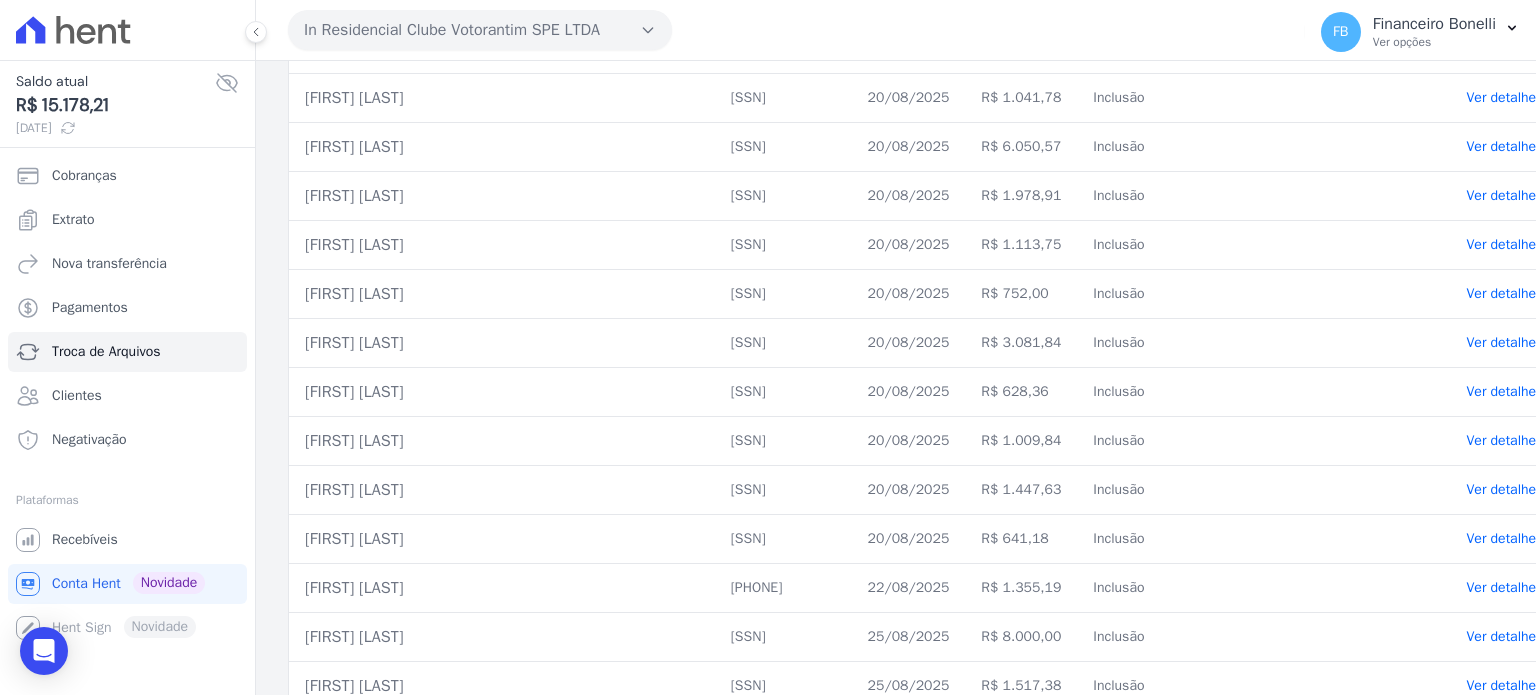 scroll, scrollTop: 8266, scrollLeft: 0, axis: vertical 